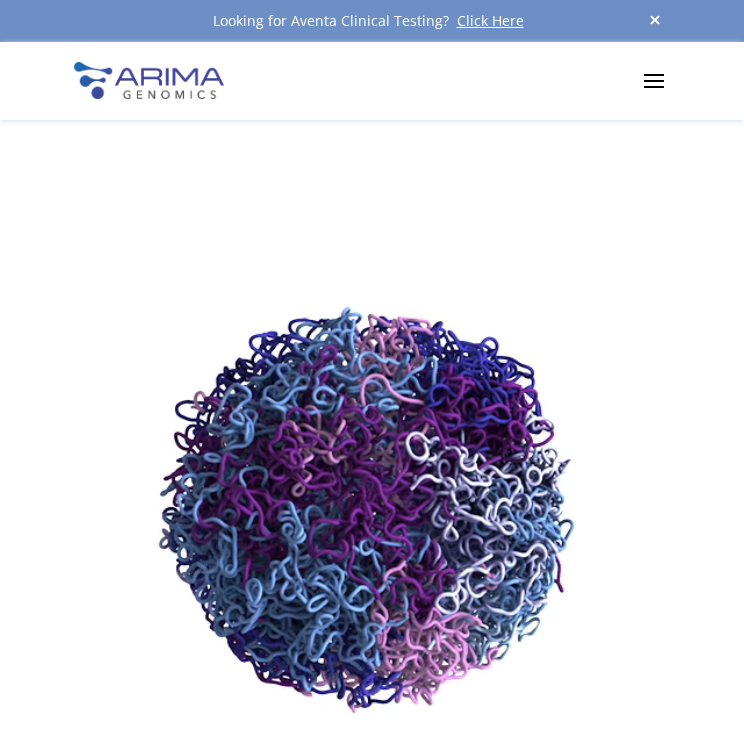 scroll, scrollTop: 520, scrollLeft: 0, axis: vertical 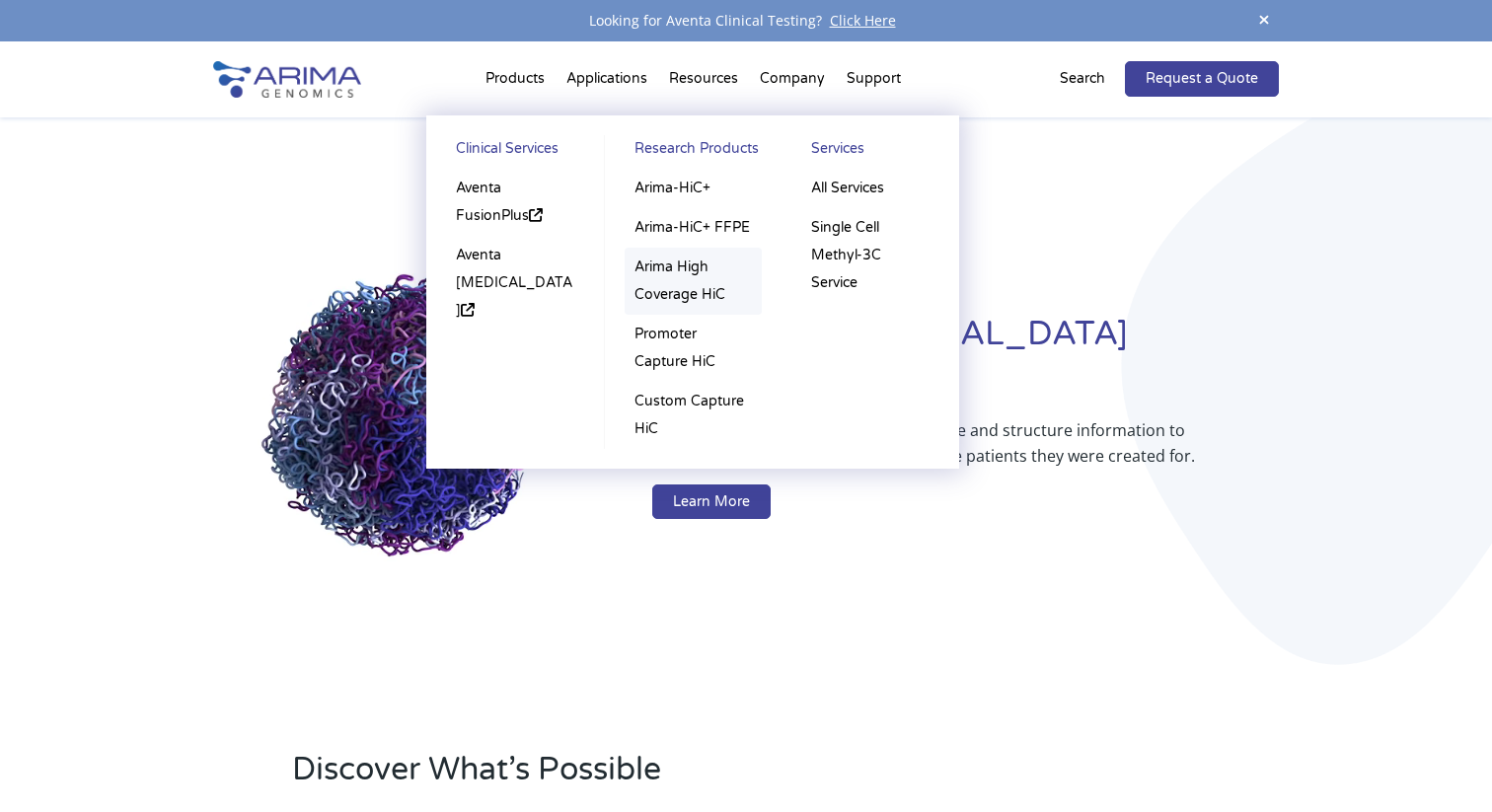 click on "Arima High Coverage HiC" at bounding box center (693, 281) 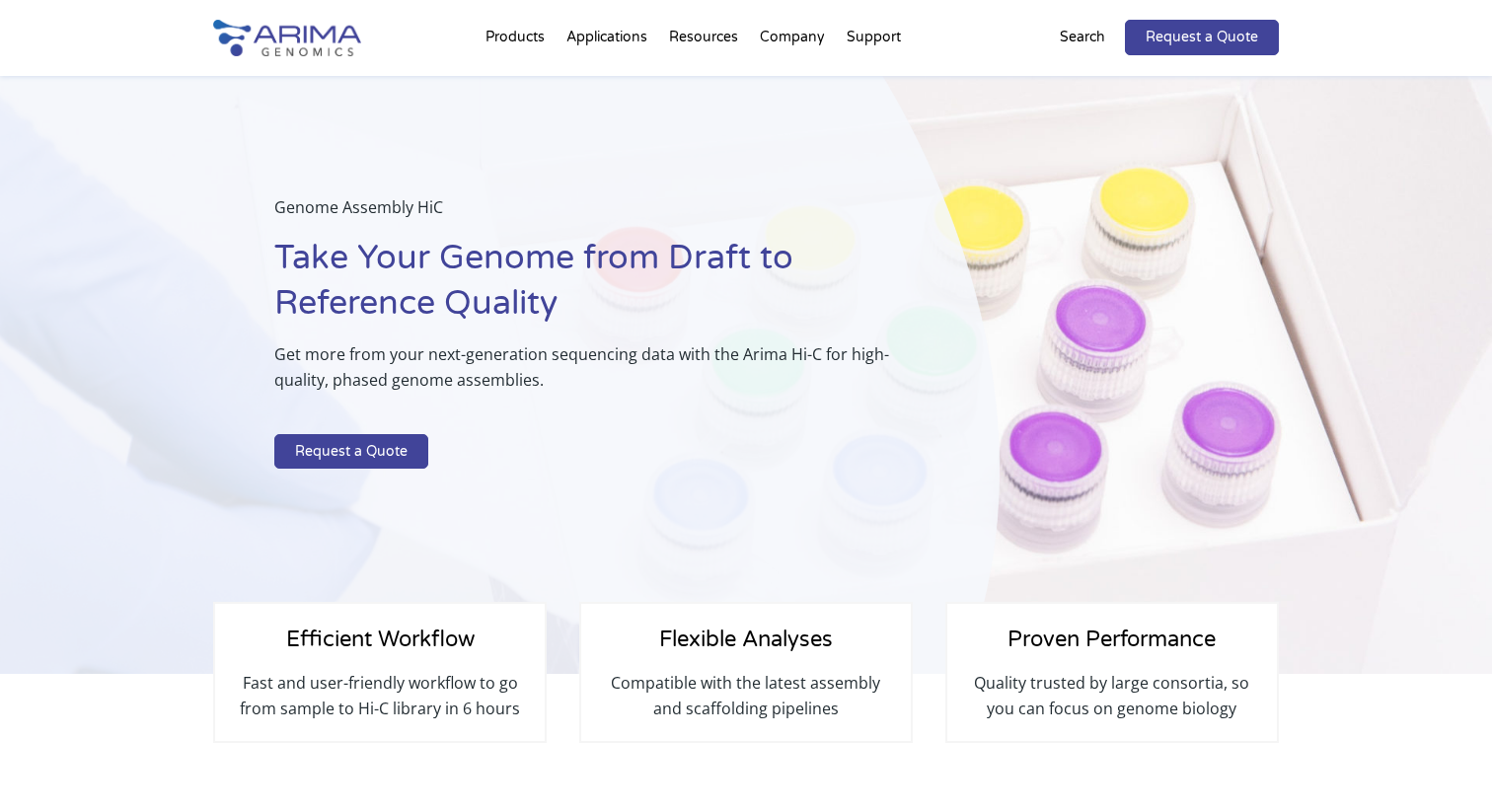 scroll, scrollTop: 0, scrollLeft: 0, axis: both 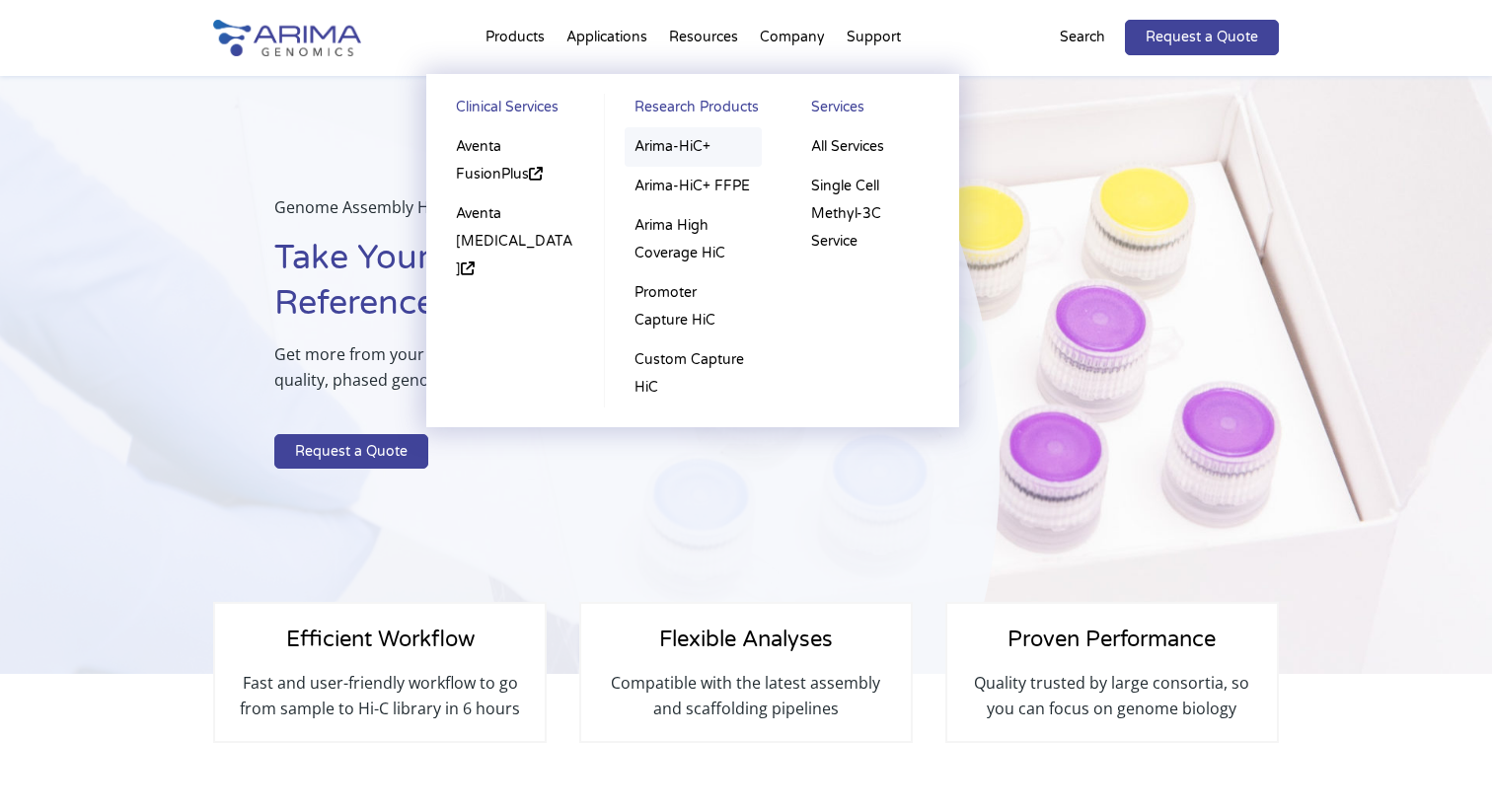 click on "Arima-HiC+" at bounding box center [693, 147] 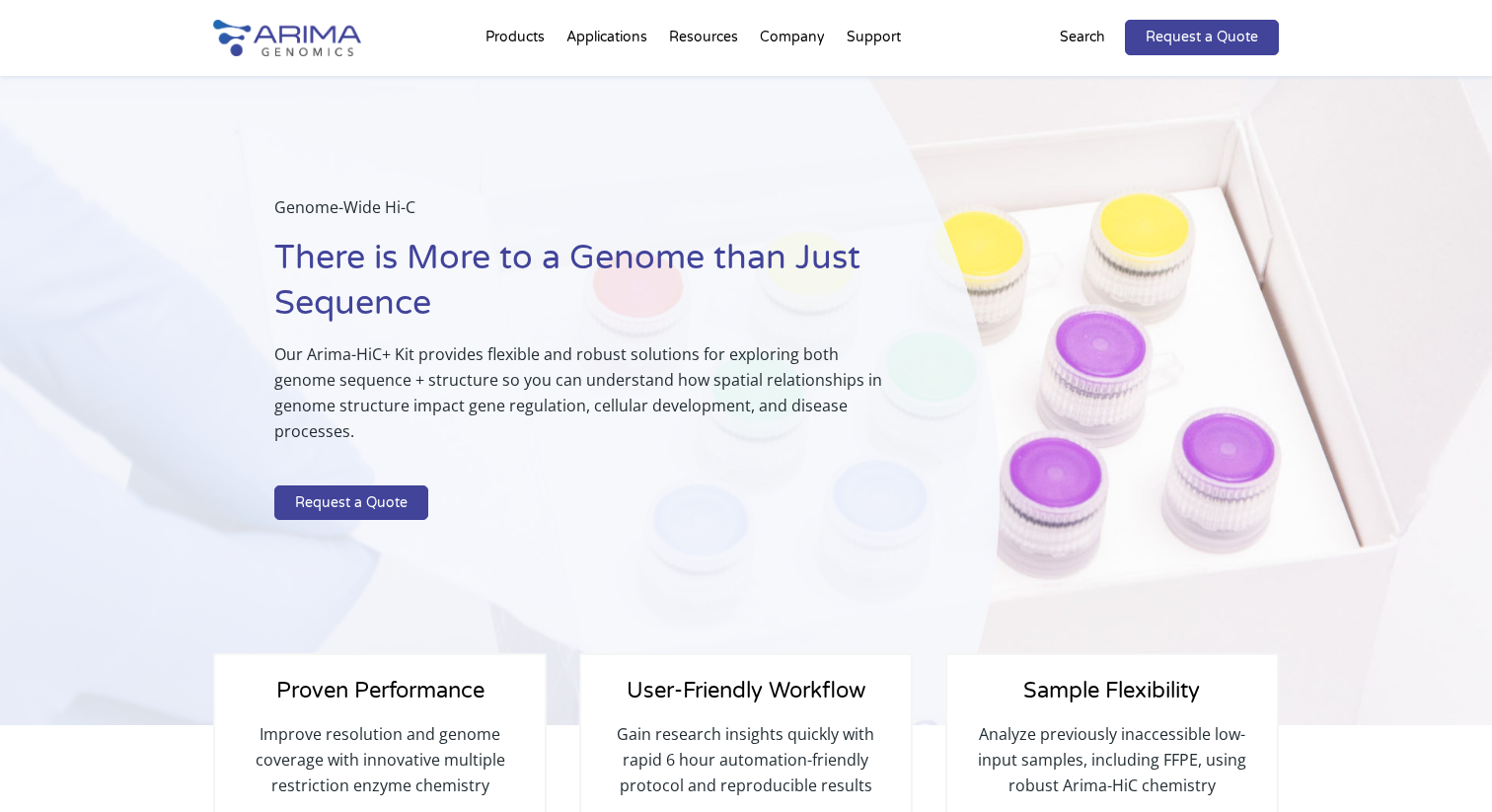 scroll, scrollTop: 0, scrollLeft: 0, axis: both 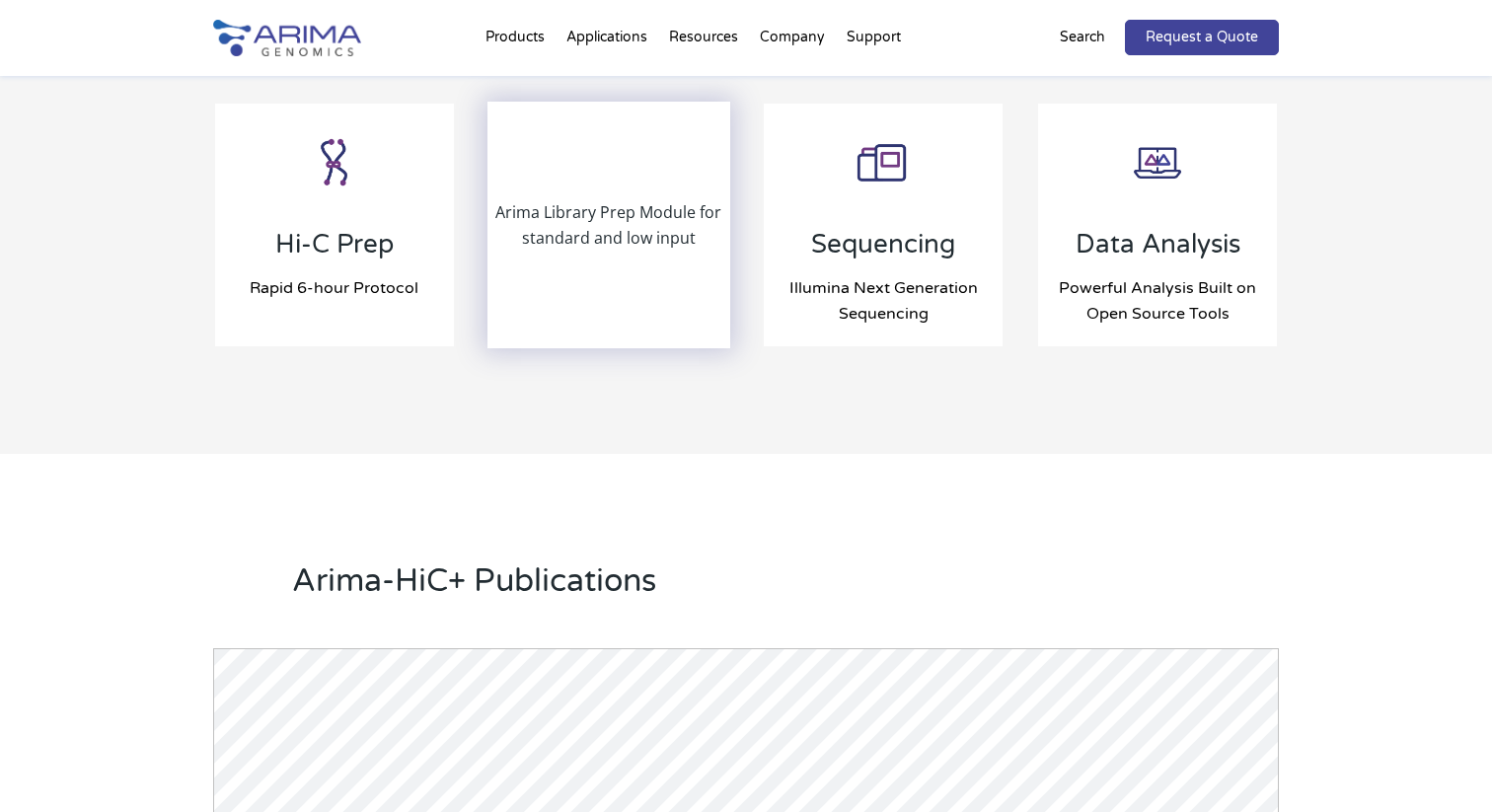 click on "Arima Library Prep Module for standard and low input" at bounding box center [609, 225] 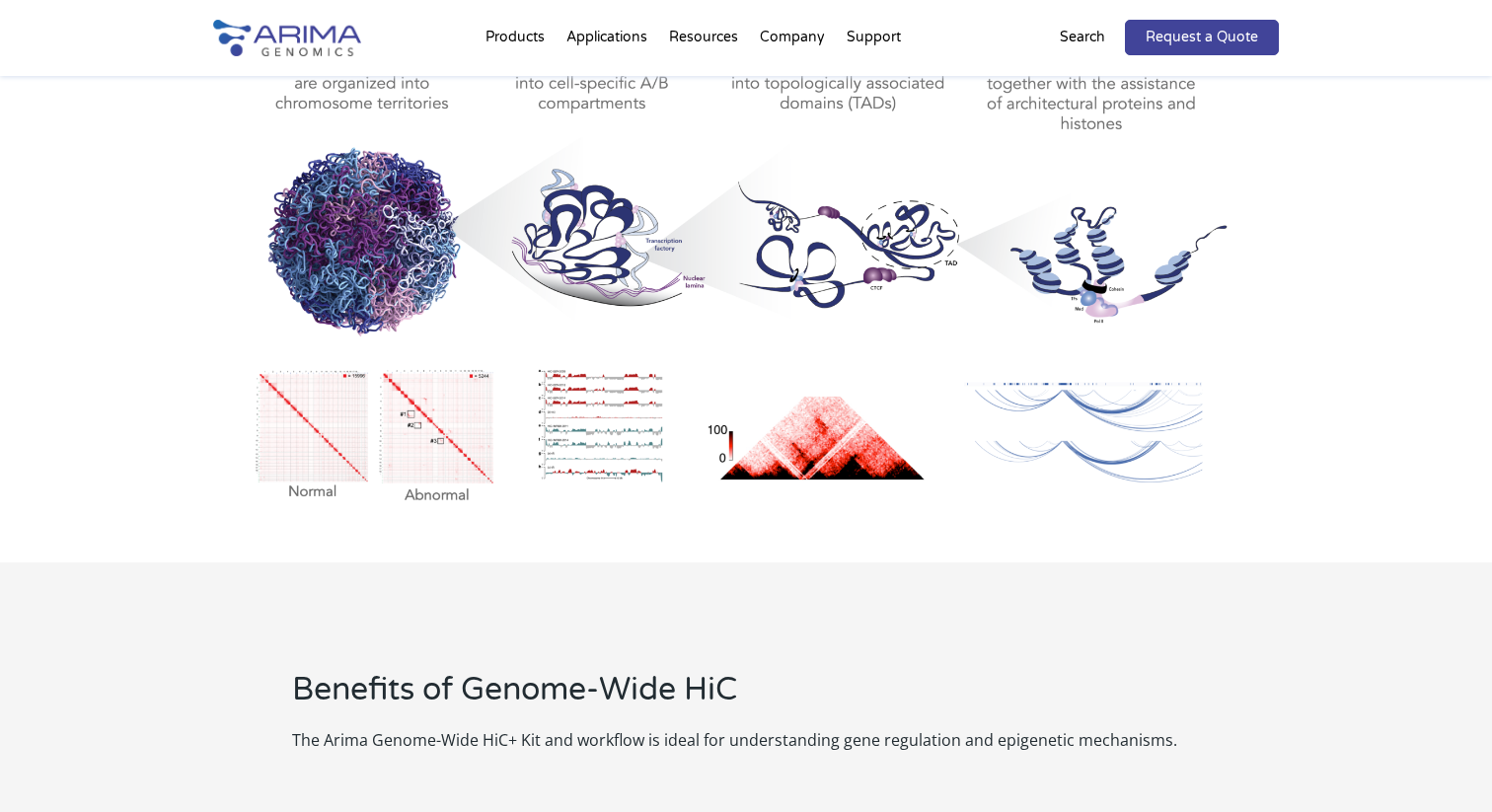 scroll, scrollTop: 967, scrollLeft: 0, axis: vertical 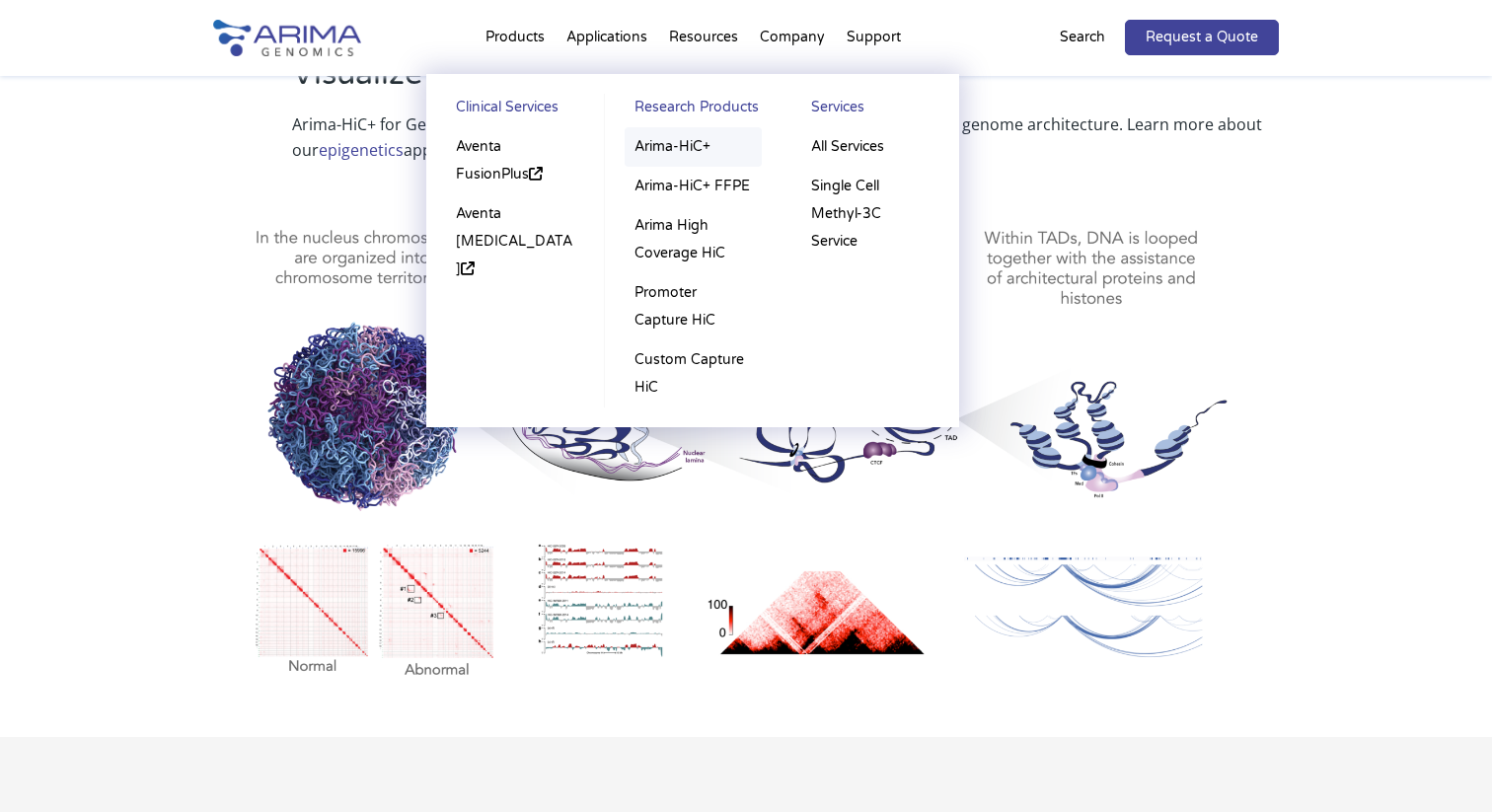 click on "Arima-HiC+" at bounding box center [693, 147] 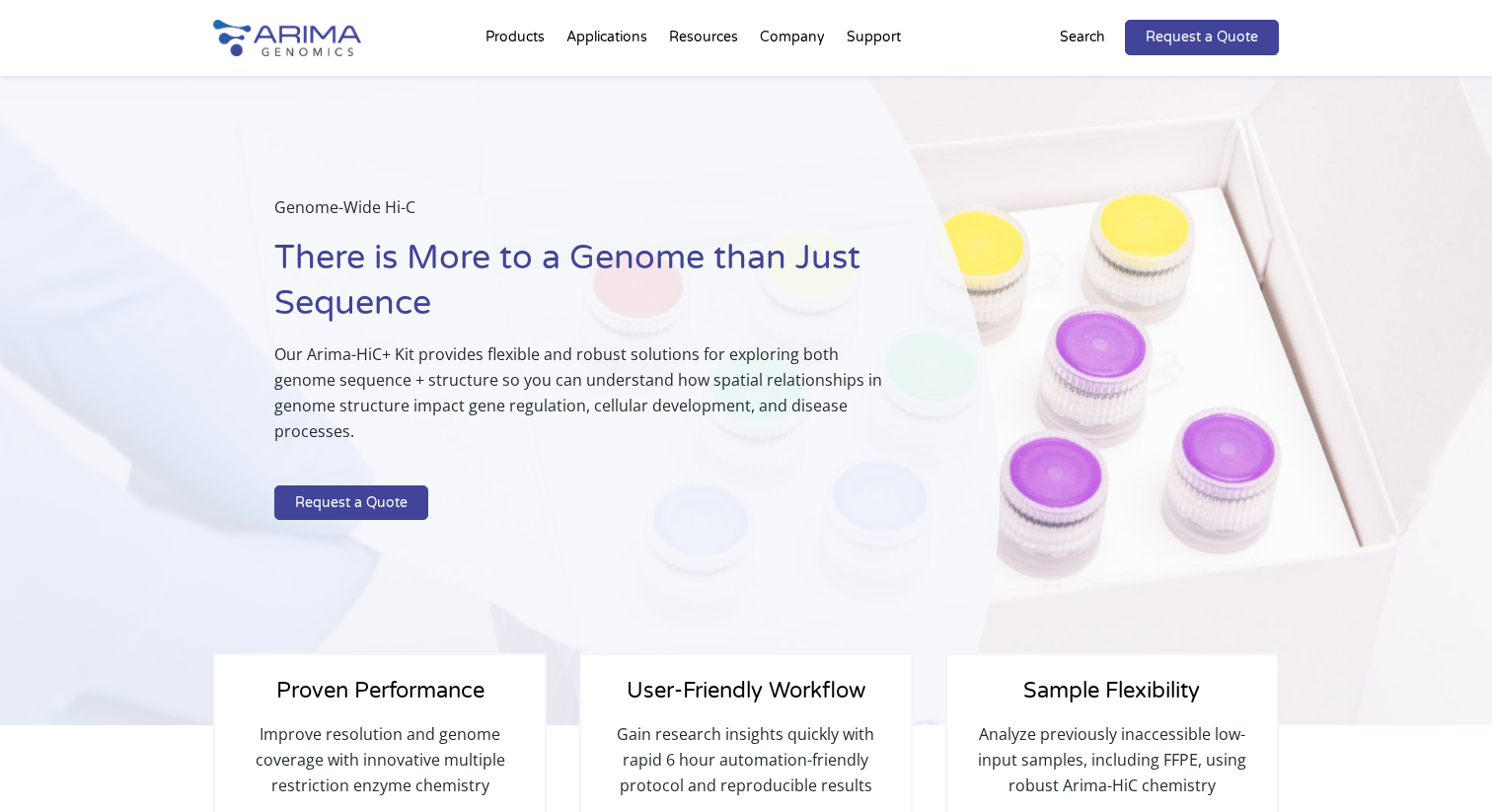 scroll, scrollTop: 0, scrollLeft: 0, axis: both 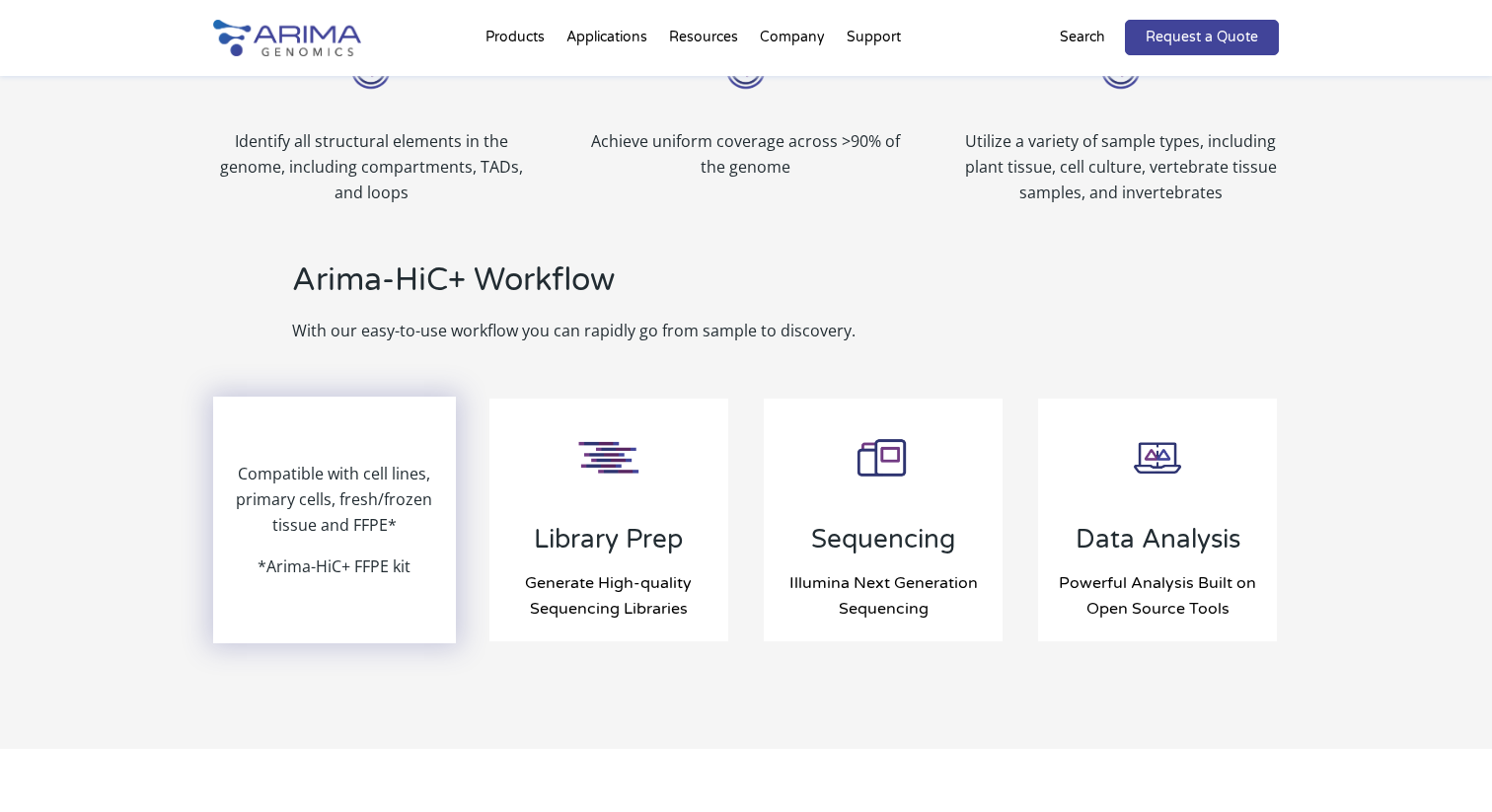 click on "Compatible with cell lines, primary cells, fresh/frozen tissue and FFPE*" at bounding box center (335, 507) 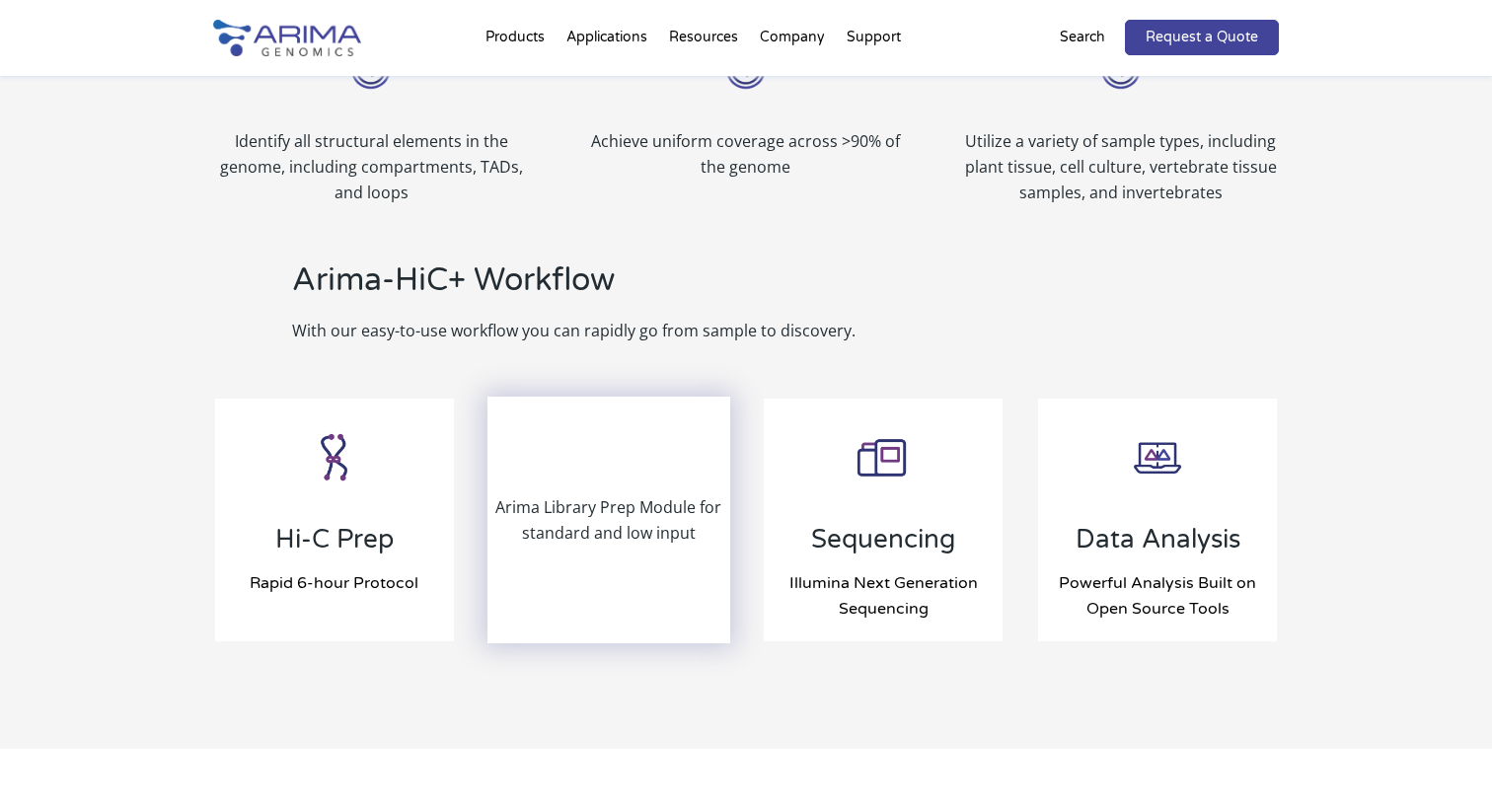 click on "Arima Library Prep Module for standard and low input" at bounding box center [609, 520] 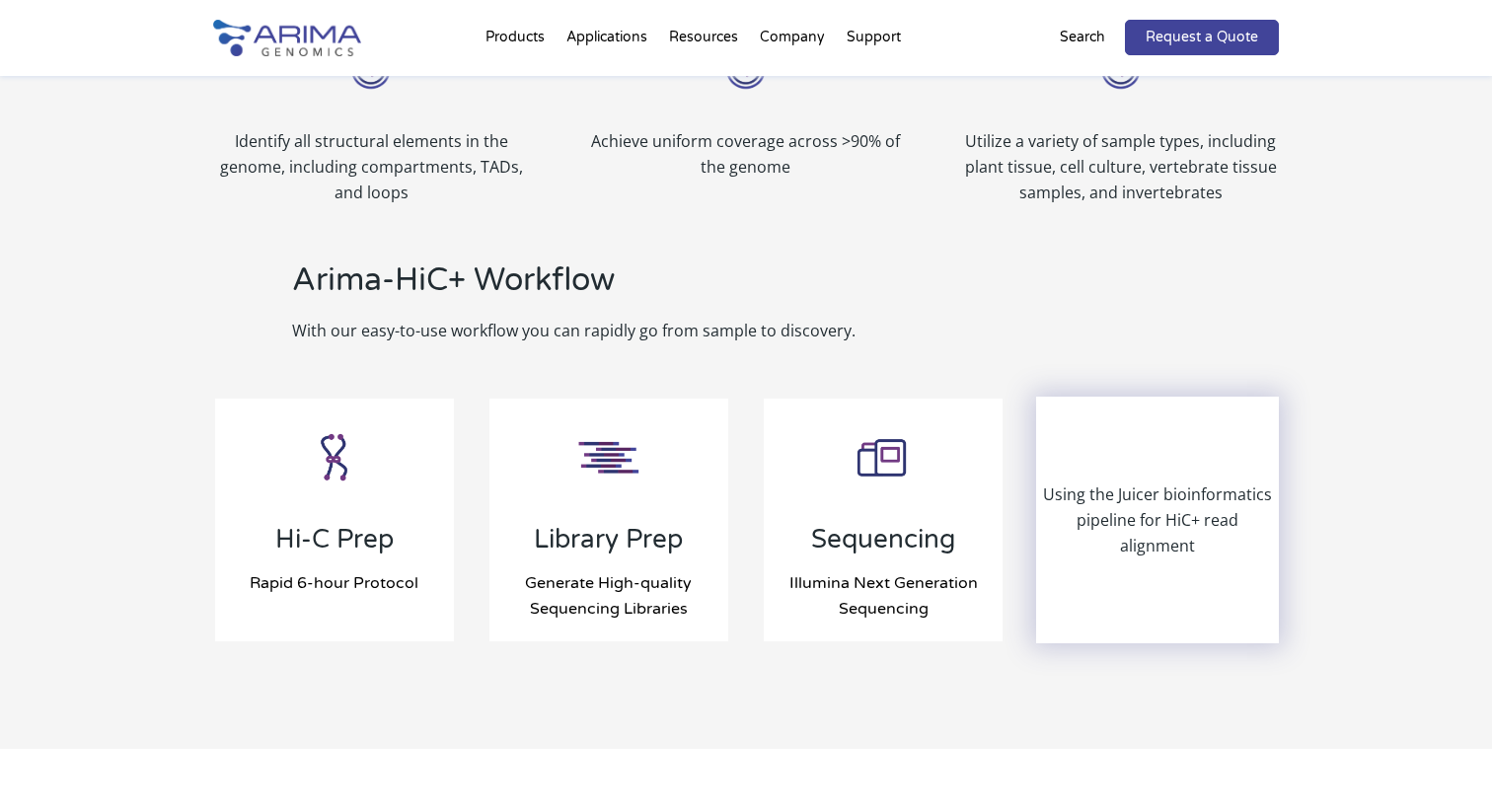 click on "Using the Juicer bioinformatics pipeline for HiC+ read alignment" at bounding box center (1157, 520) 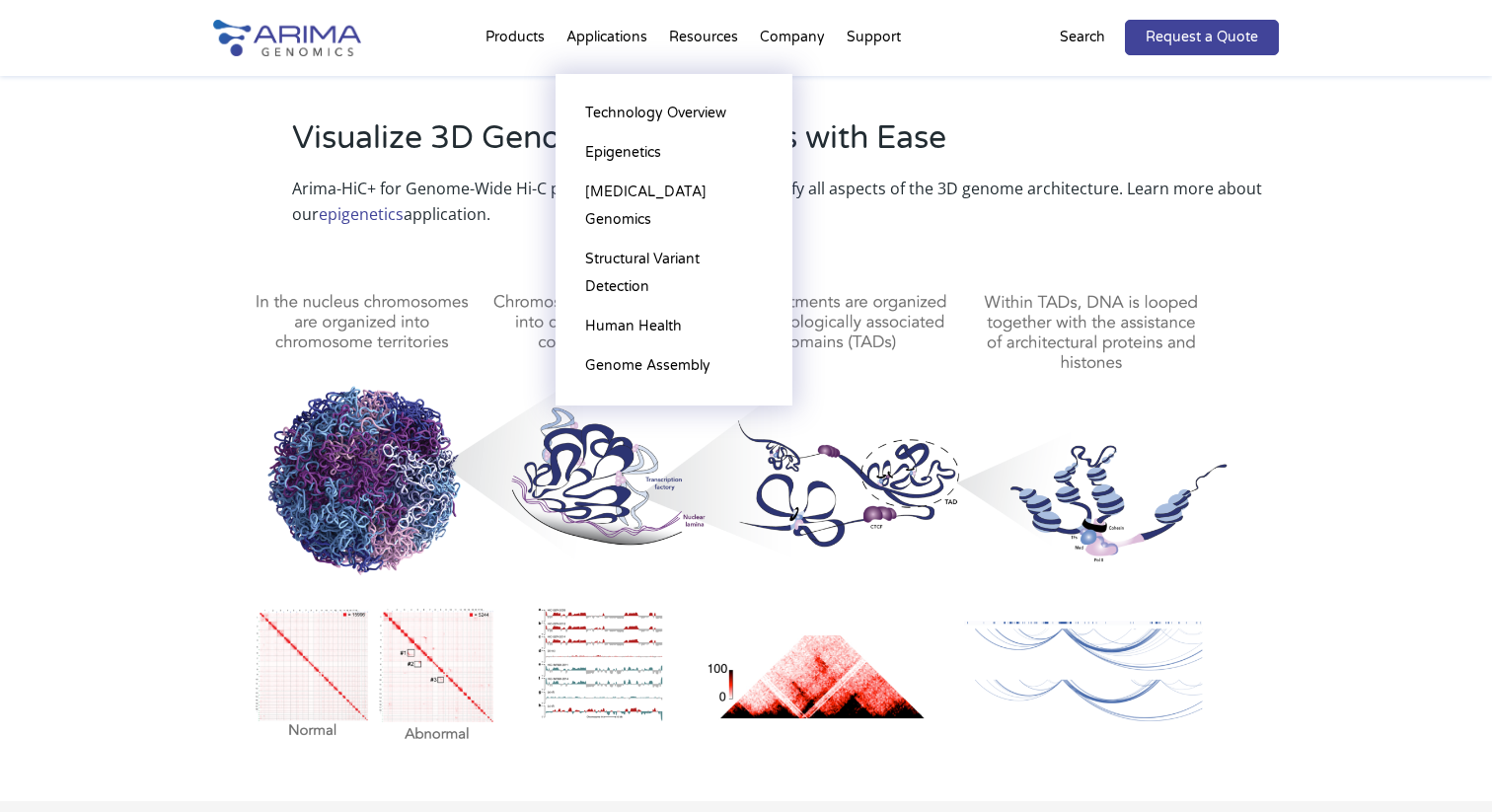 scroll, scrollTop: 861, scrollLeft: 0, axis: vertical 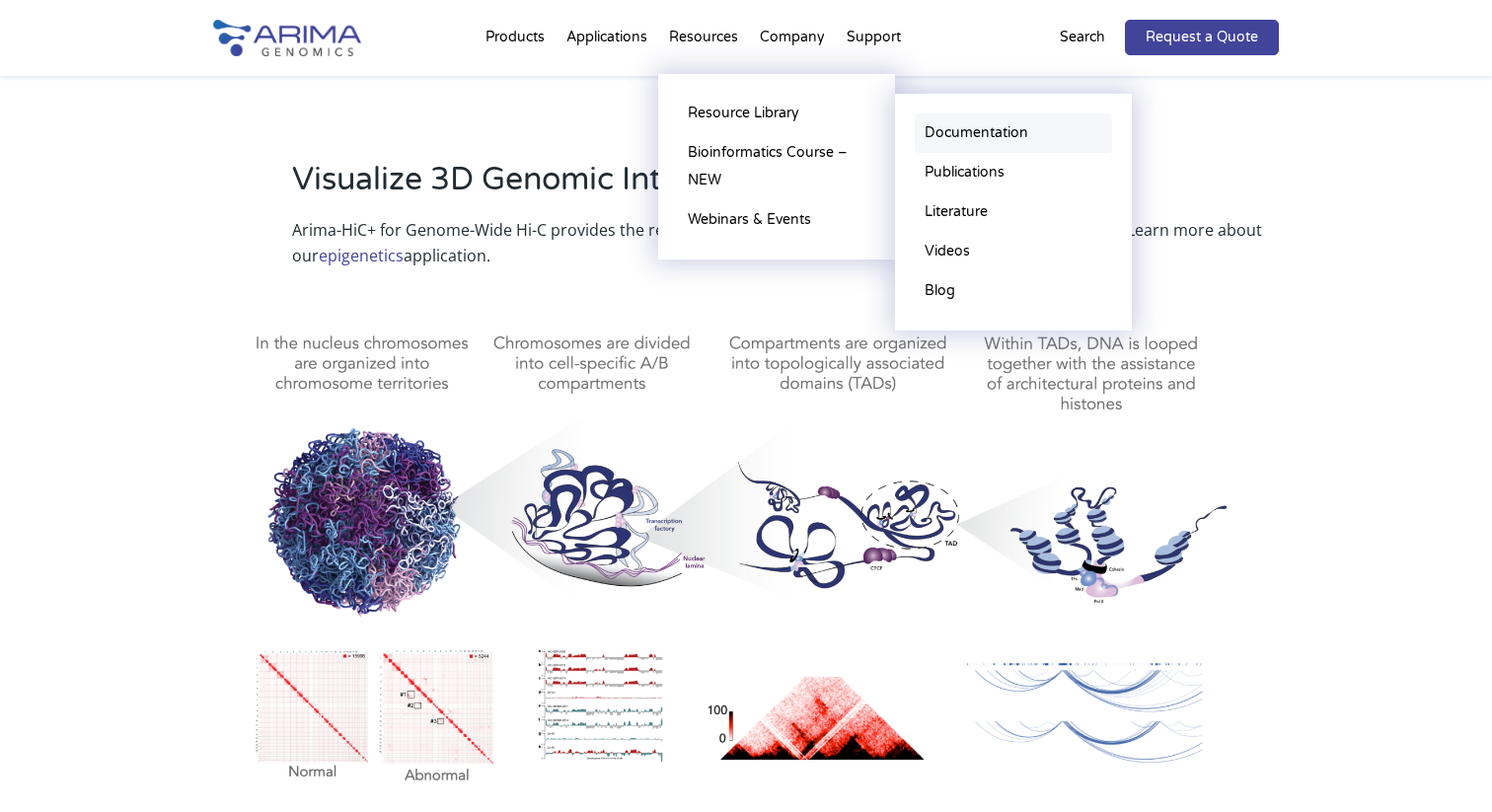 click on "Documentation" at bounding box center [1013, 133] 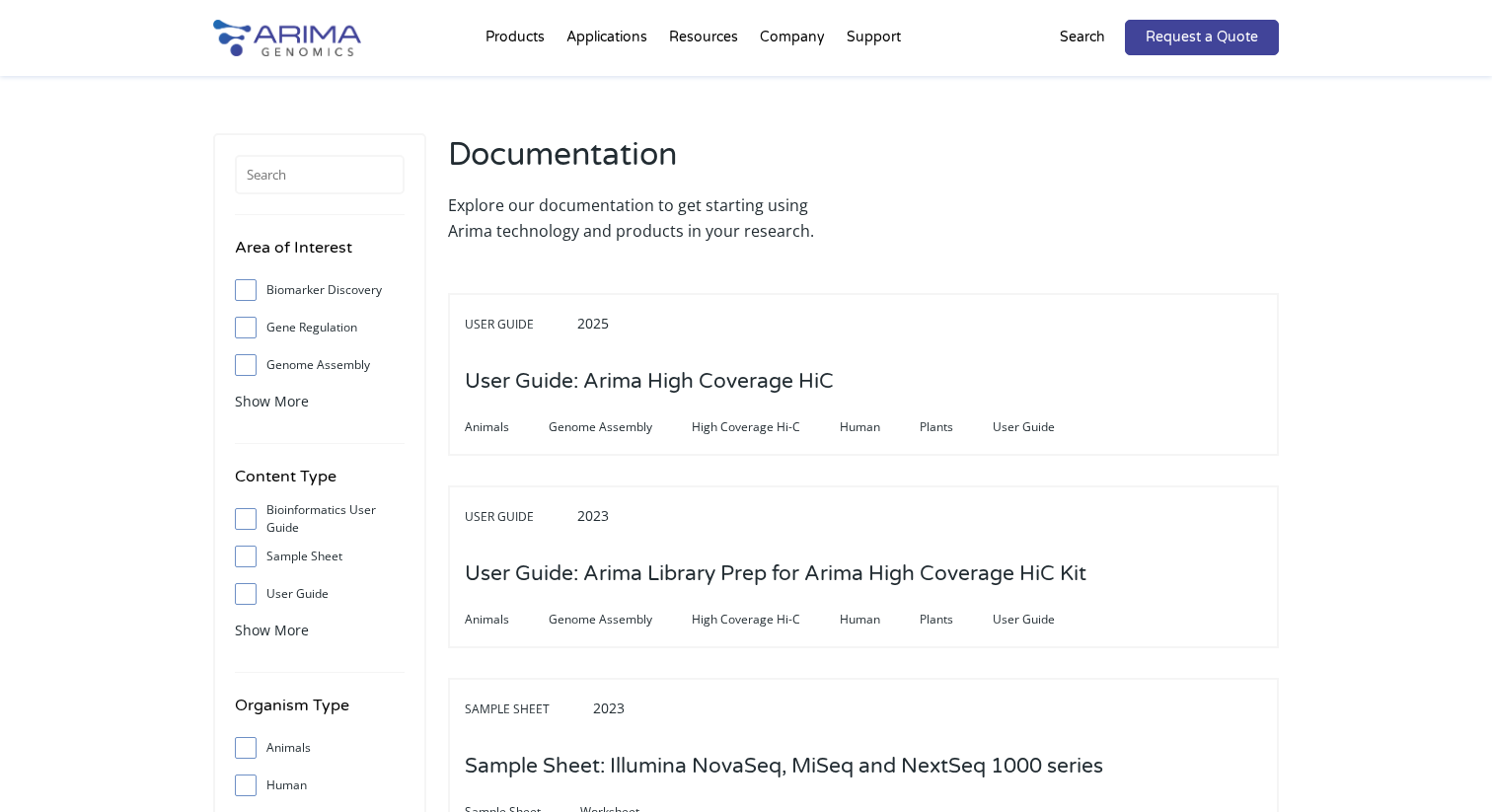 scroll, scrollTop: 0, scrollLeft: 0, axis: both 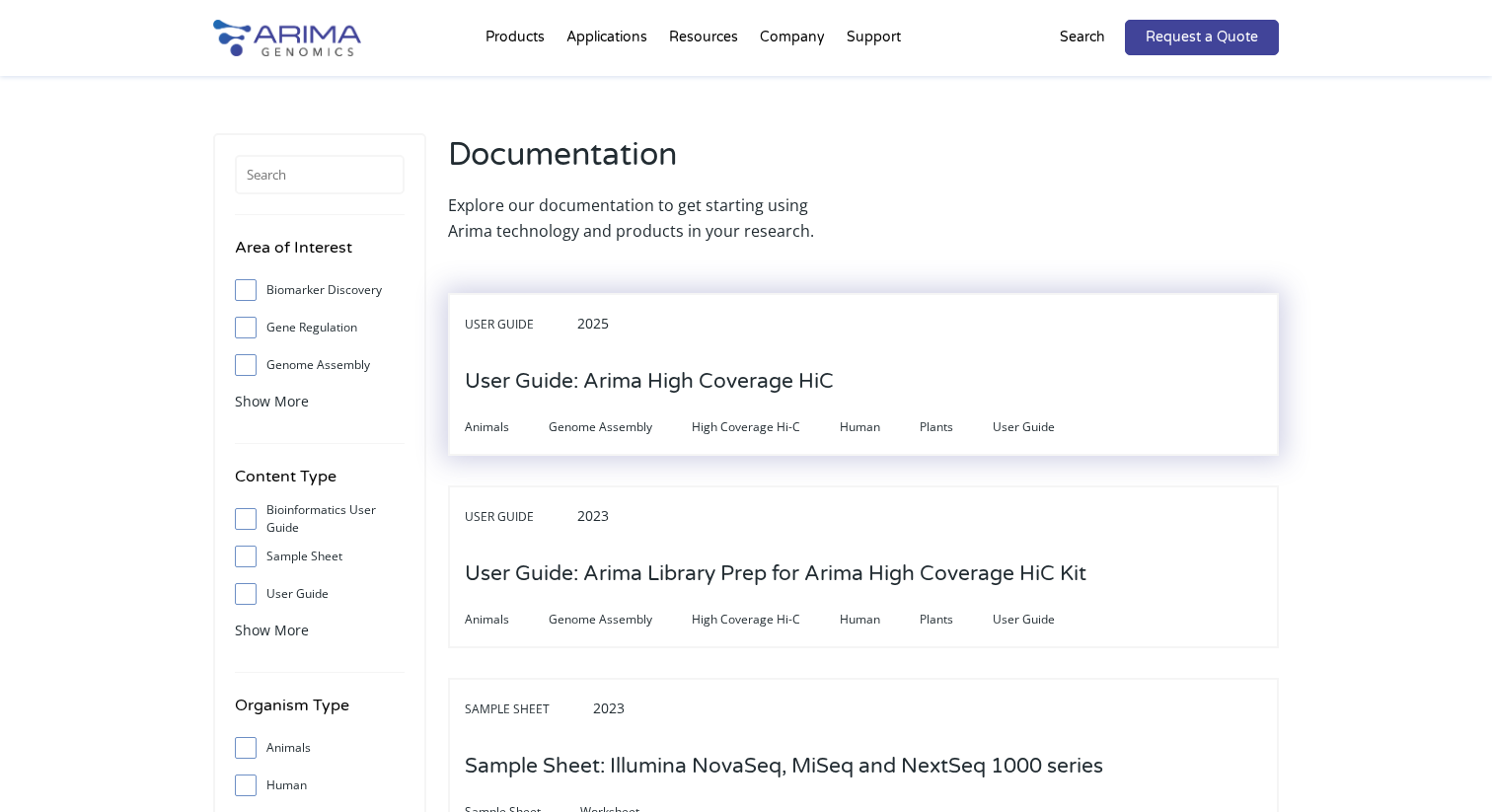 click on "User Guide: Arima High Coverage HiC" at bounding box center (649, 382) 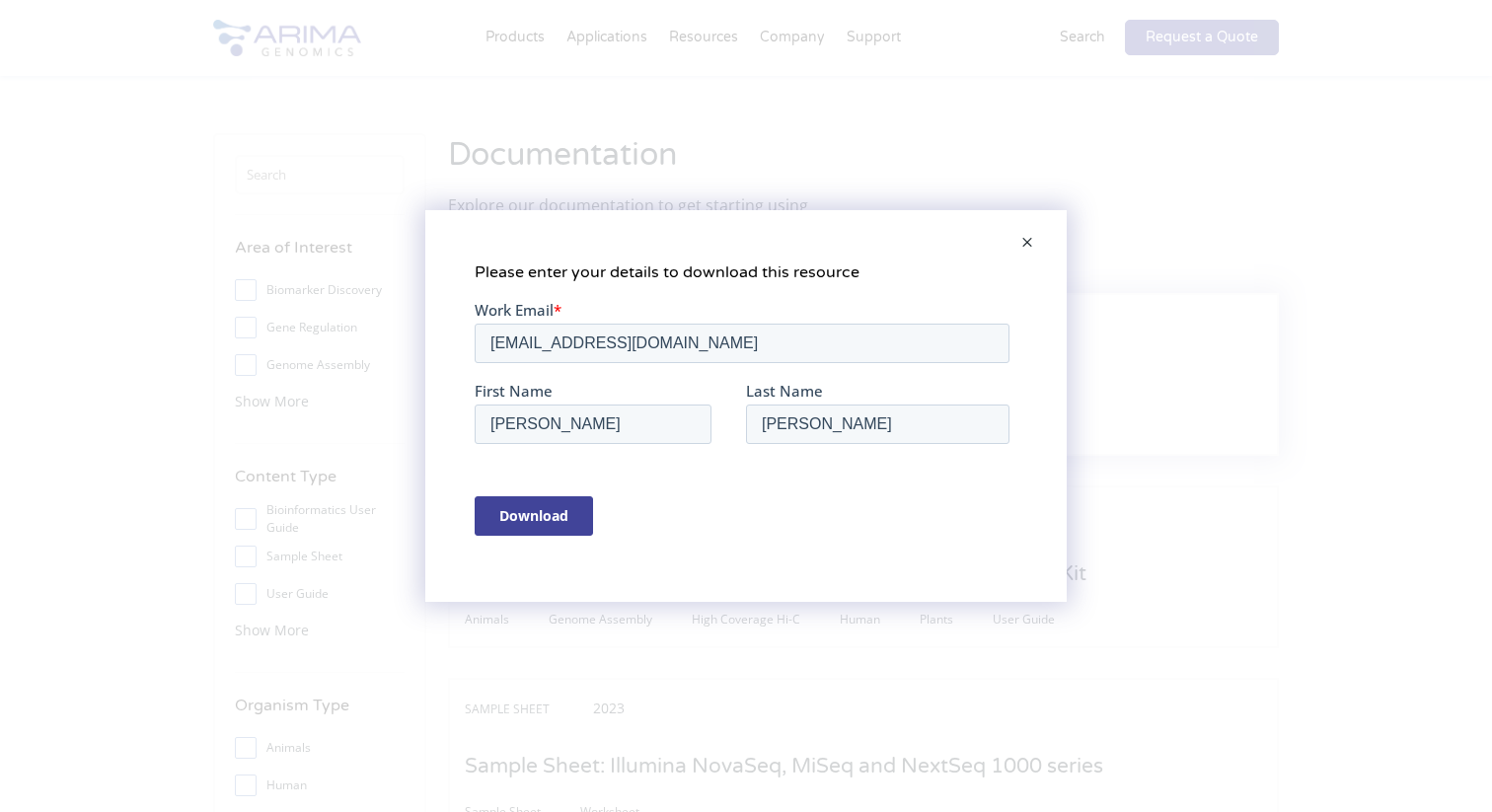 scroll, scrollTop: 0, scrollLeft: 0, axis: both 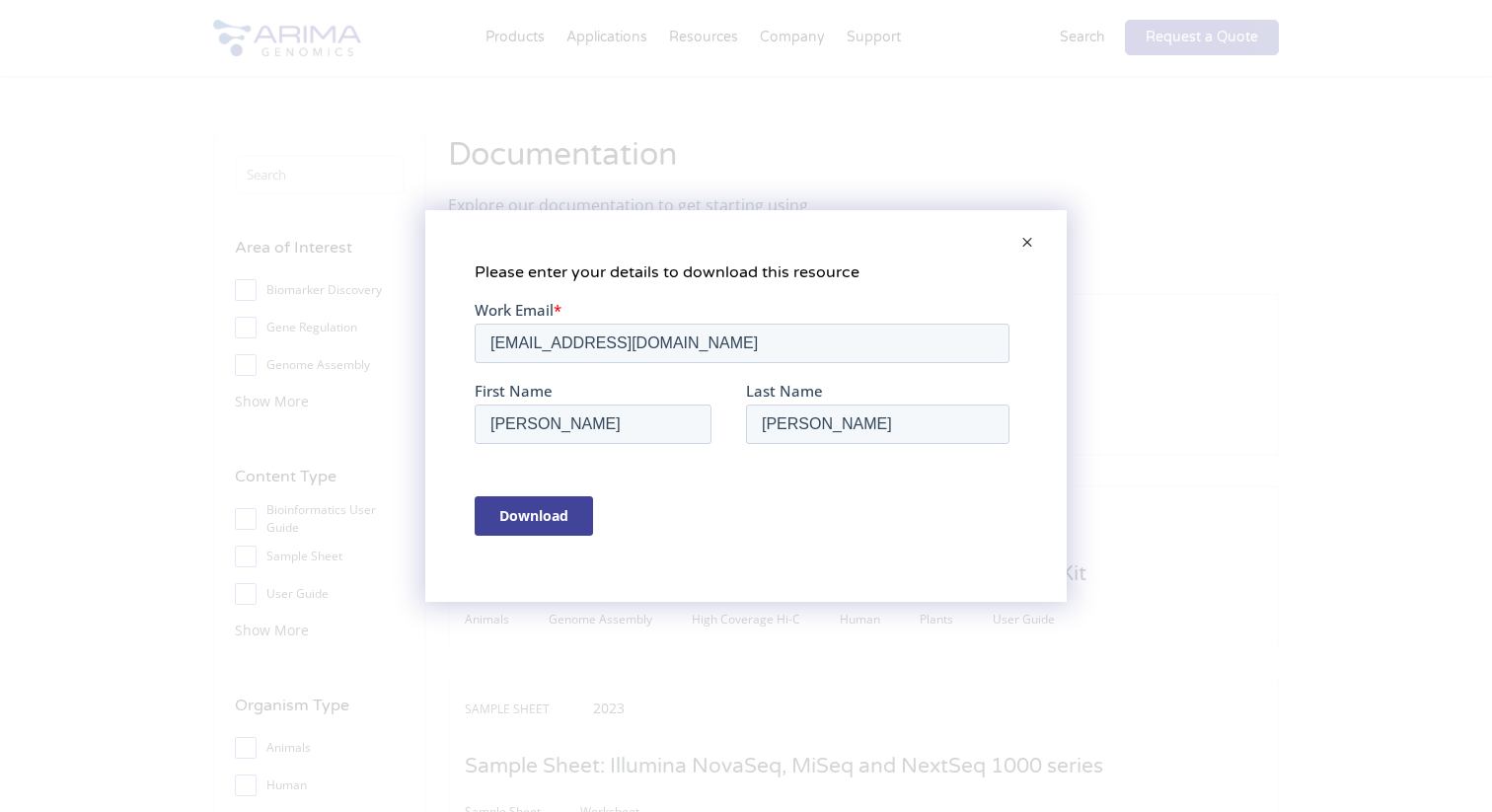 click at bounding box center (1027, 244) 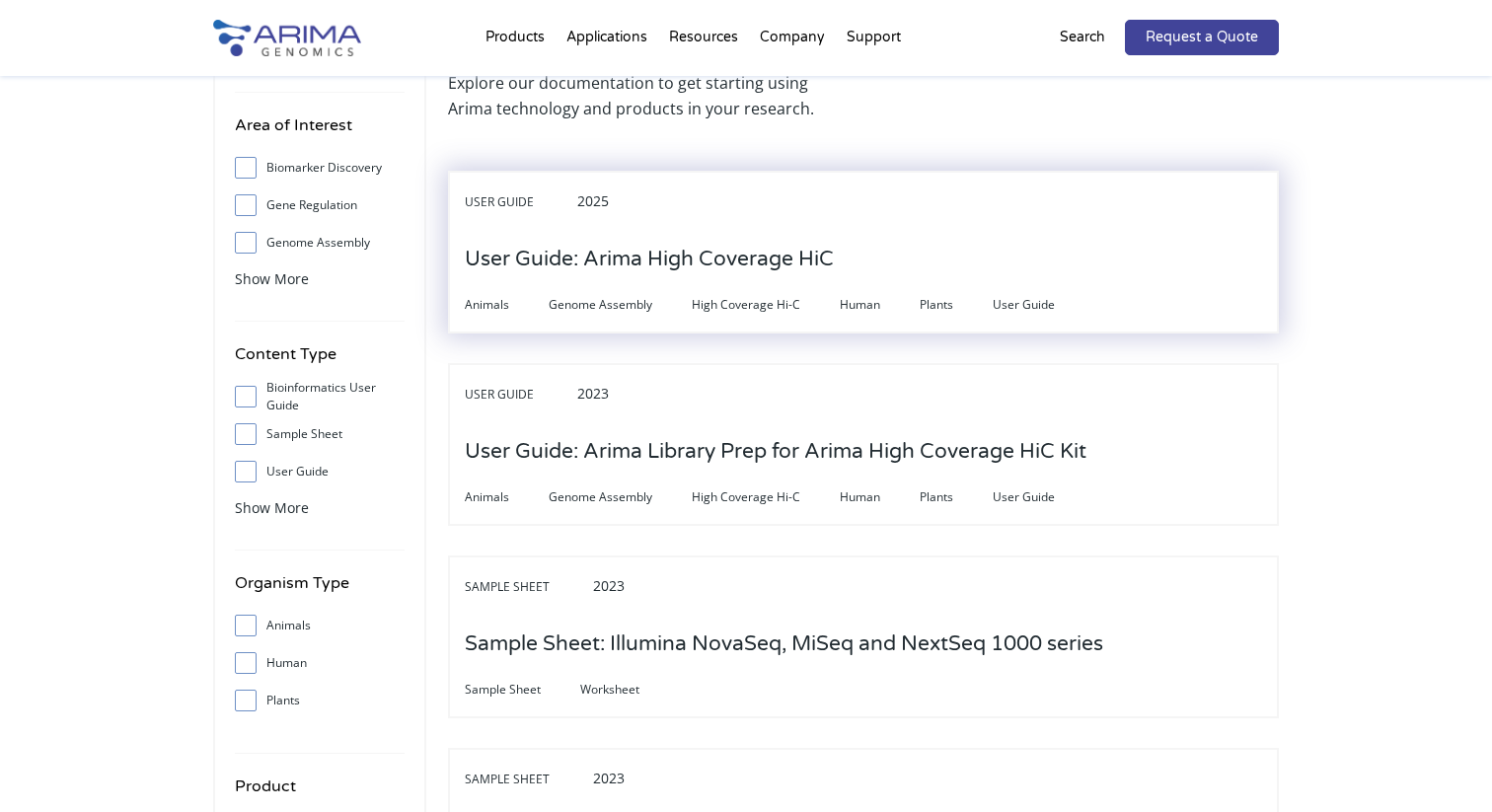 scroll, scrollTop: 124, scrollLeft: 0, axis: vertical 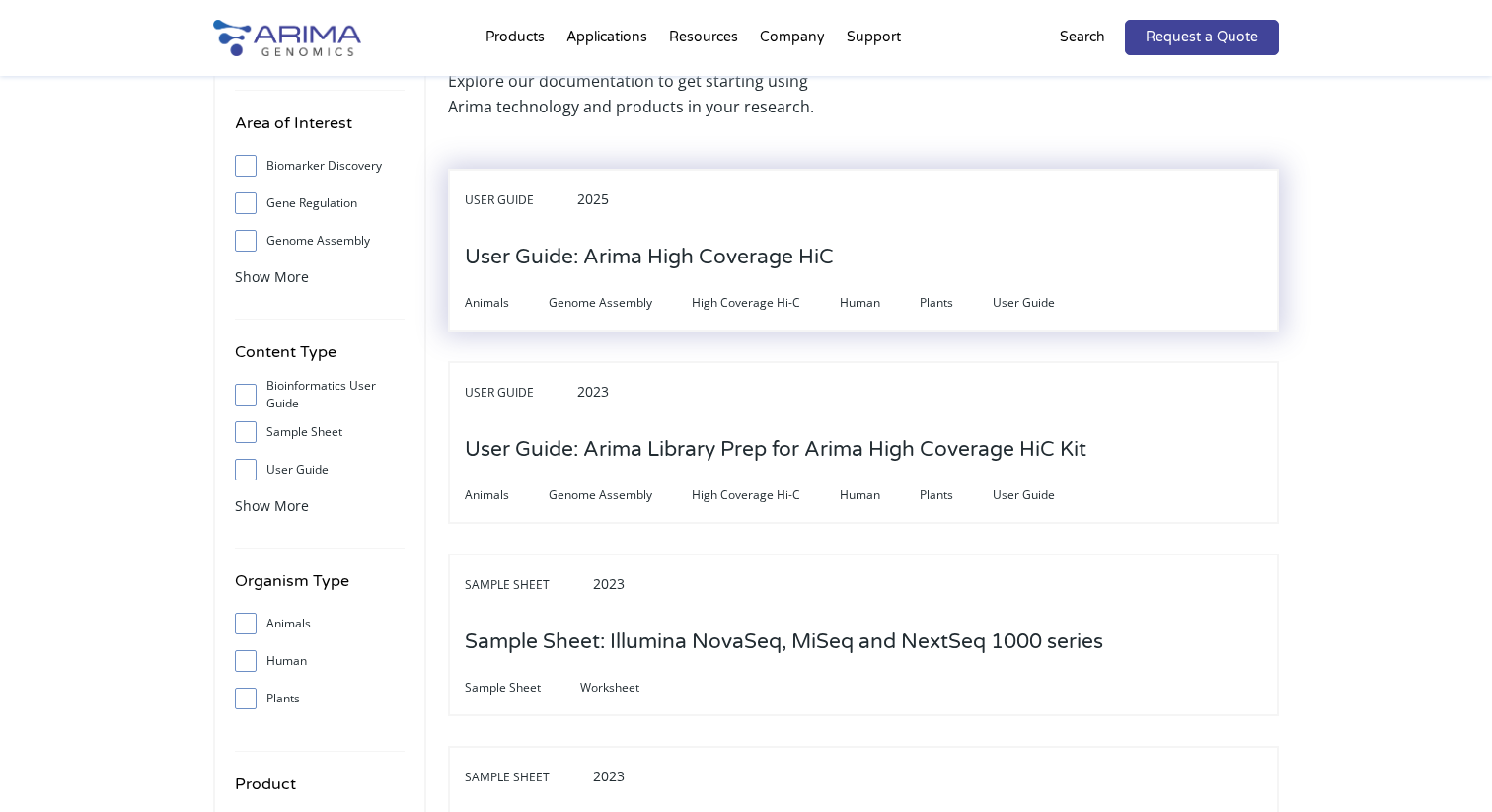 click on "User Guide   2025" at bounding box center [863, 206] 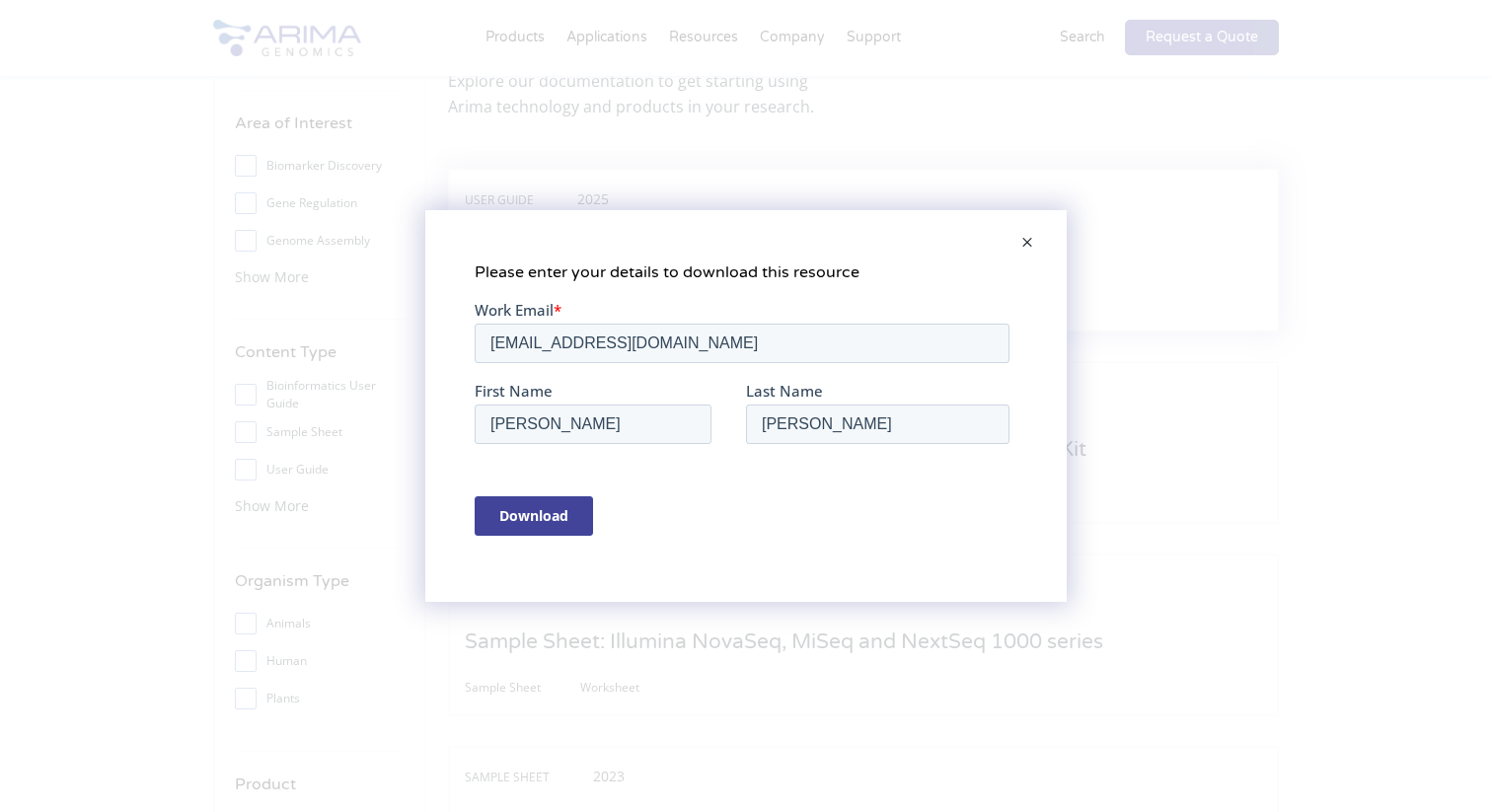 scroll, scrollTop: 0, scrollLeft: 0, axis: both 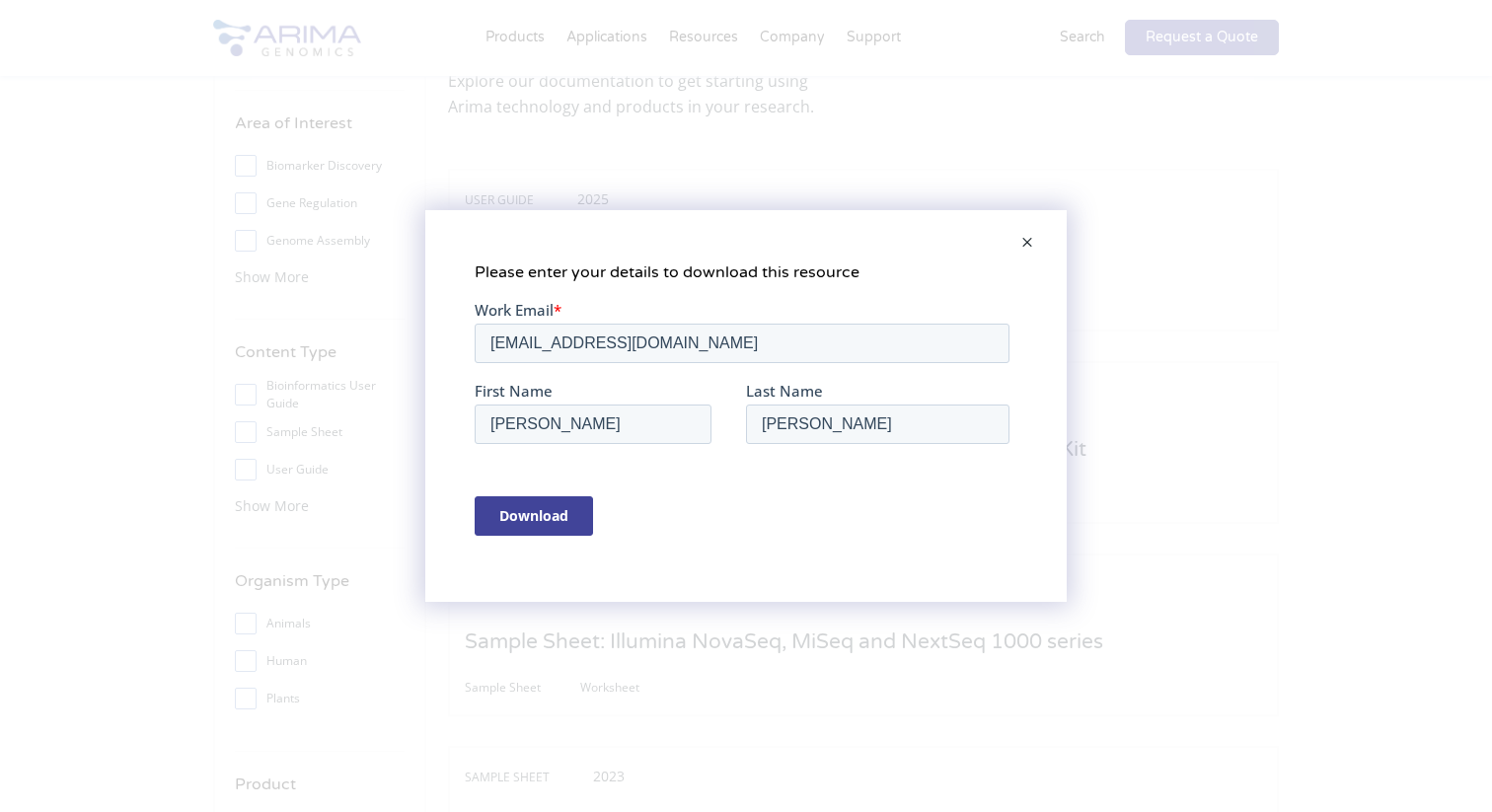 click on "Download" at bounding box center (534, 516) 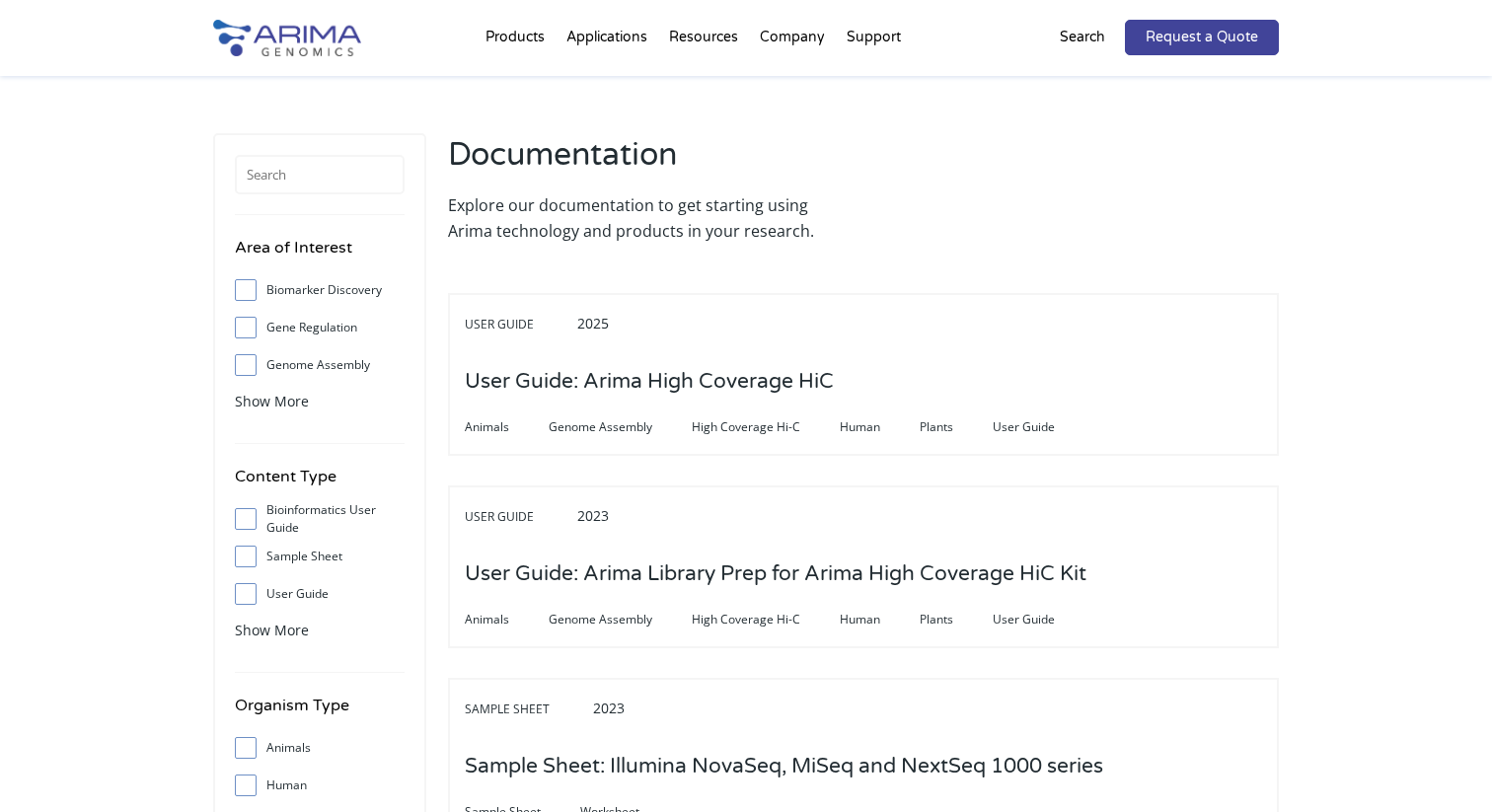 scroll, scrollTop: 124, scrollLeft: 0, axis: vertical 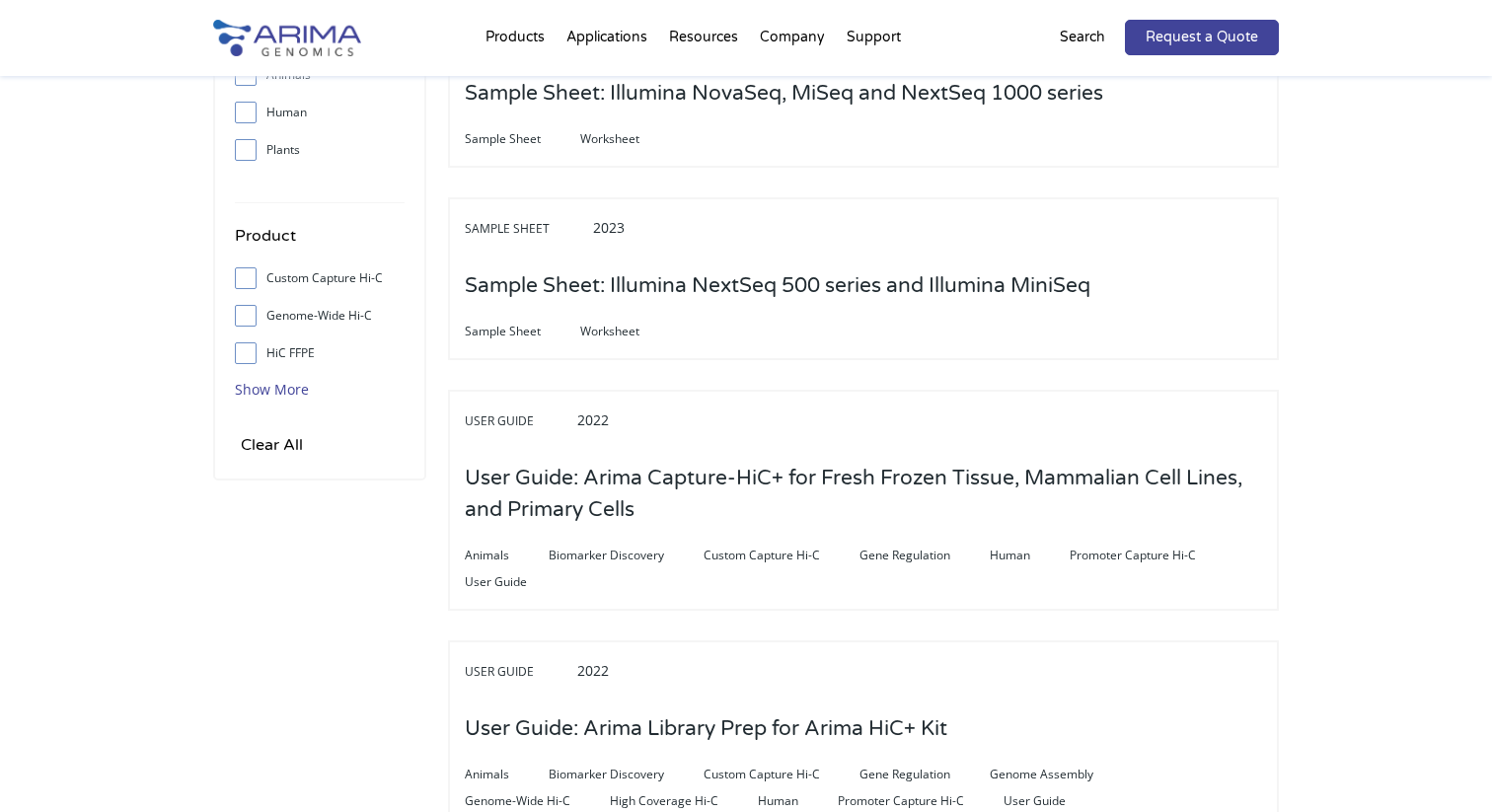 click on "Show More" at bounding box center [271, 389] 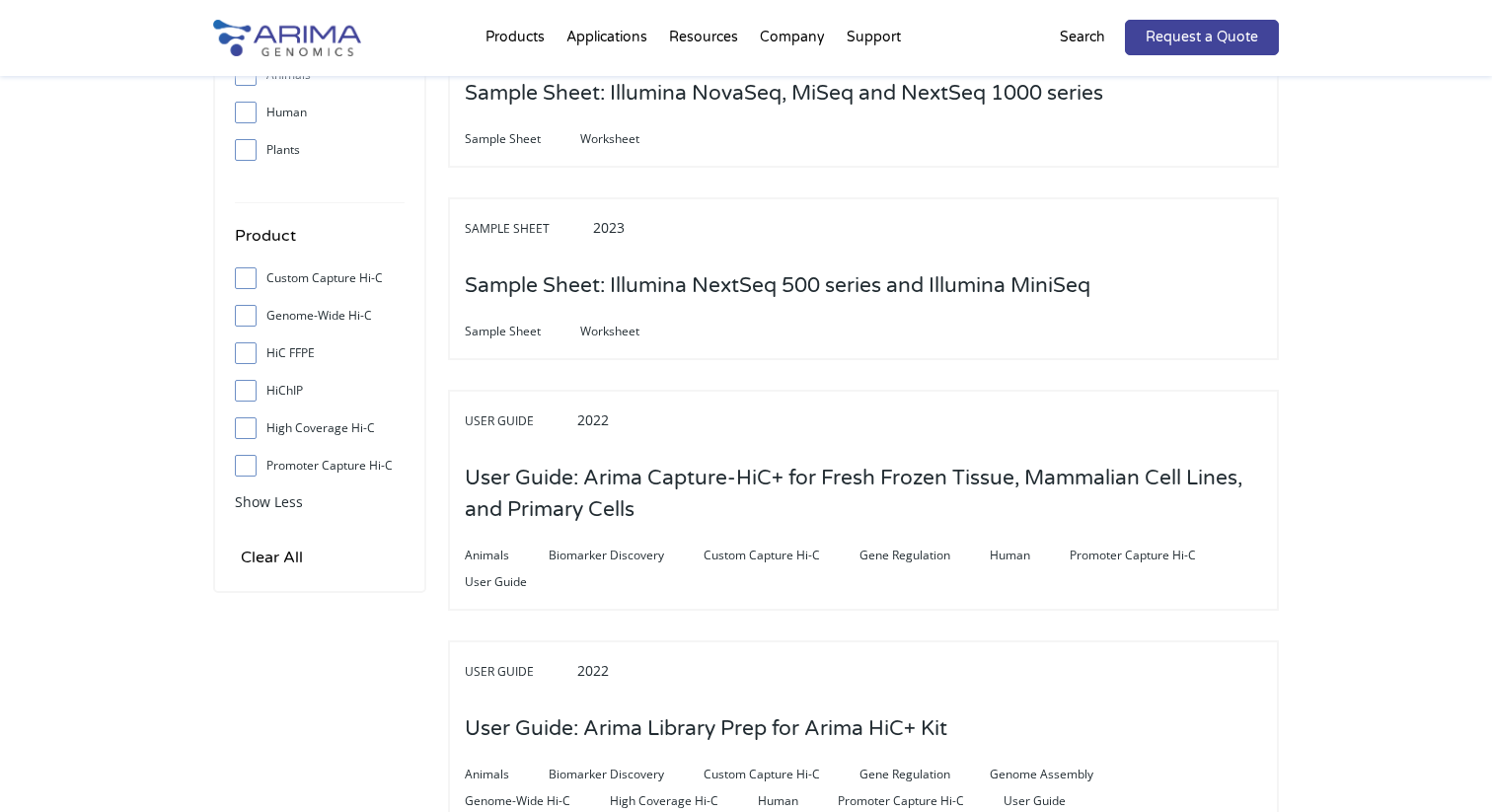 click on "Genome-Wide Hi-C" at bounding box center [245, 315] 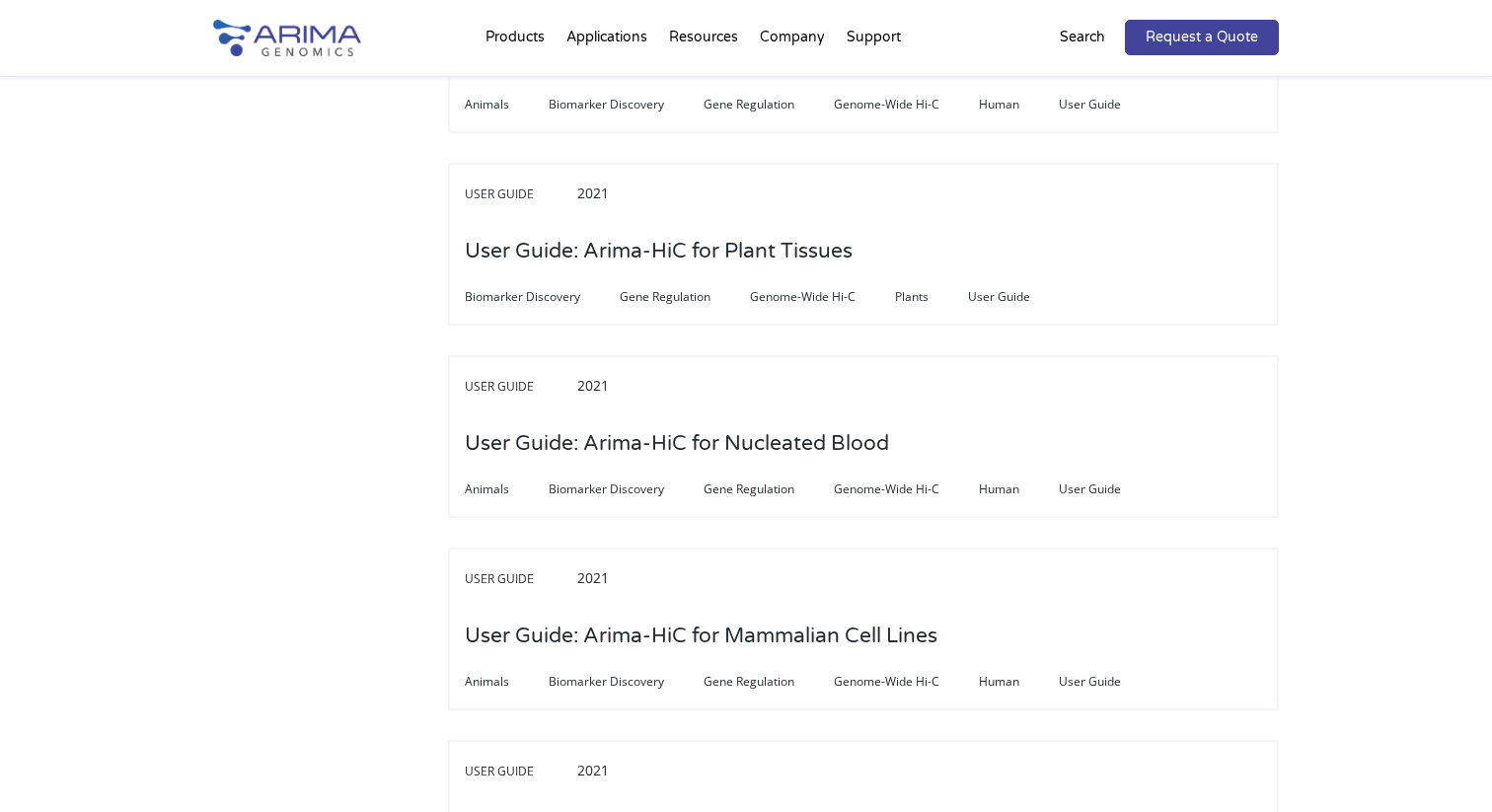 scroll, scrollTop: 2186, scrollLeft: 0, axis: vertical 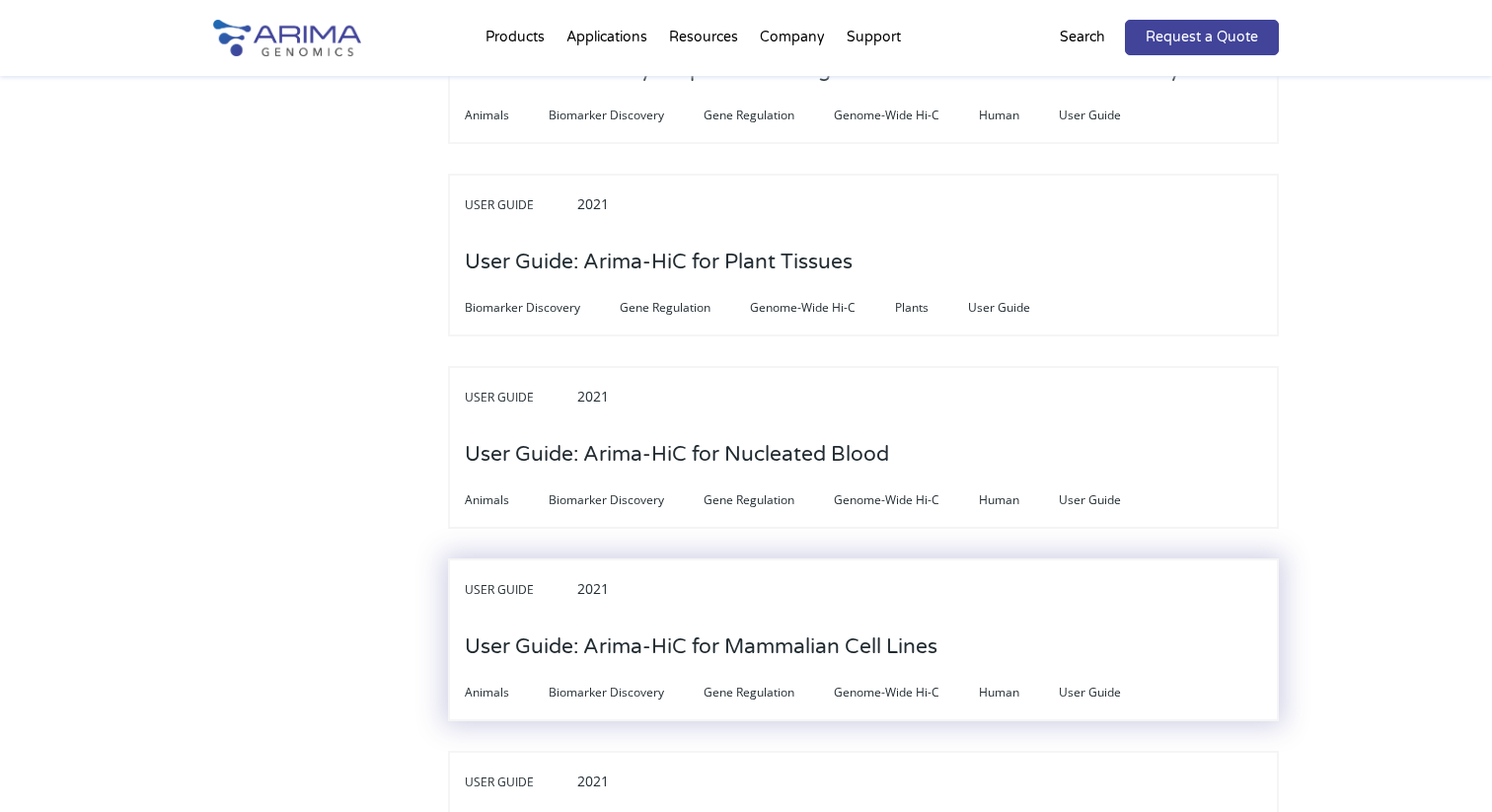 click on "User Guide: Arima-HiC for Mammalian Cell Lines" at bounding box center [701, 647] 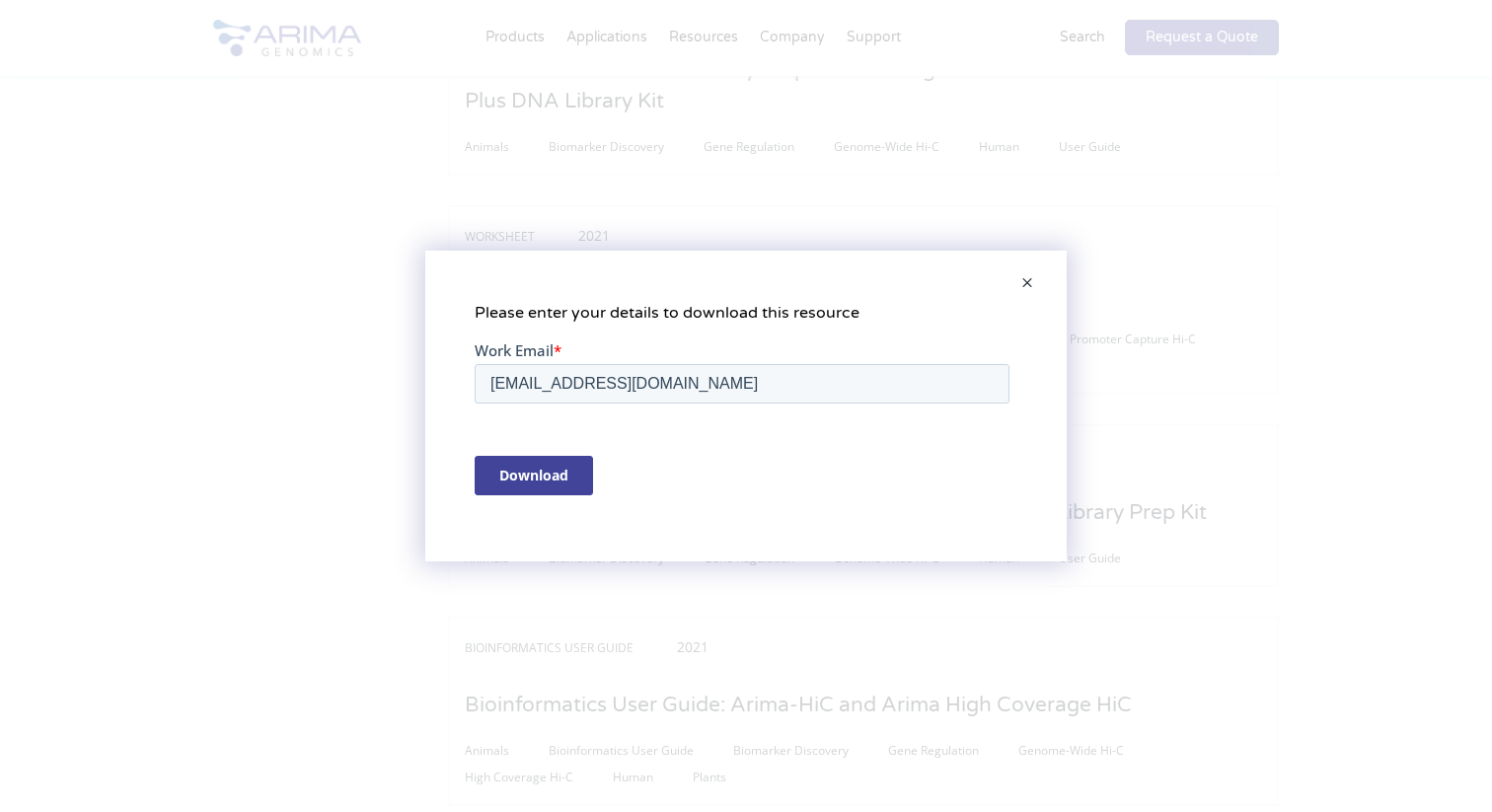 scroll, scrollTop: 0, scrollLeft: 0, axis: both 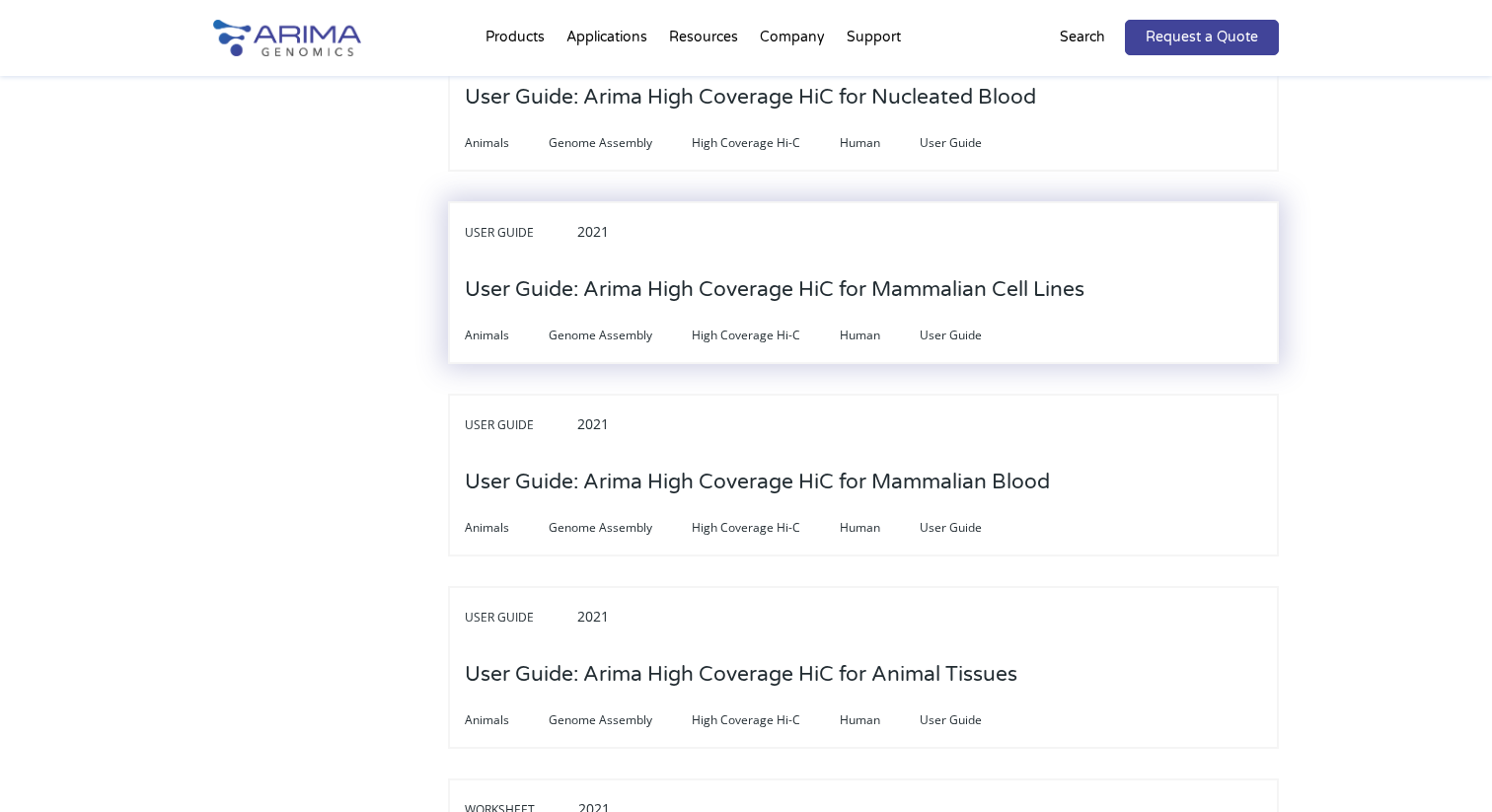 click on "User Guide: Arima High Coverage HiC for Mammalian Cell Lines" at bounding box center [775, 290] 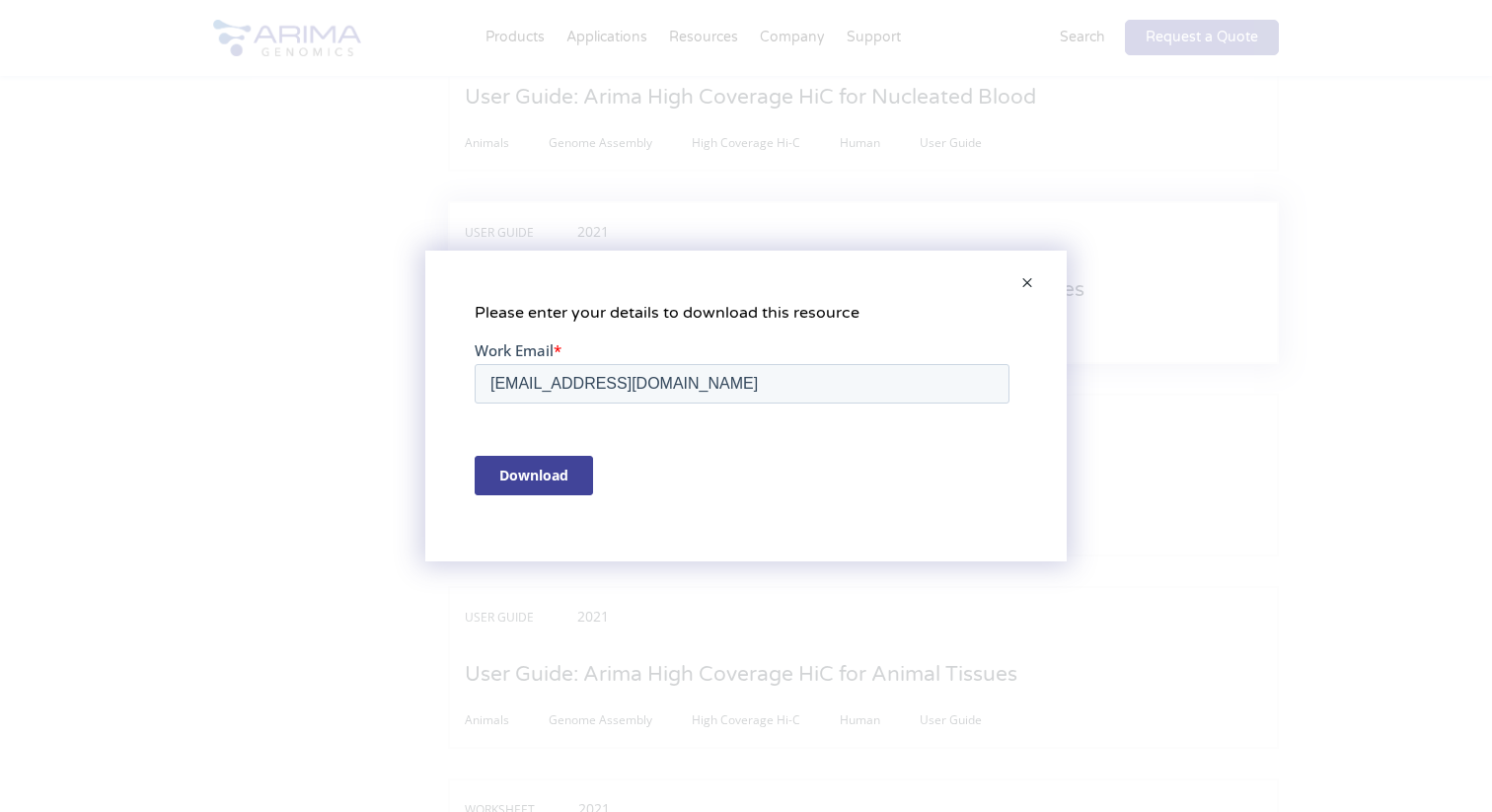 scroll, scrollTop: 0, scrollLeft: 0, axis: both 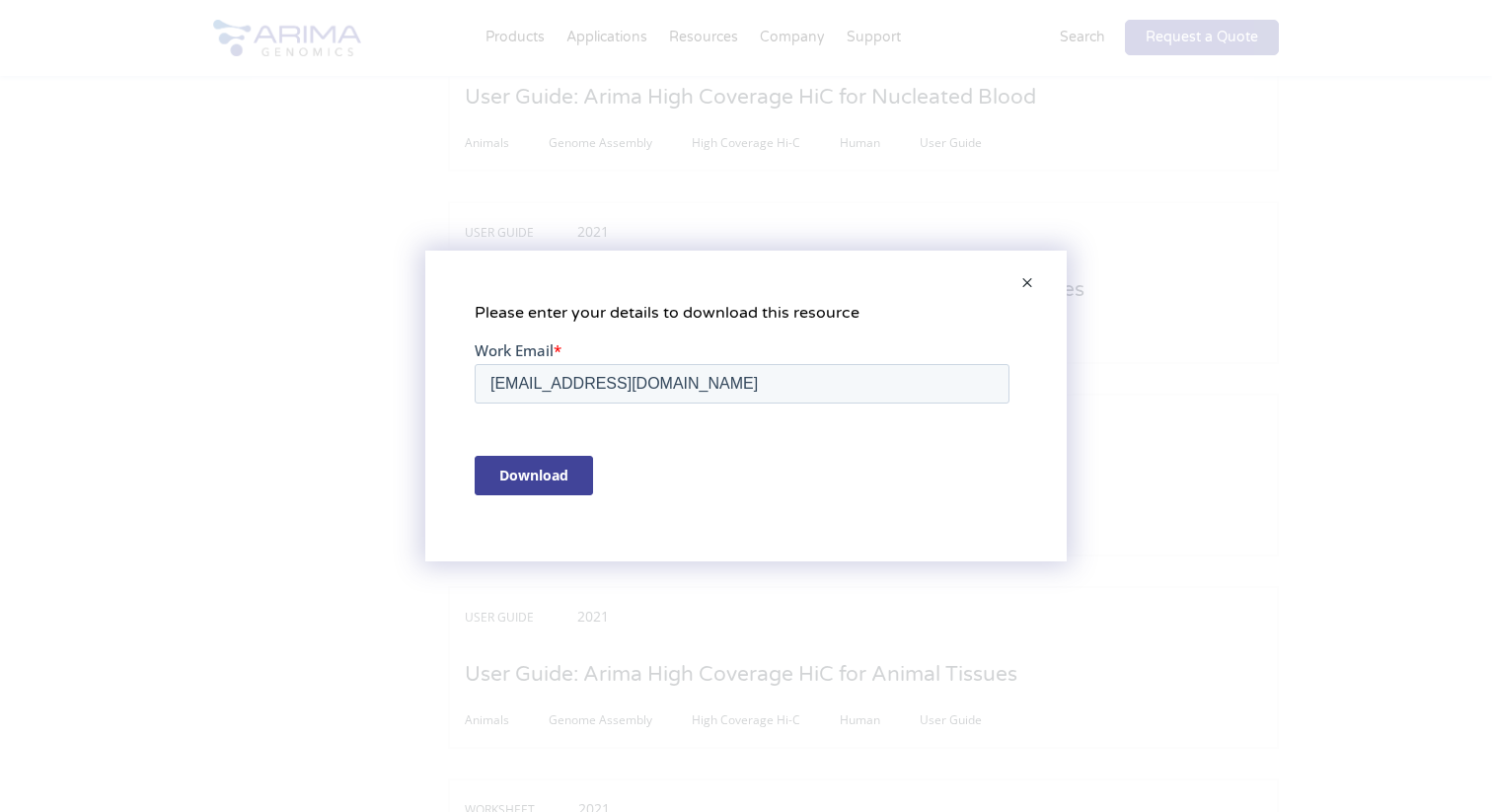 click on "Download" at bounding box center (534, 476) 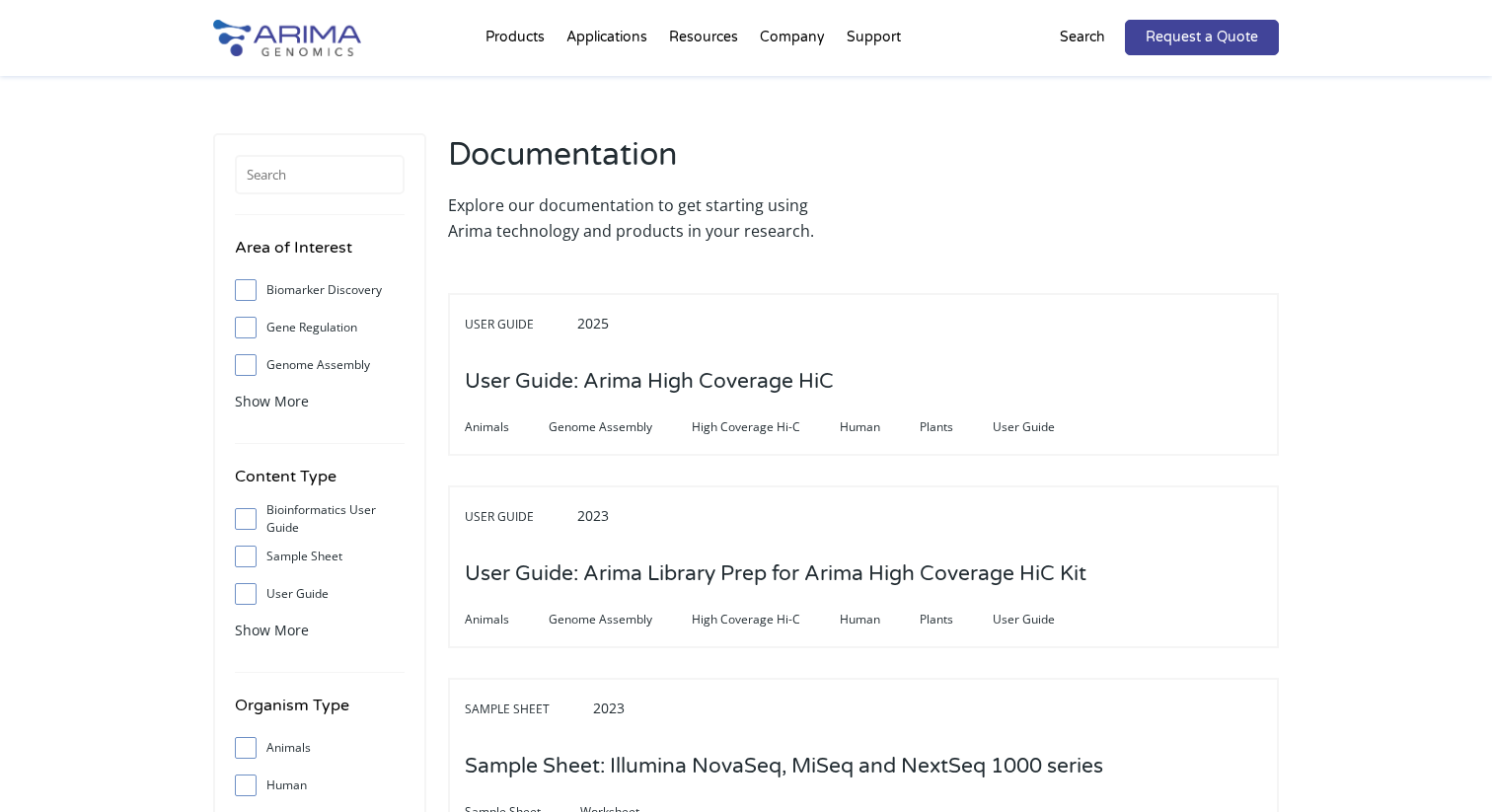 scroll, scrollTop: 5801, scrollLeft: 0, axis: vertical 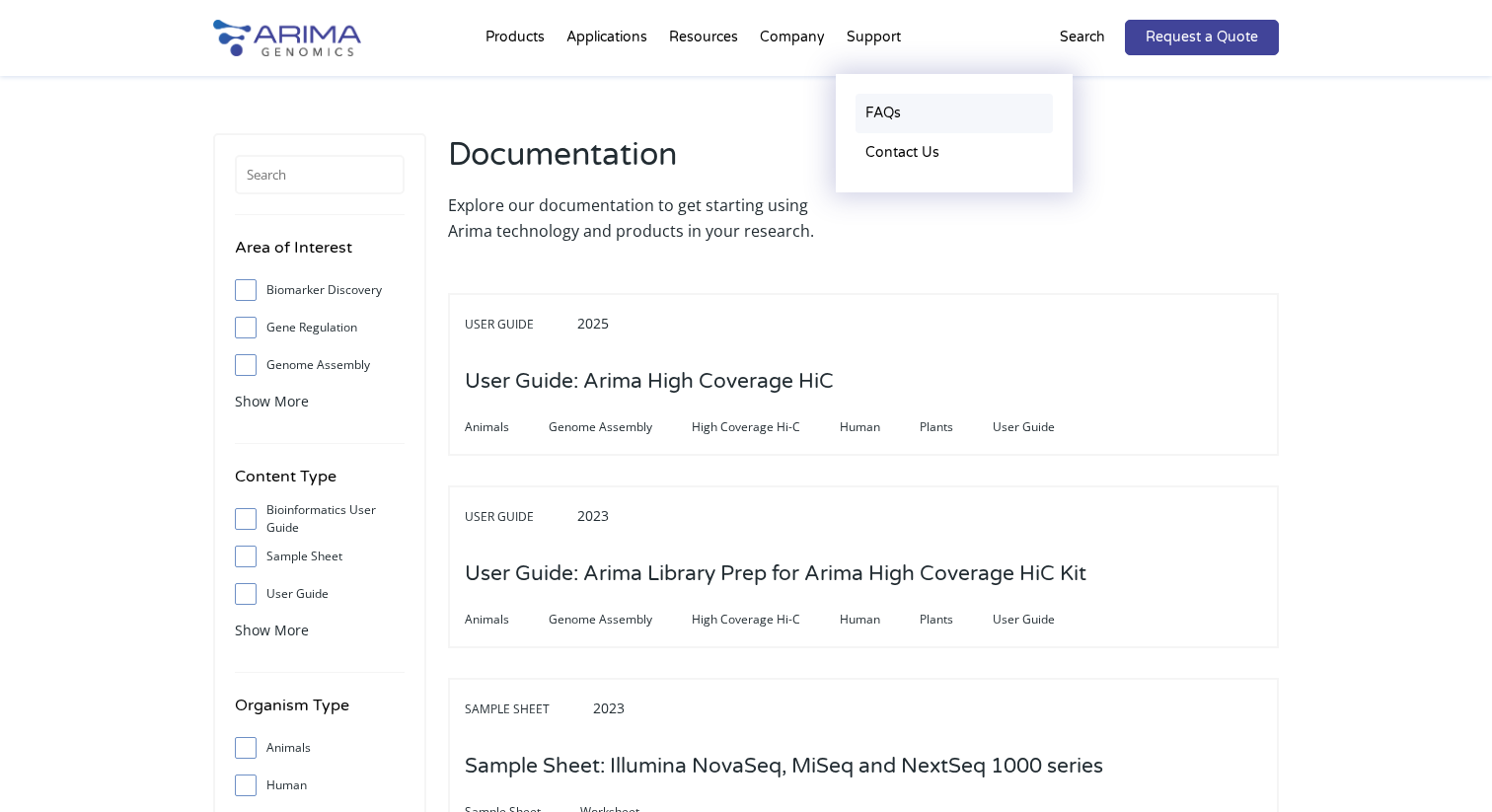 click on "FAQs" at bounding box center (954, 113) 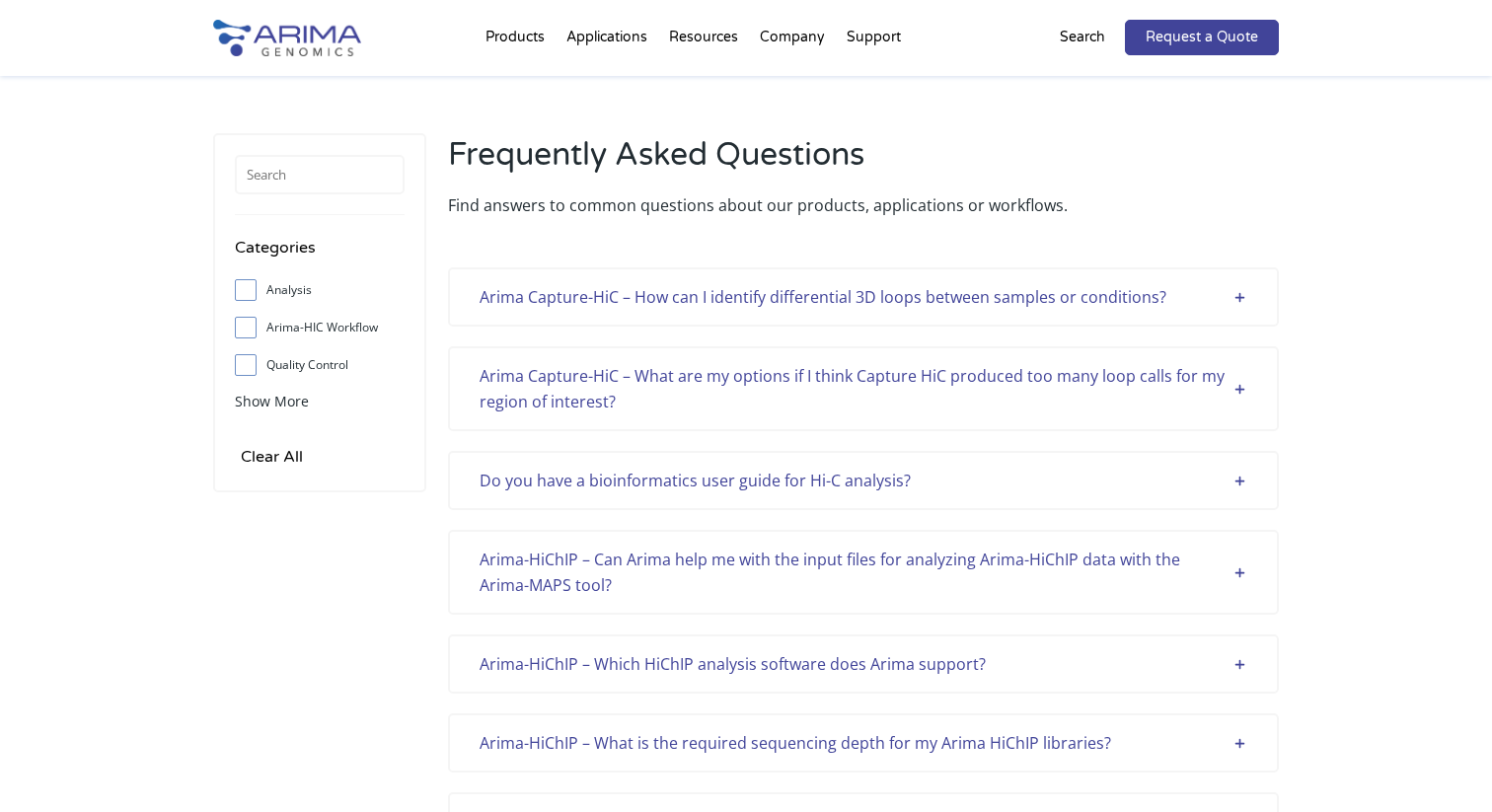 scroll, scrollTop: 0, scrollLeft: 0, axis: both 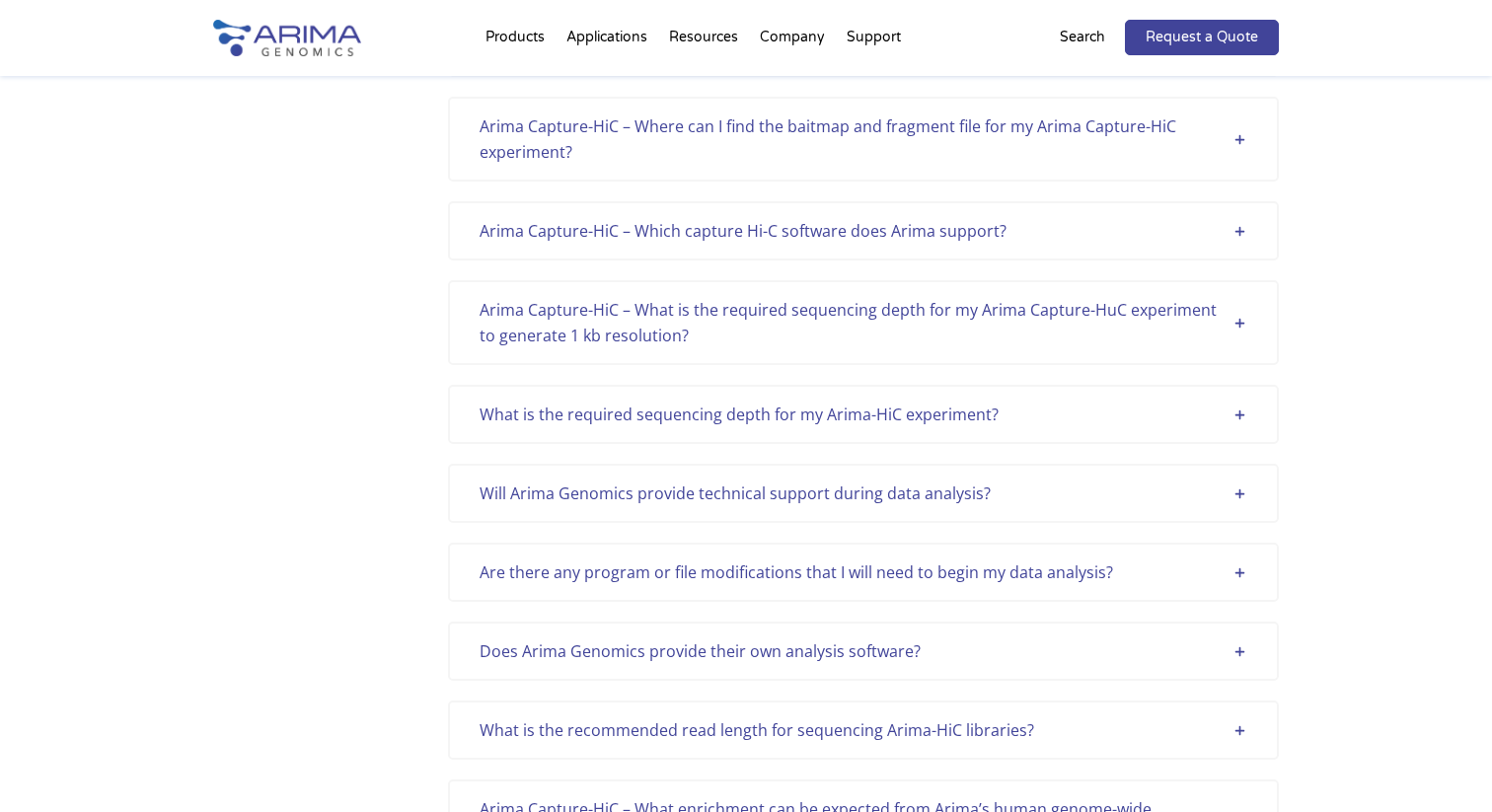 click on "What is the required sequencing depth for my Arima-HiC experiment?" at bounding box center (863, 414) 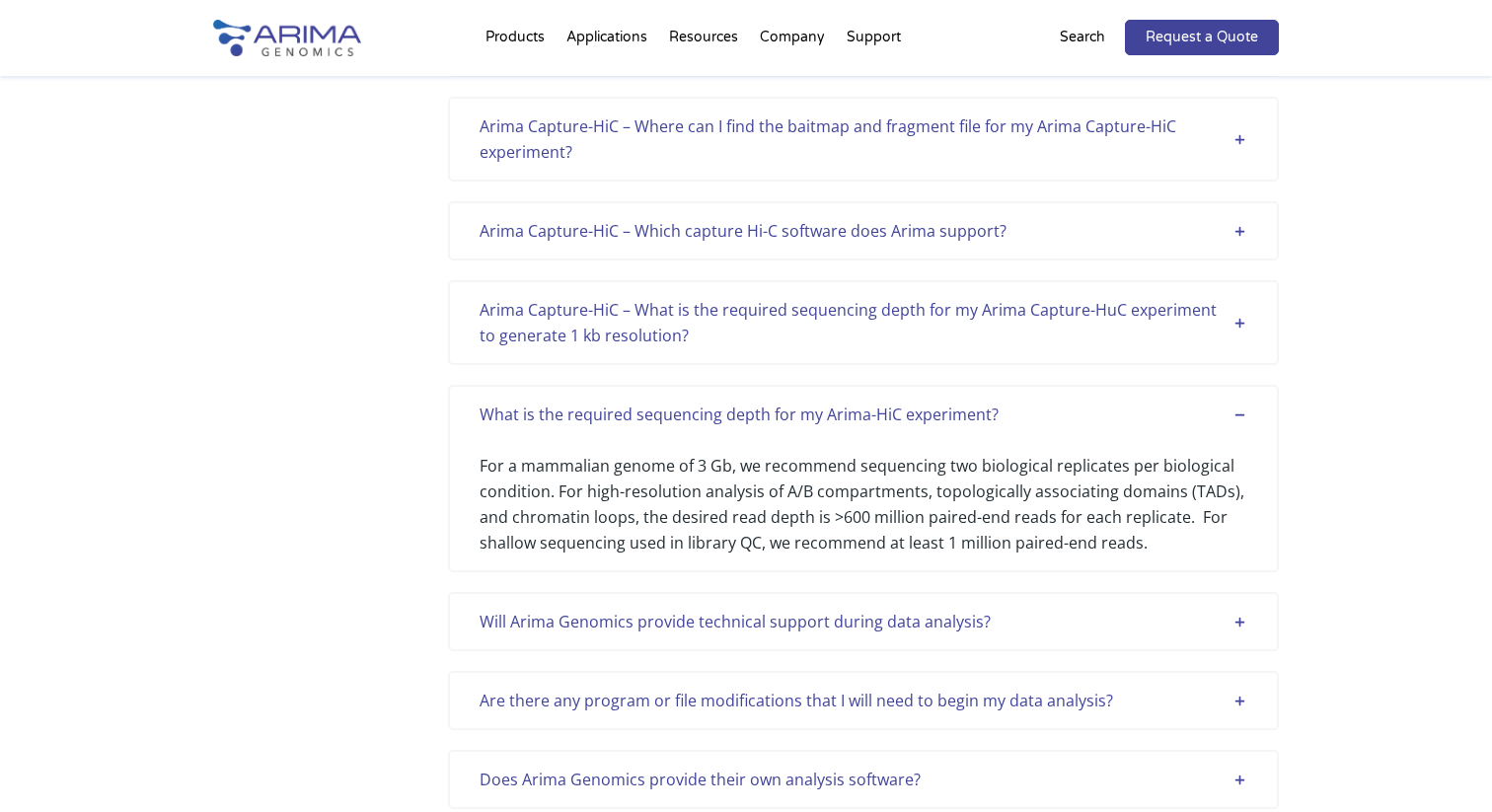 click on "What is the required sequencing depth for my Arima-HiC experiment?" at bounding box center [863, 414] 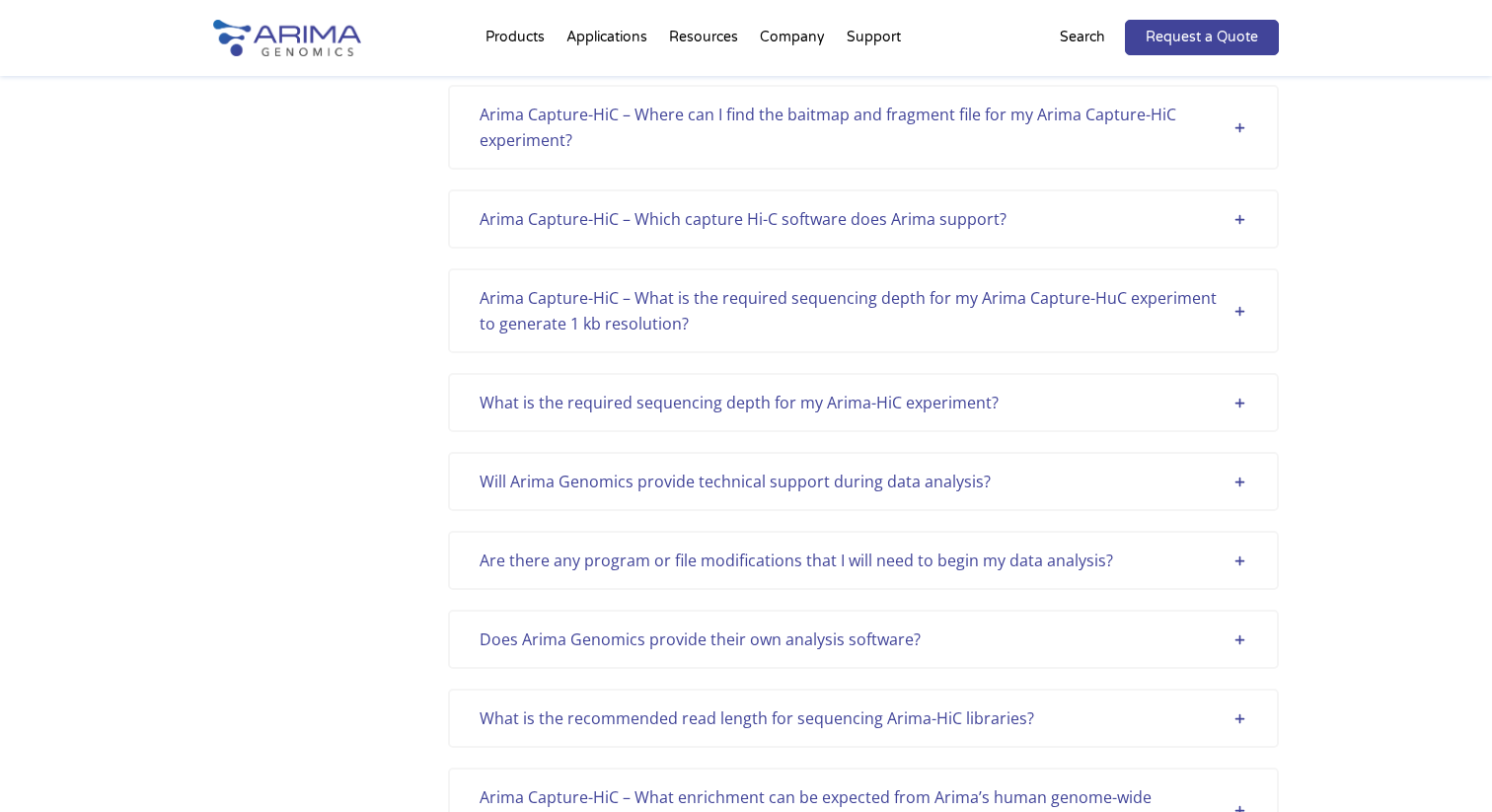 scroll, scrollTop: 713, scrollLeft: 0, axis: vertical 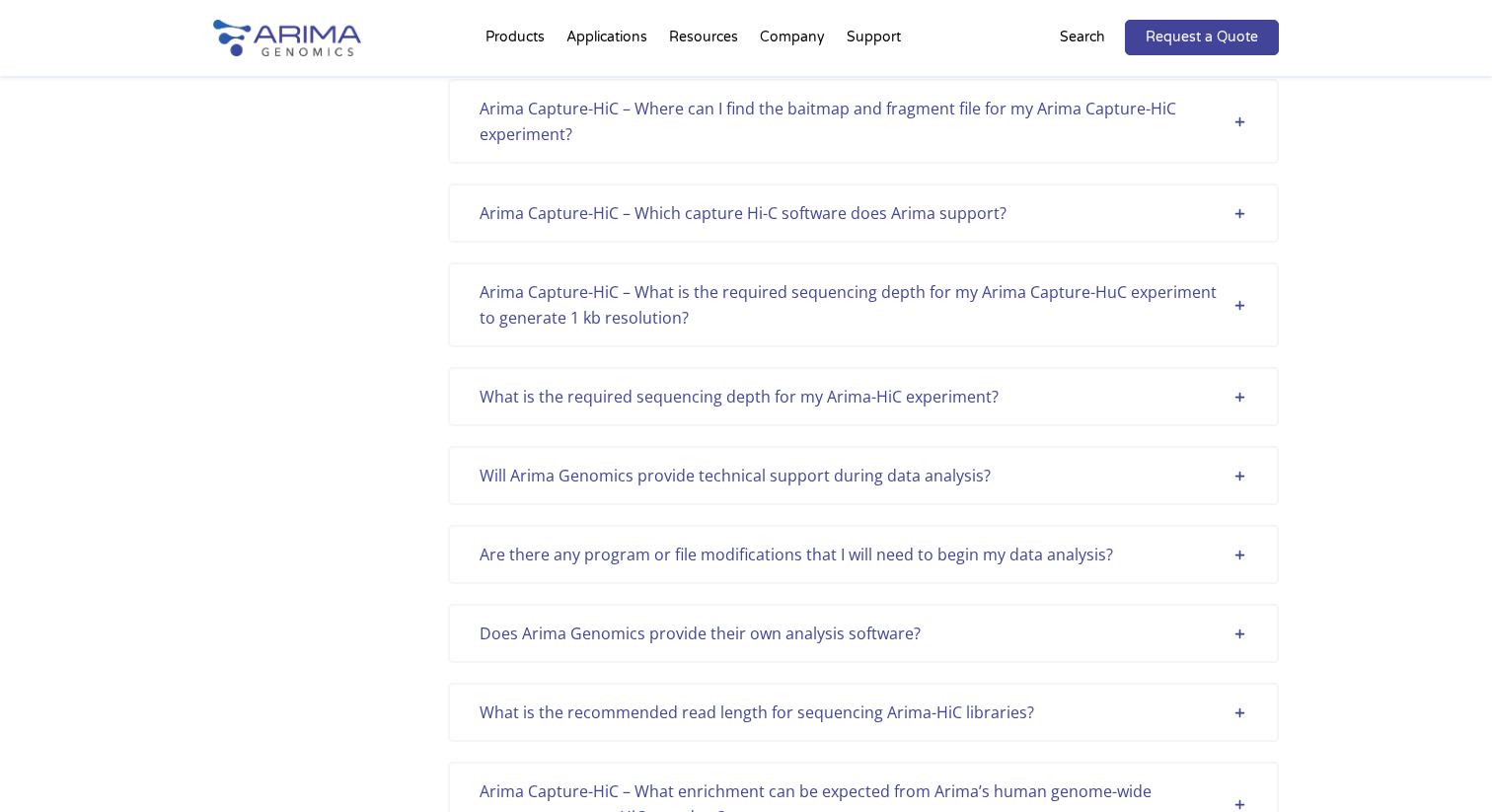 click on "Will Arima Genomics provide technical support during data analysis?" at bounding box center (863, 476) 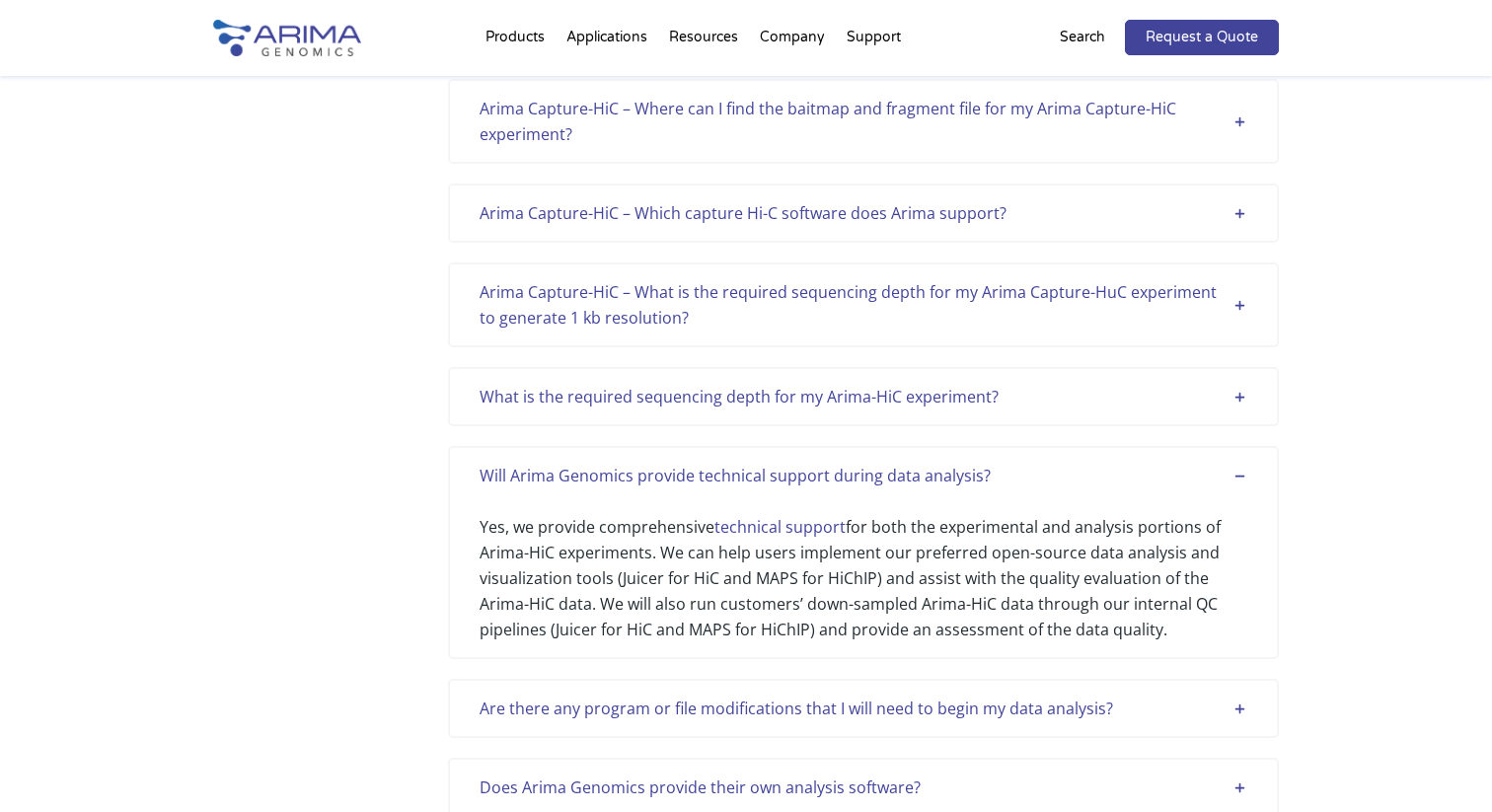 click on "Will Arima Genomics provide technical support during data analysis?" at bounding box center (863, 476) 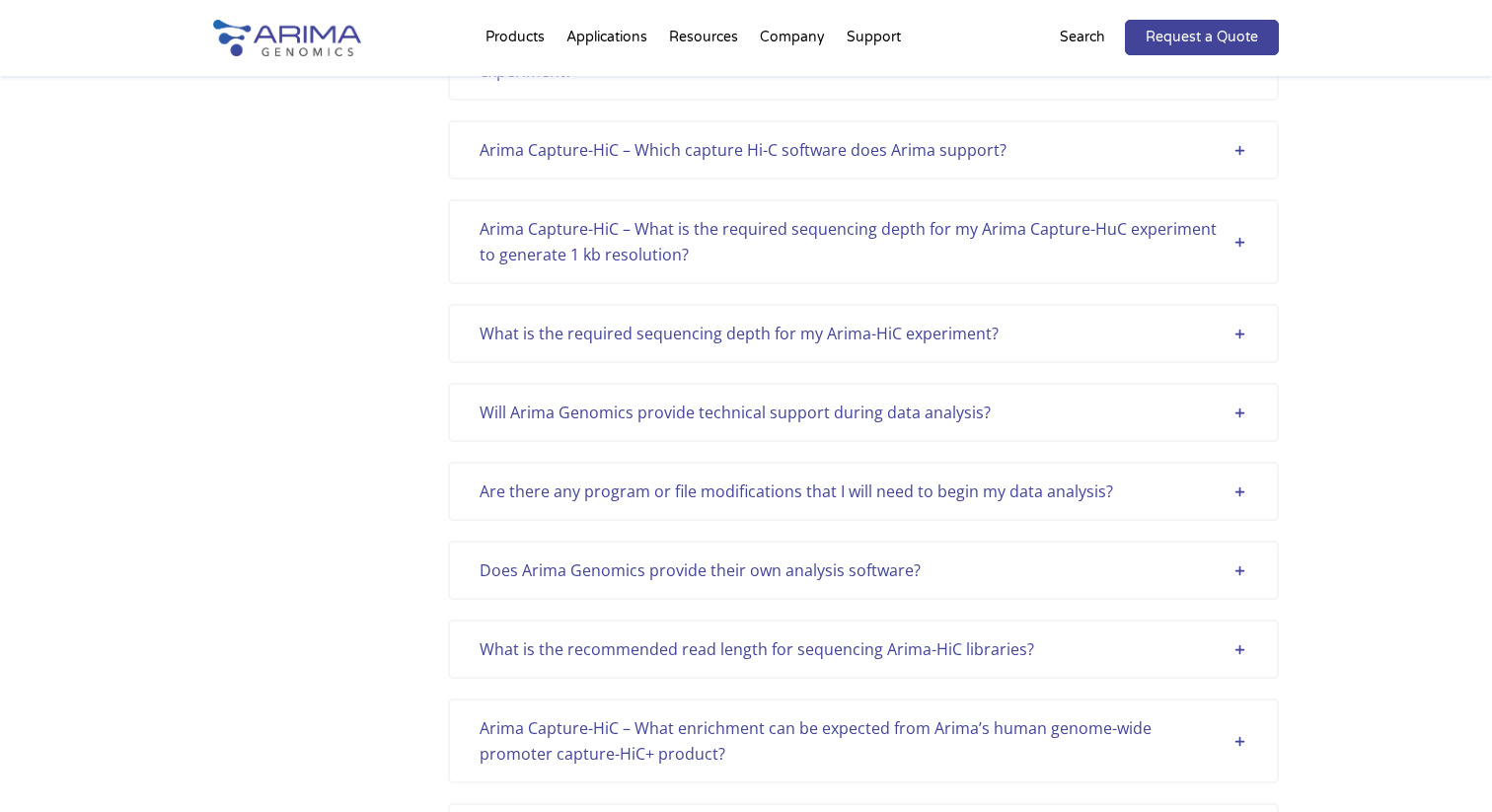 scroll, scrollTop: 777, scrollLeft: 0, axis: vertical 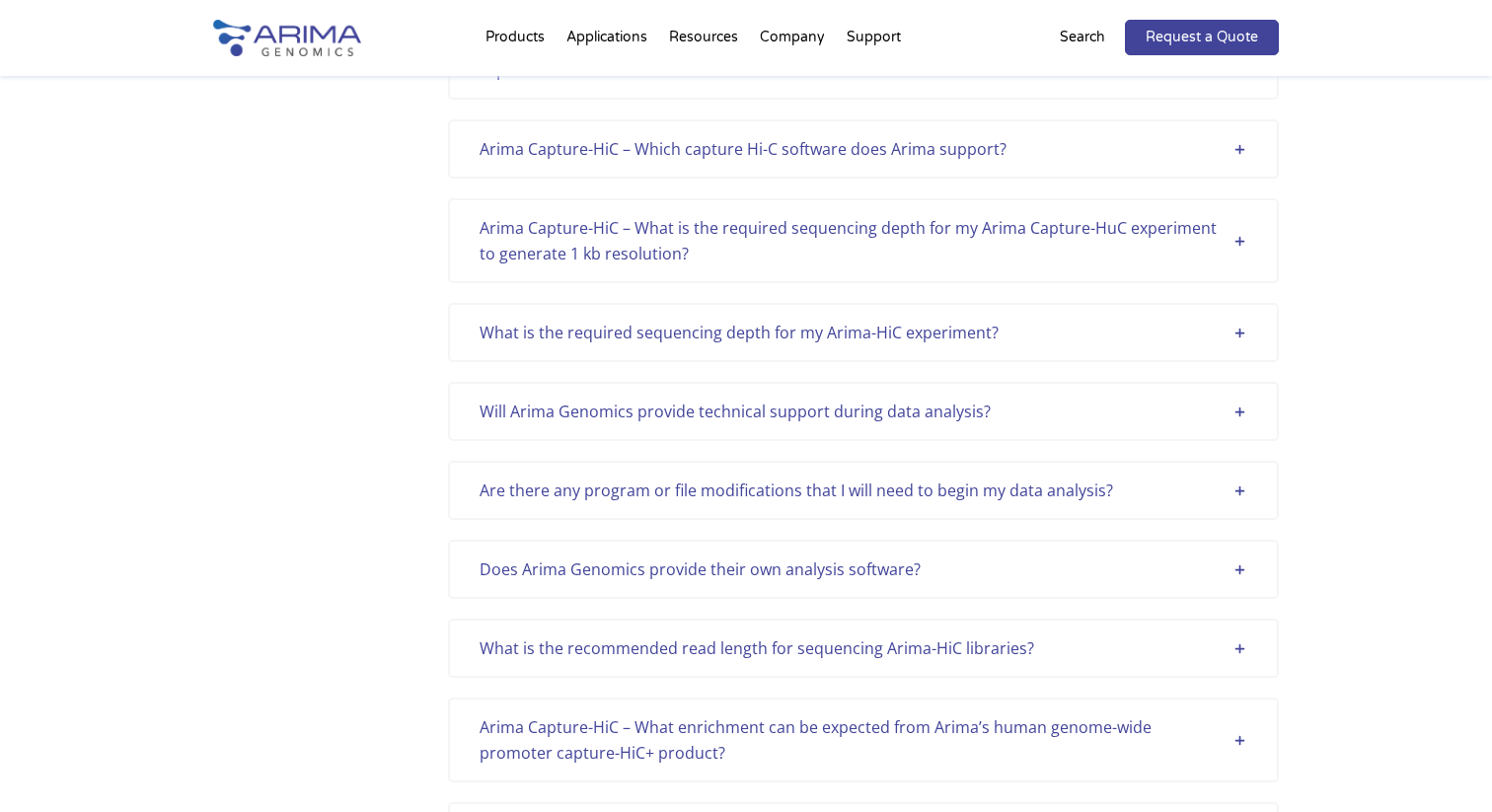 click on "Are there any program or file modifications that I will need to begin my data analysis?" at bounding box center [863, 490] 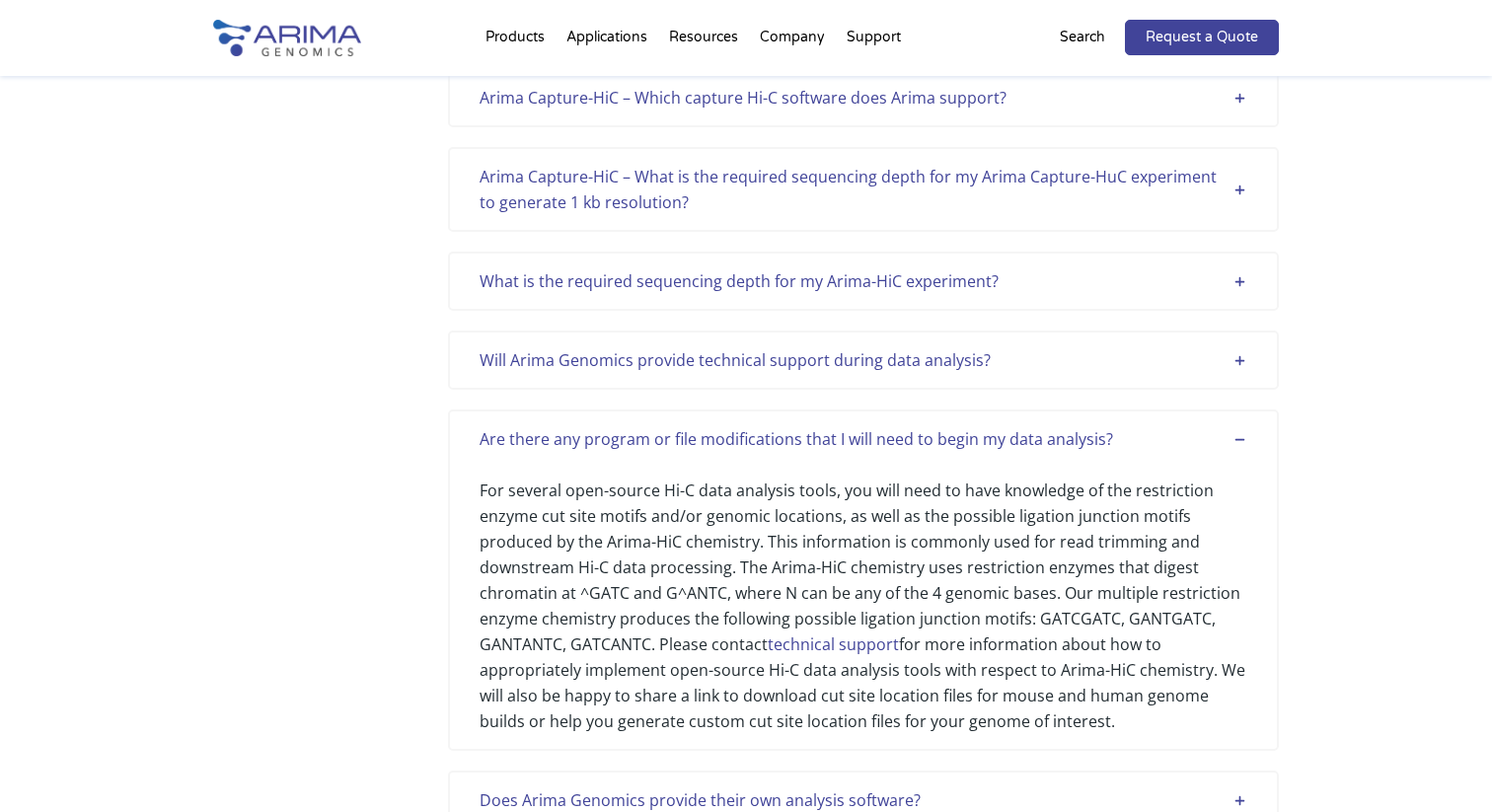 scroll, scrollTop: 830, scrollLeft: 0, axis: vertical 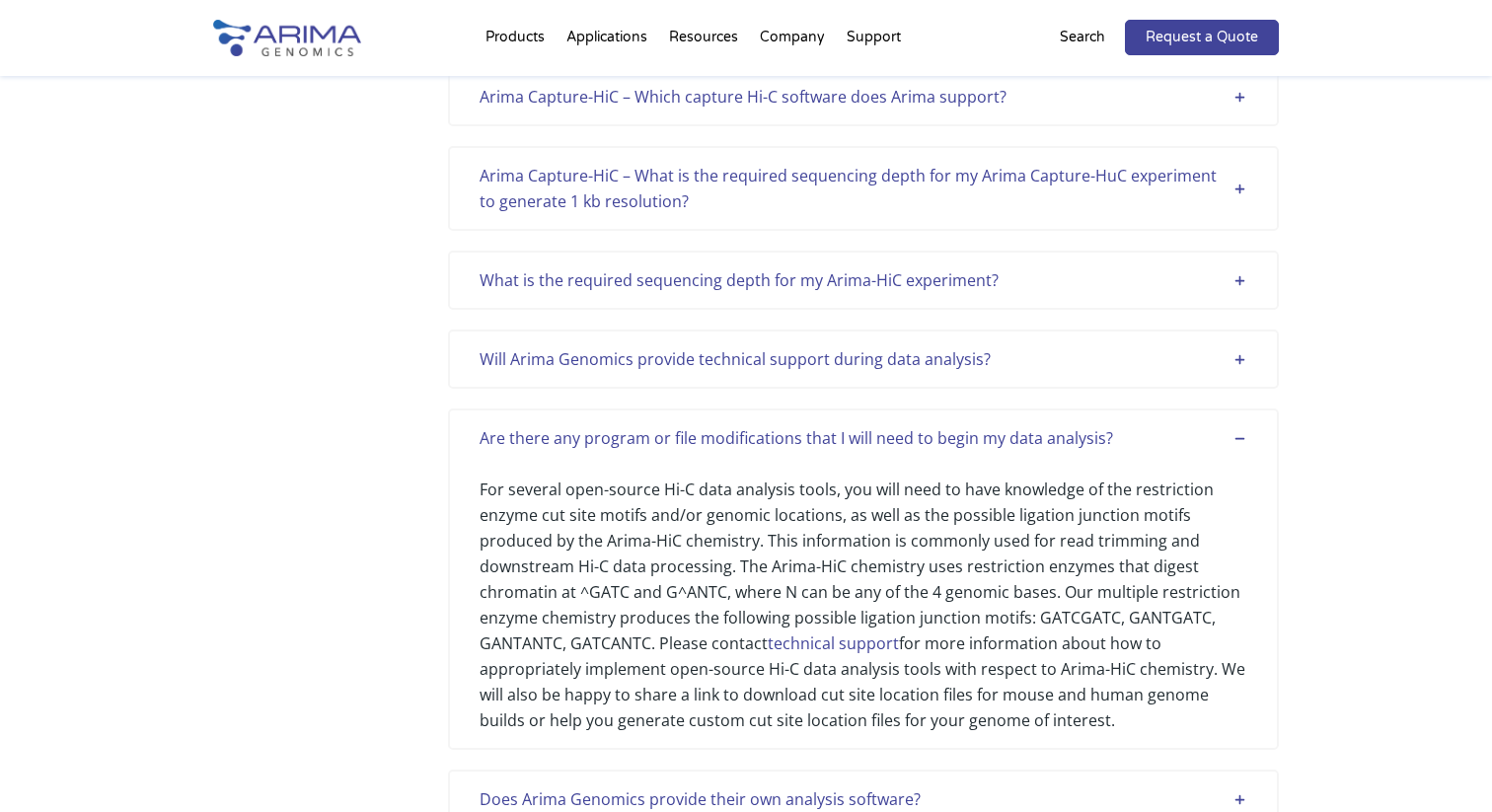 click on "Are there any program or file modifications that I will need to begin my data analysis?" at bounding box center [863, 438] 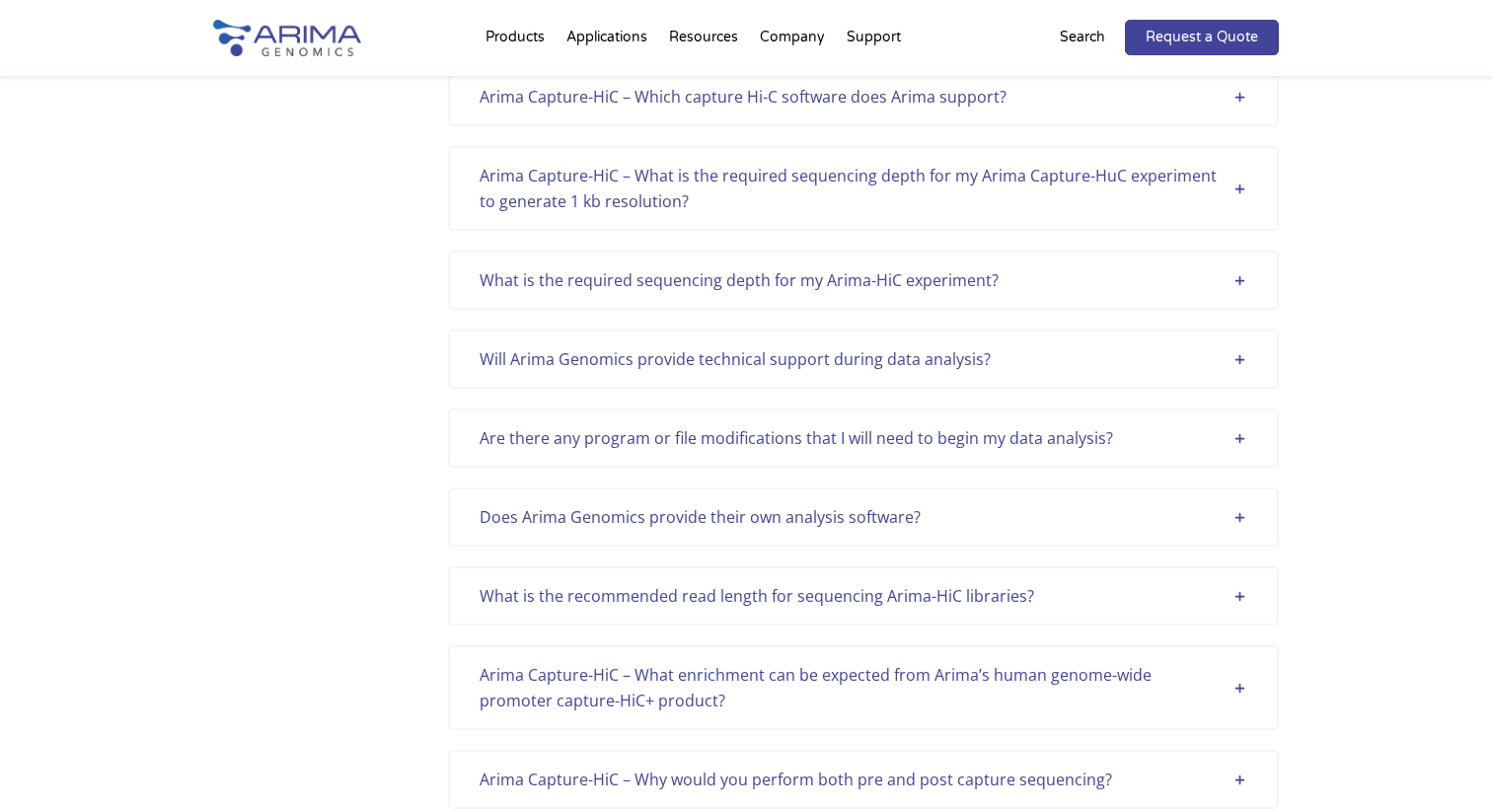 click on "Does Arima Genomics provide their own analysis software? We do not provide our own software for downstream analysis of sequenced Arima-HiC libraries. For the generation of HiC contact maps and identification and annotation of DNA loops and topological domains, we can provide support for a limited number of open-source tools but strongly recommend the use of the Juicer/Juicer Tools pipeline ( [URL][DOMAIN_NAME] ). Juicer’s use of the BWA aligner is best suited to map chimeric reads efficiently. Other bowtie-based analysis tools (HiC-Pro, HiCUP, and HiC-Bench) have been successfully used by our customers as well. For genome scaffolding, initial data processing for QC can also be performed using Juicer; we recommend read mapping to be performed via our mapping pipeline found on our GitHub page ( [URL][DOMAIN_NAME] ), followed by our preferred contig scaffolding program, SALSA ( [URL][DOMAIN_NAME] de novo  assemblies of diploid genomes ( )." at bounding box center [863, 517] 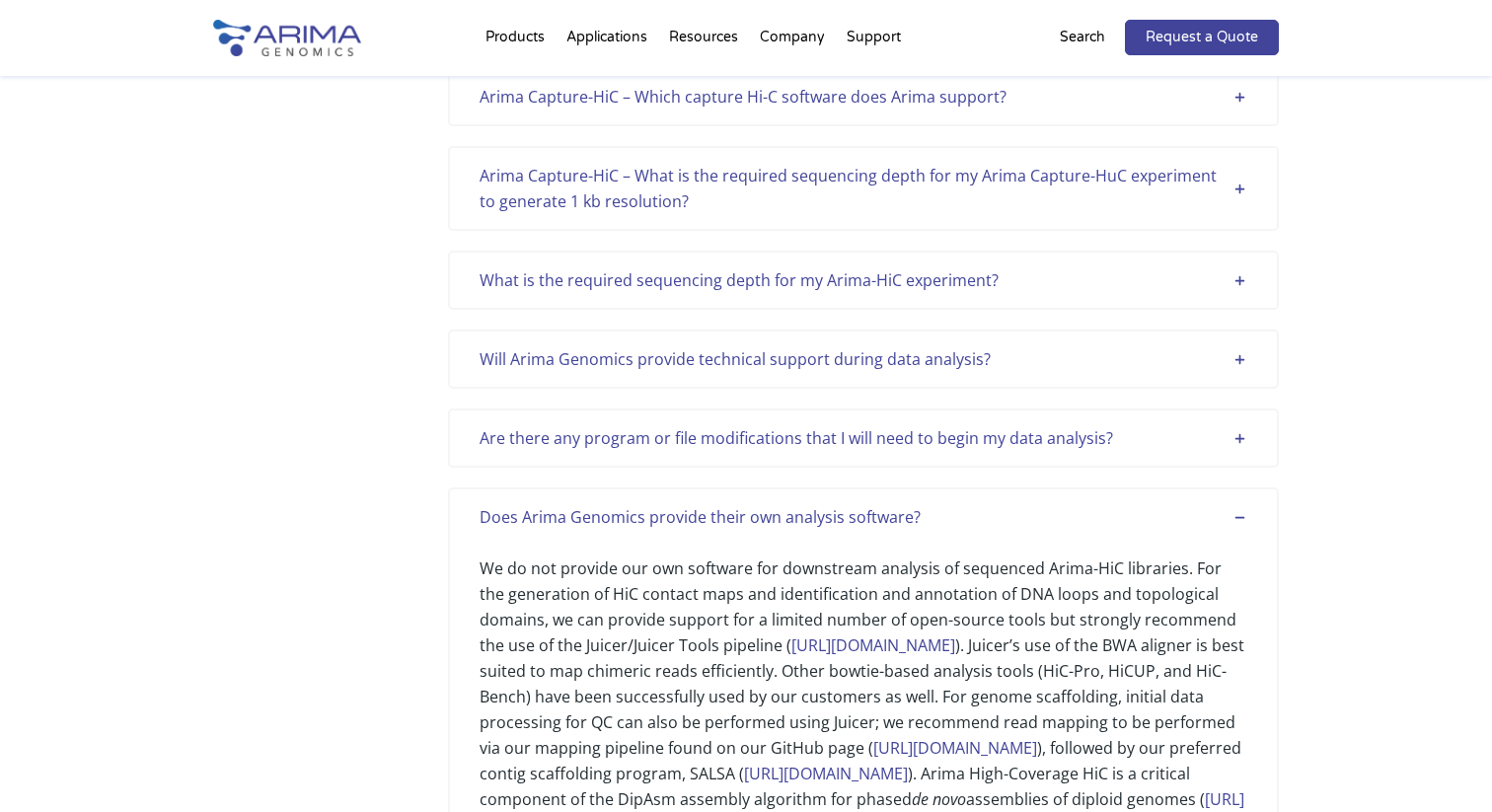click on "Does Arima Genomics provide their own analysis software?" at bounding box center (863, 517) 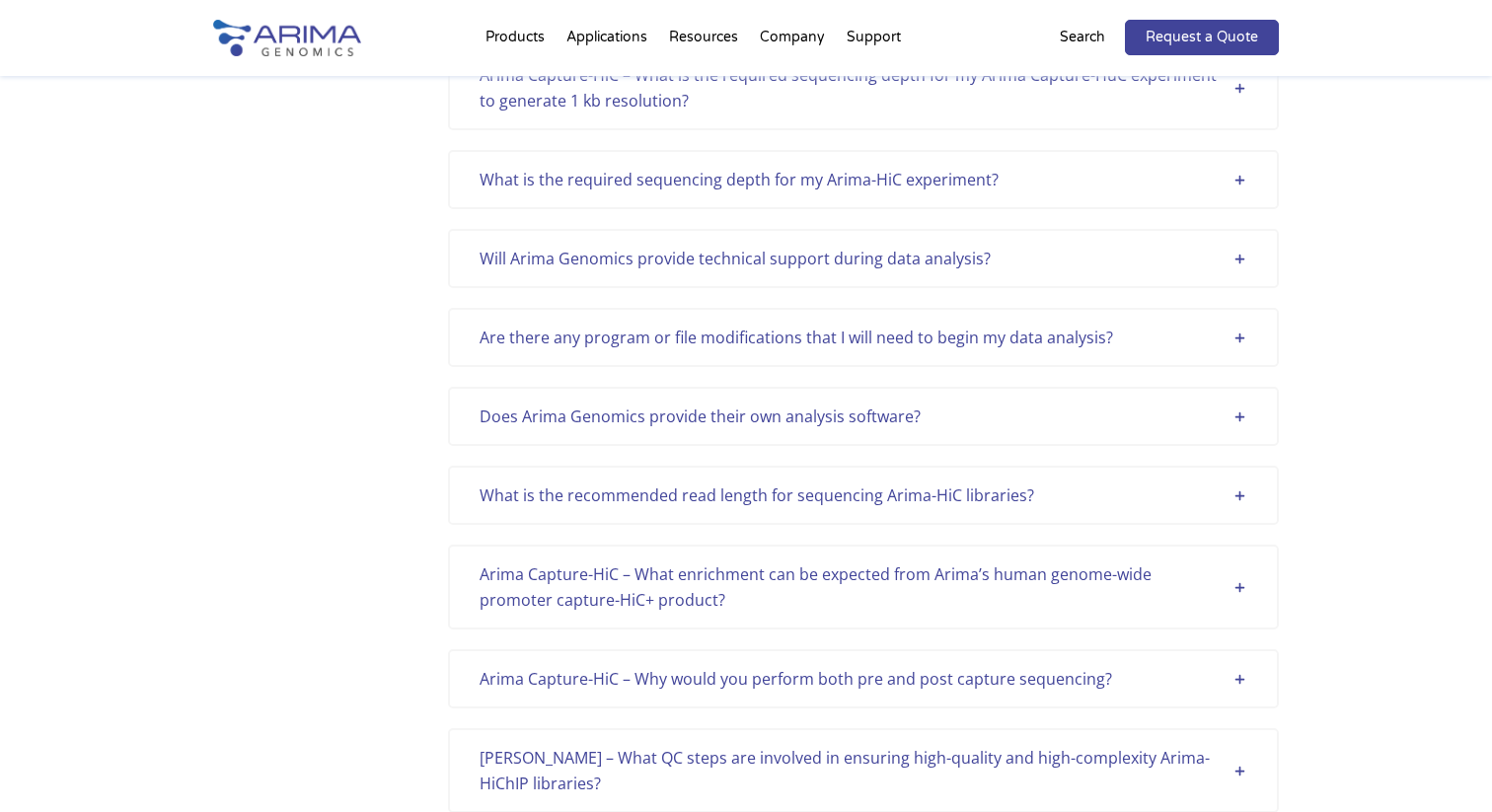 scroll, scrollTop: 940, scrollLeft: 0, axis: vertical 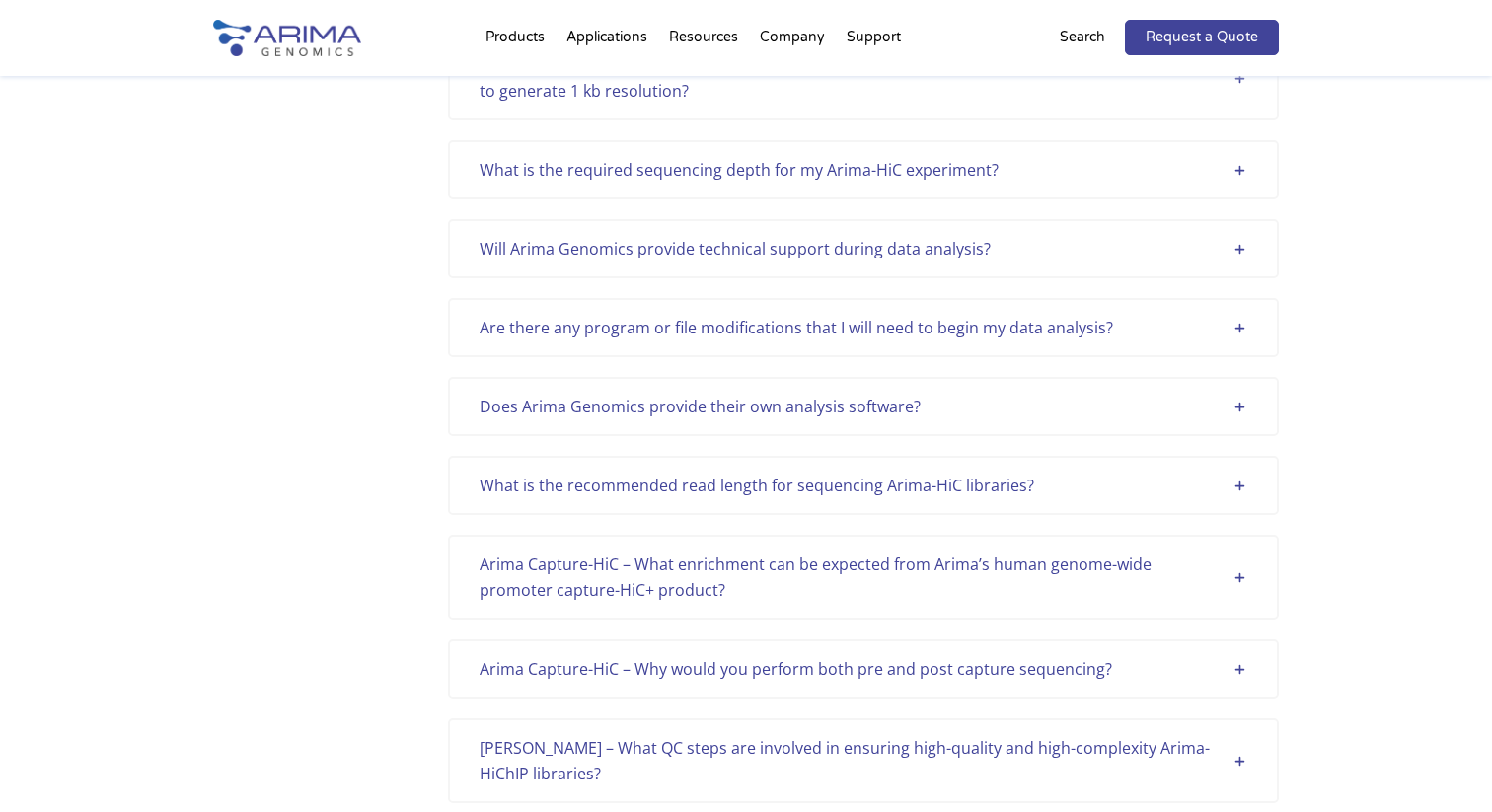 click on "Does Arima Genomics provide their own analysis software?" at bounding box center (863, 406) 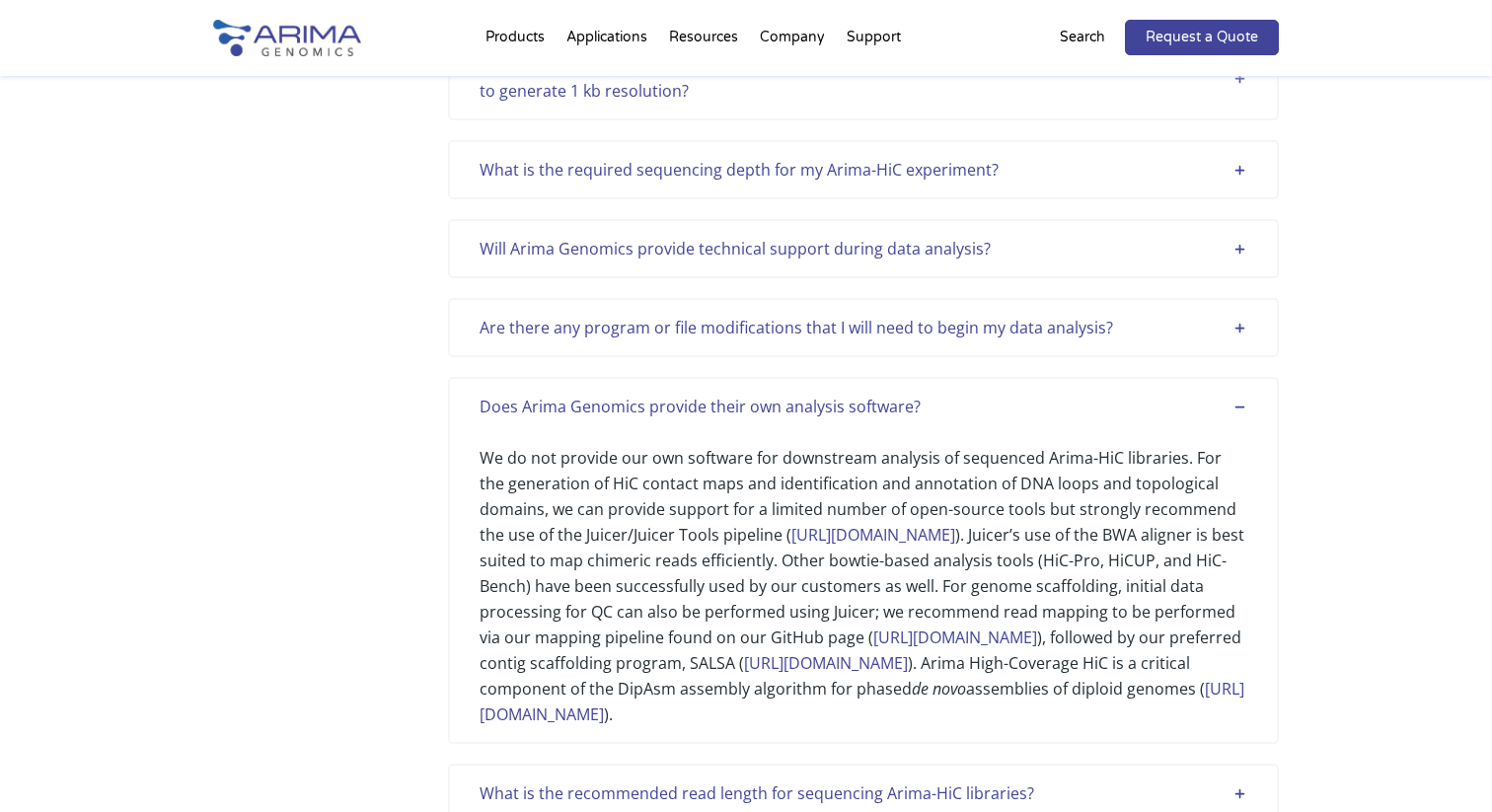 click on "Does Arima Genomics provide their own analysis software?" at bounding box center (863, 406) 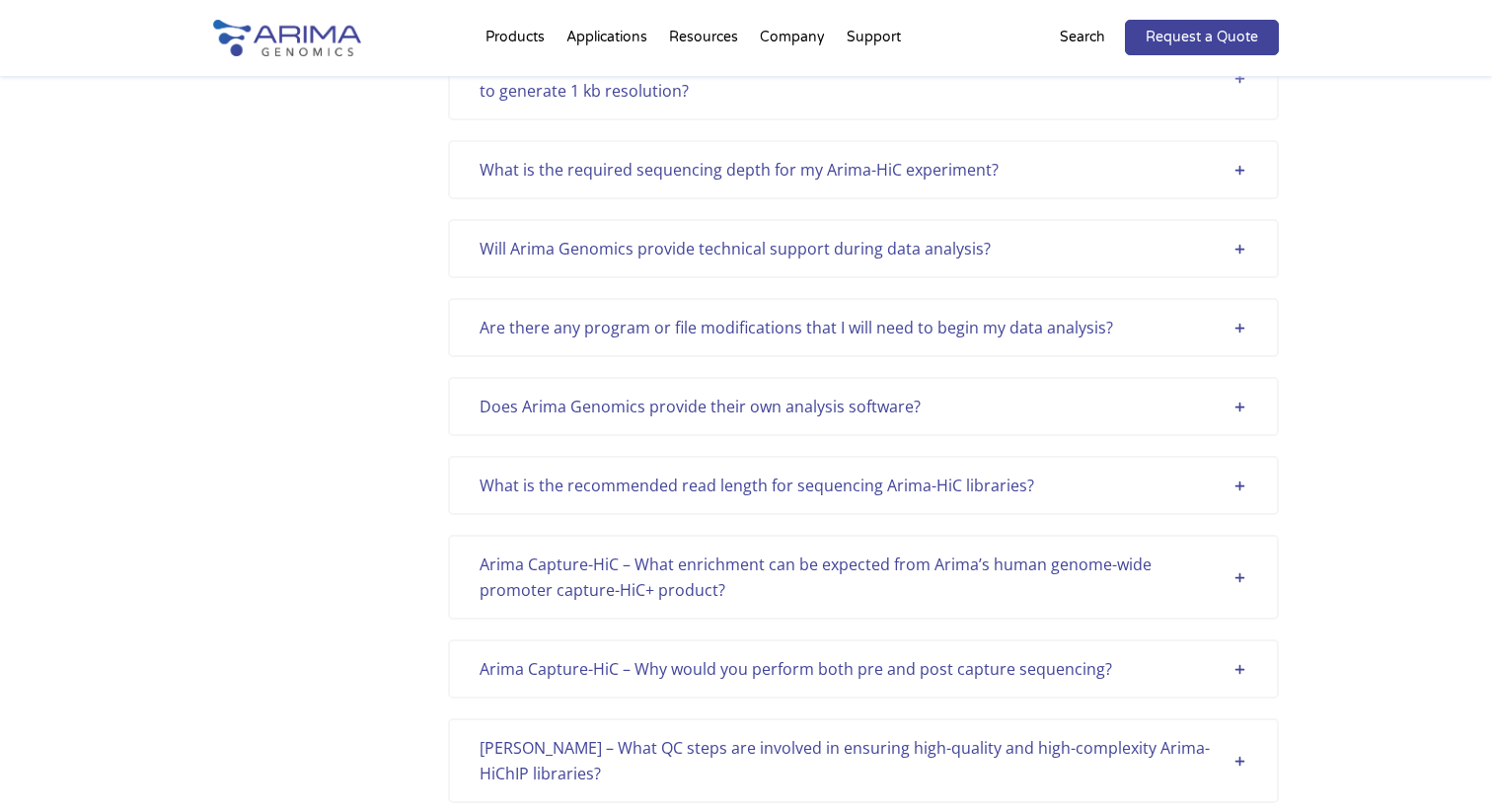click on "What is the recommended read length for sequencing Arima-HiC libraries?" at bounding box center [863, 485] 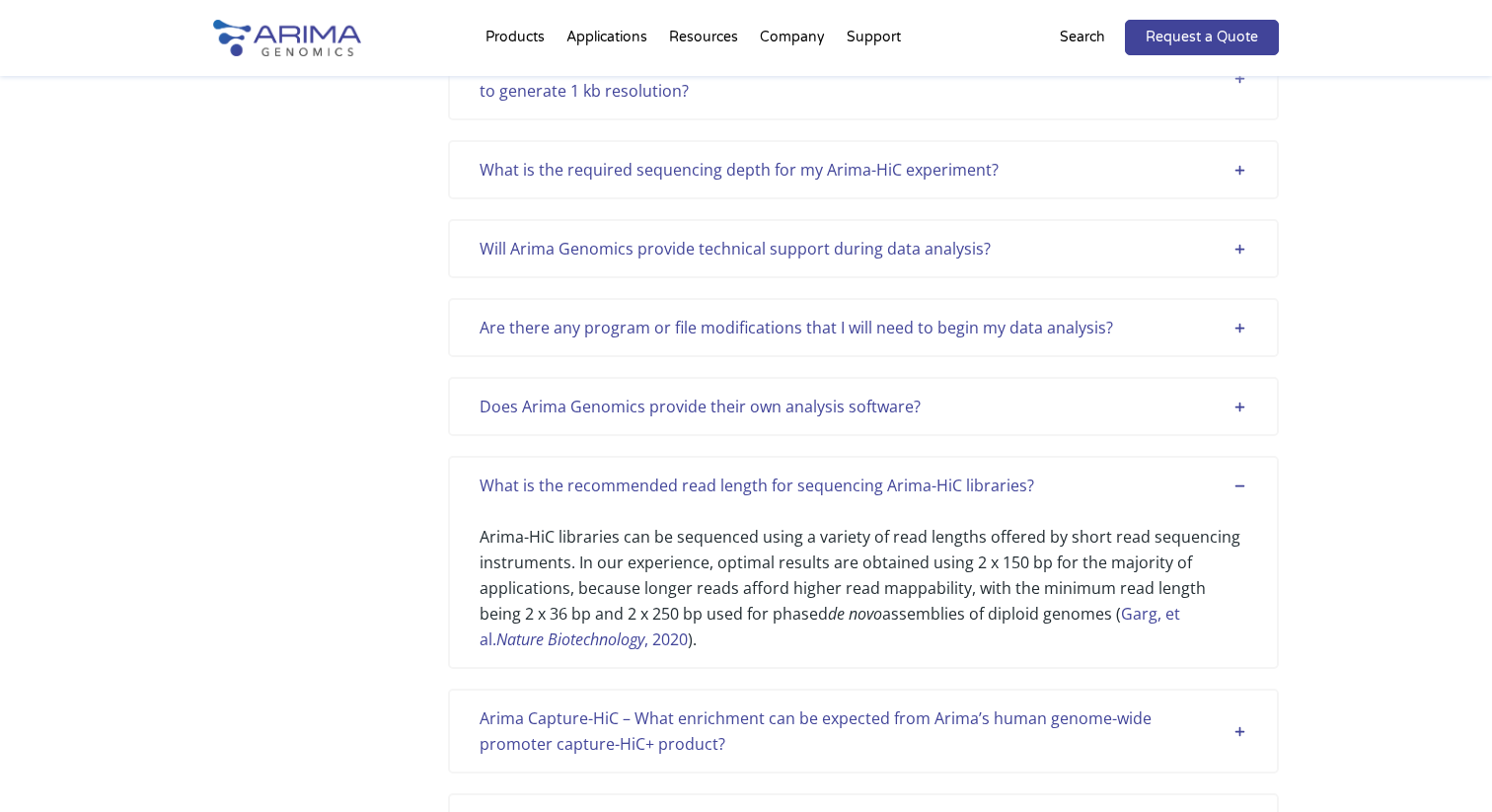 click on "What is the recommended read length for sequencing Arima-HiC libraries?" at bounding box center [863, 485] 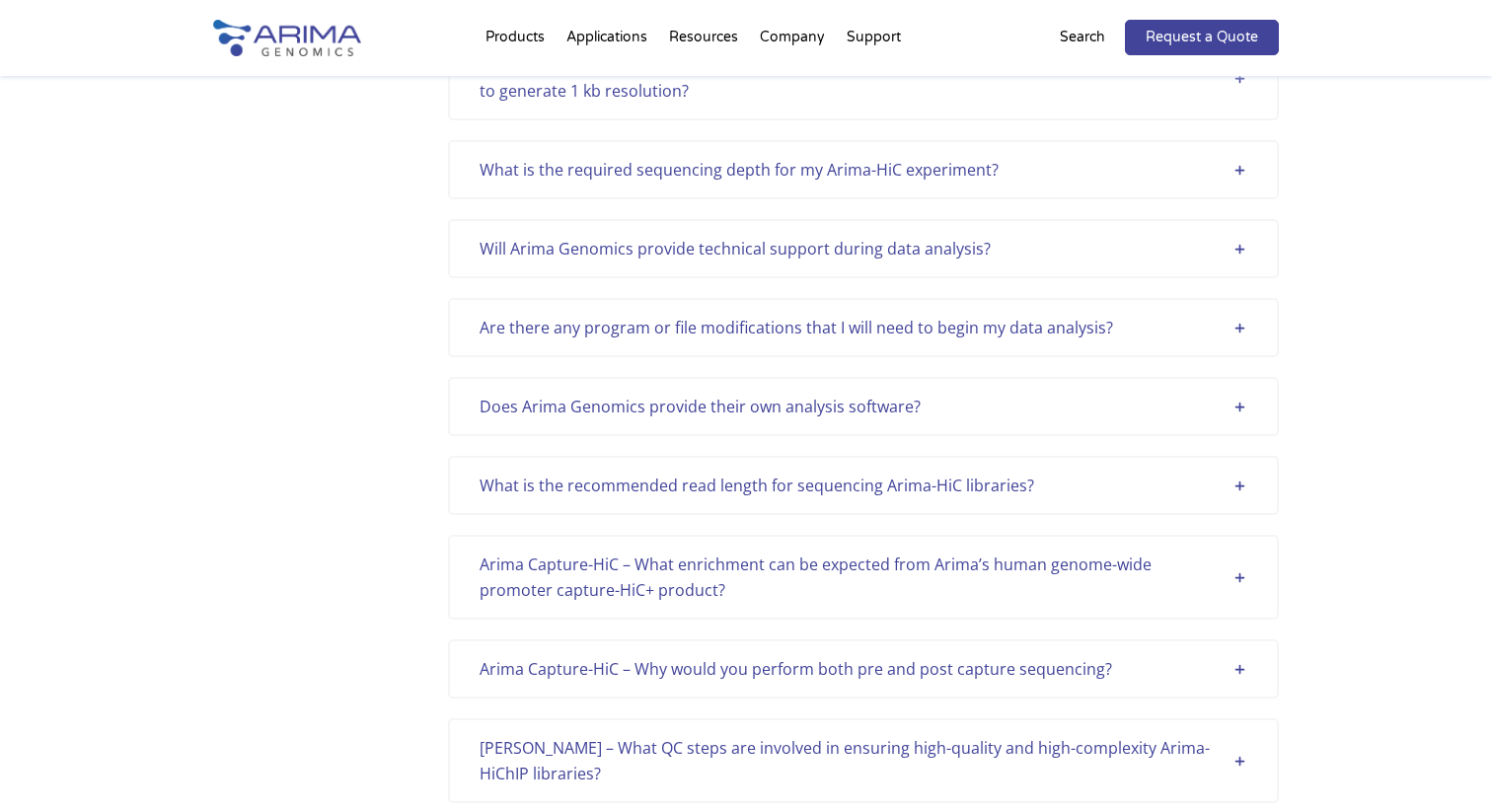 scroll, scrollTop: 958, scrollLeft: 0, axis: vertical 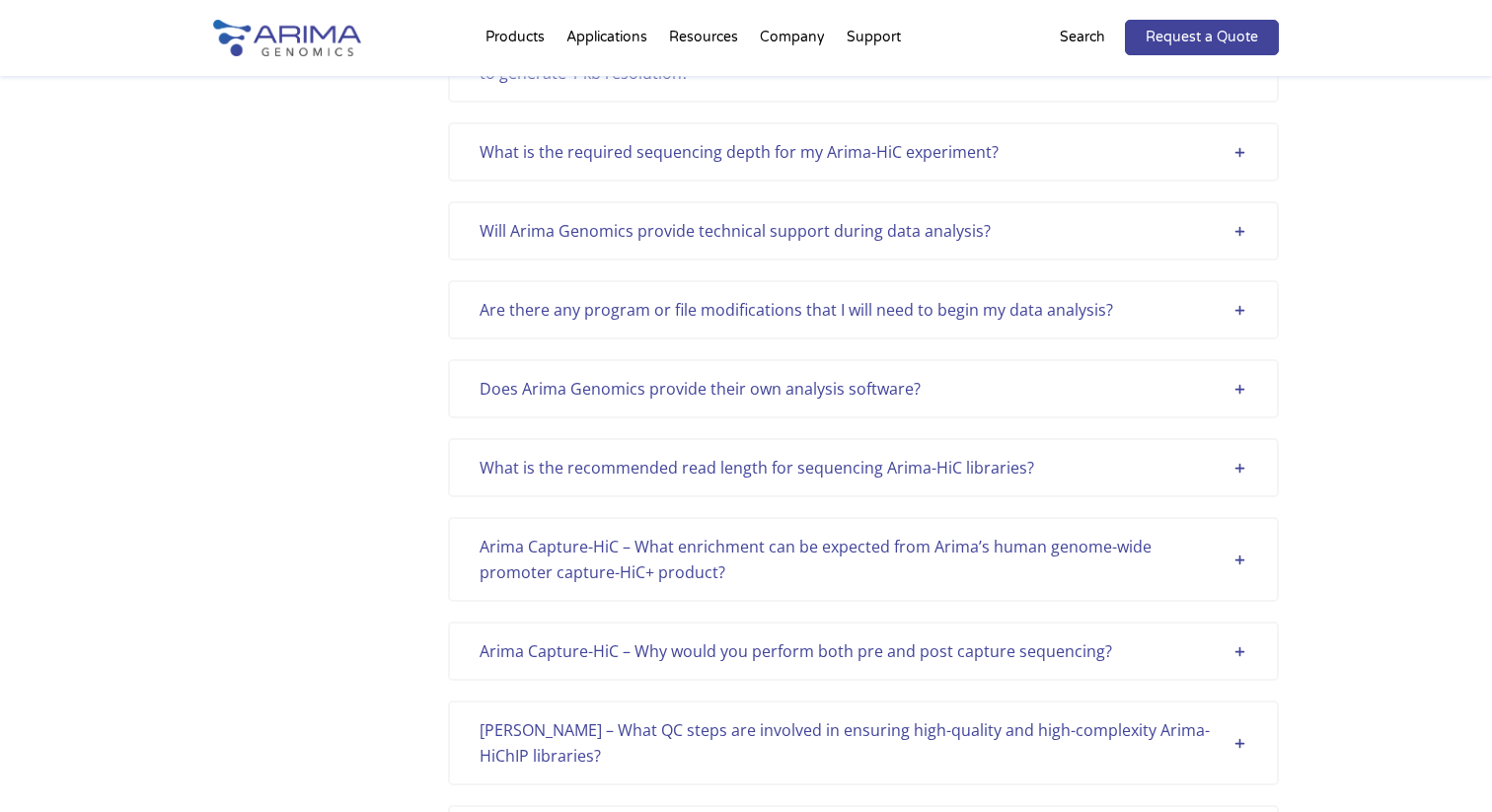 click on "What is the recommended read length for sequencing Arima-HiC libraries?" at bounding box center [863, 468] 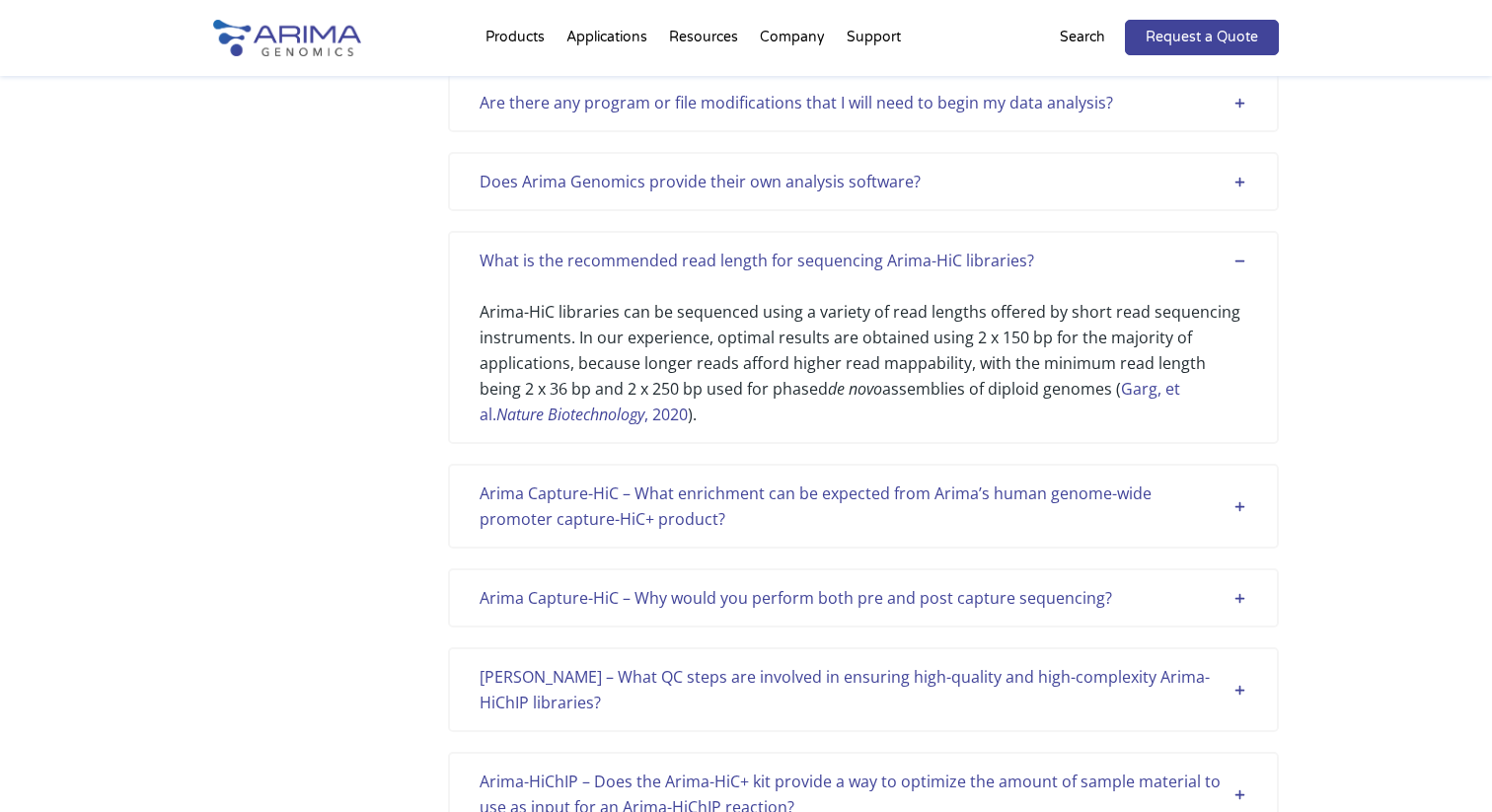 scroll, scrollTop: 1169, scrollLeft: 0, axis: vertical 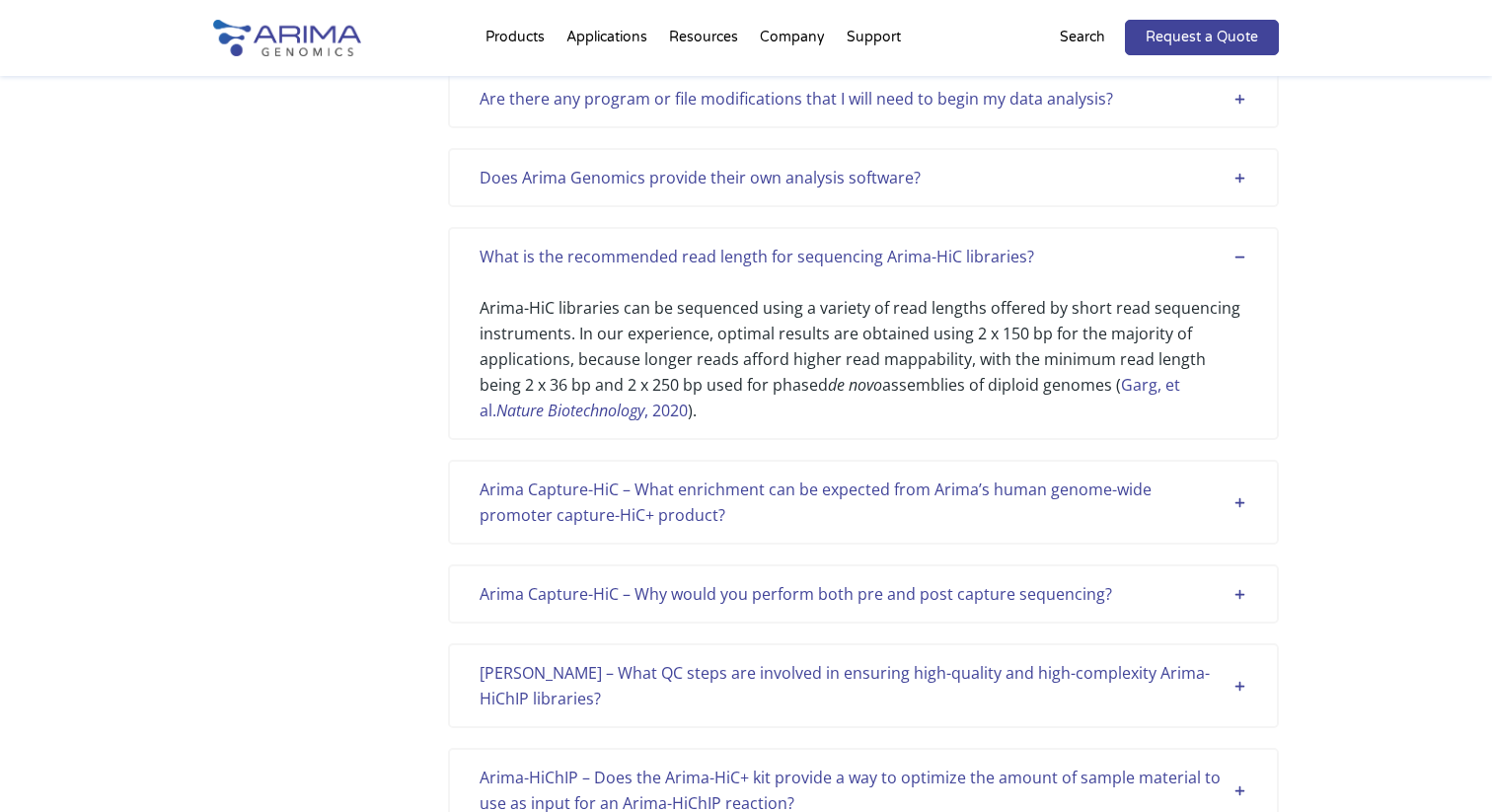 click on "Arima Capture-HiC – What enrichment can be expected from Arima’s human genome-wide promoter capture-HiC+ product?" at bounding box center (863, 502) 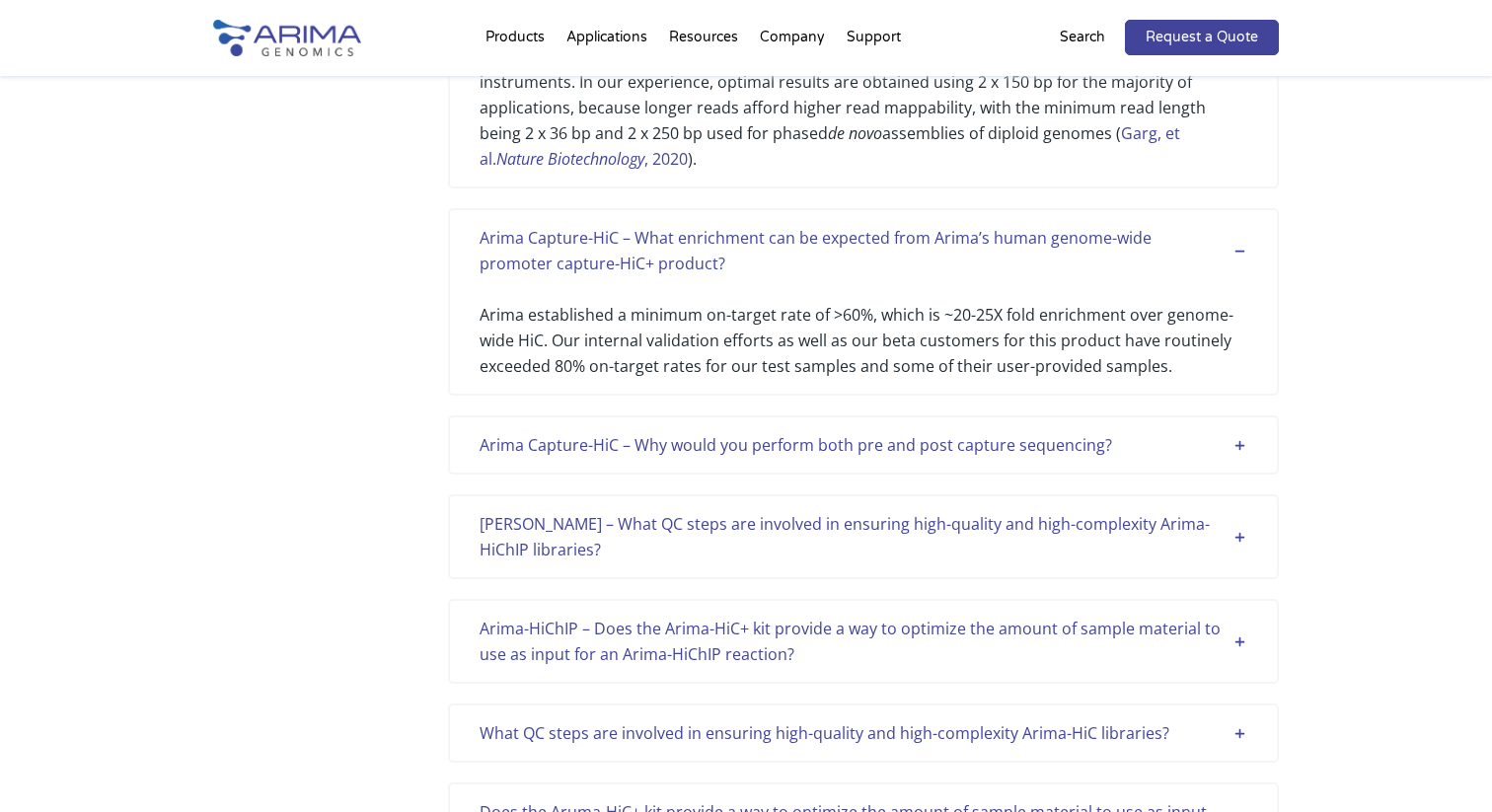 scroll, scrollTop: 1445, scrollLeft: 0, axis: vertical 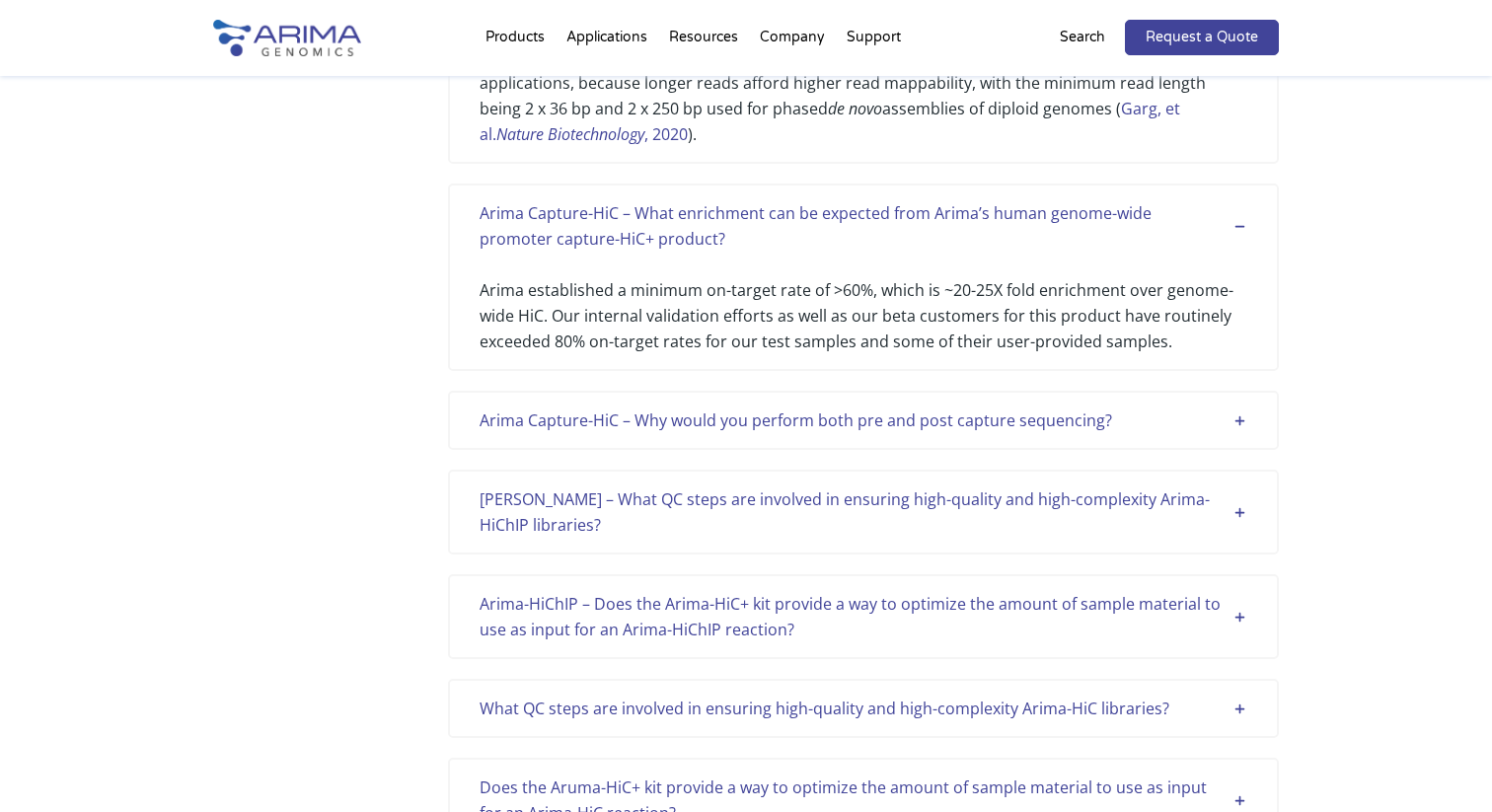 click on "[PERSON_NAME] – What QC steps are involved in ensuring high-quality and high-complexity Arima-HiChIP libraries?" at bounding box center (863, 512) 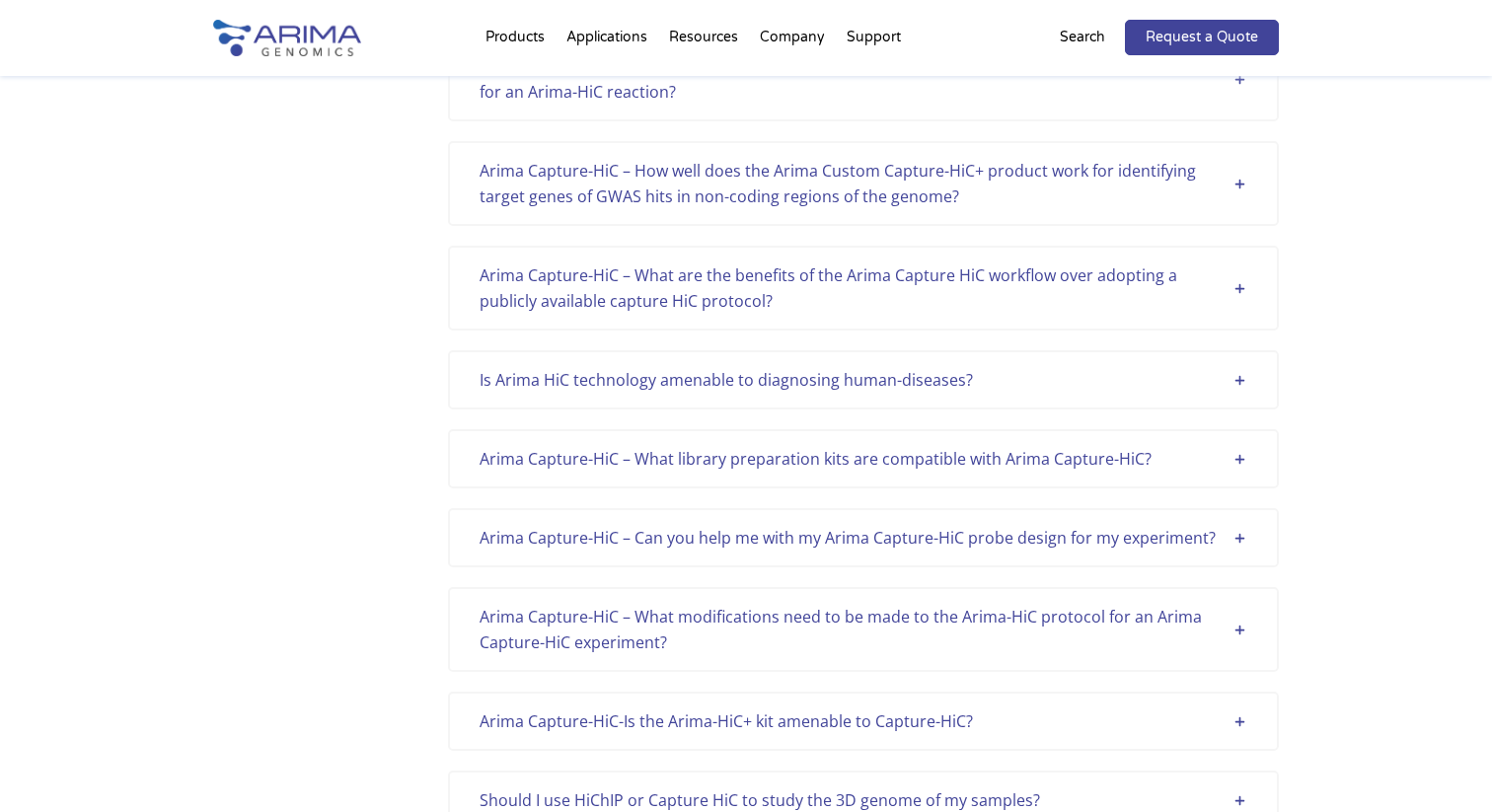 scroll, scrollTop: 2271, scrollLeft: 0, axis: vertical 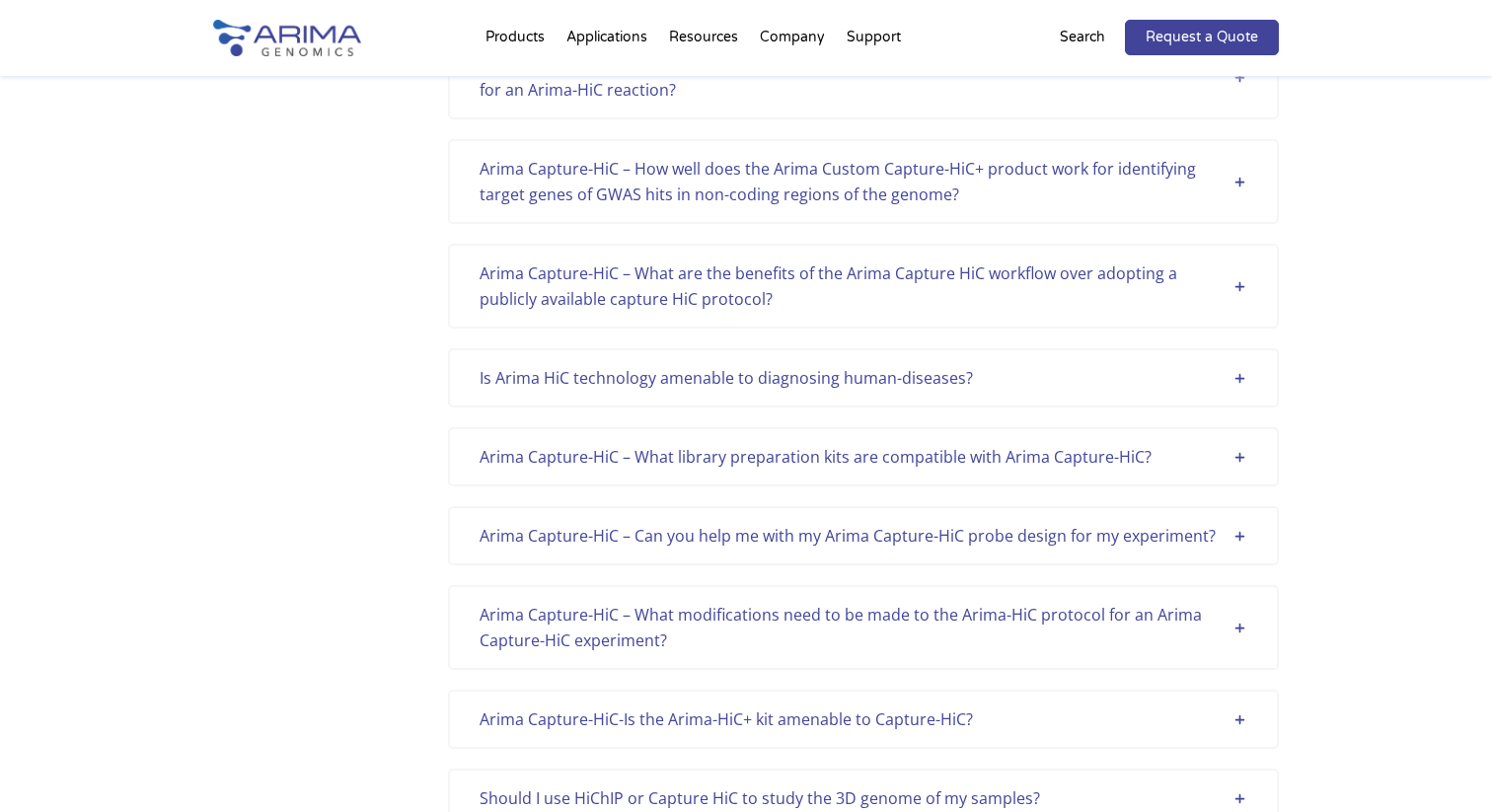 click on "Arima Capture-HiC – What library preparation kits are compatible with Arima Capture-HiC?" at bounding box center [863, 457] 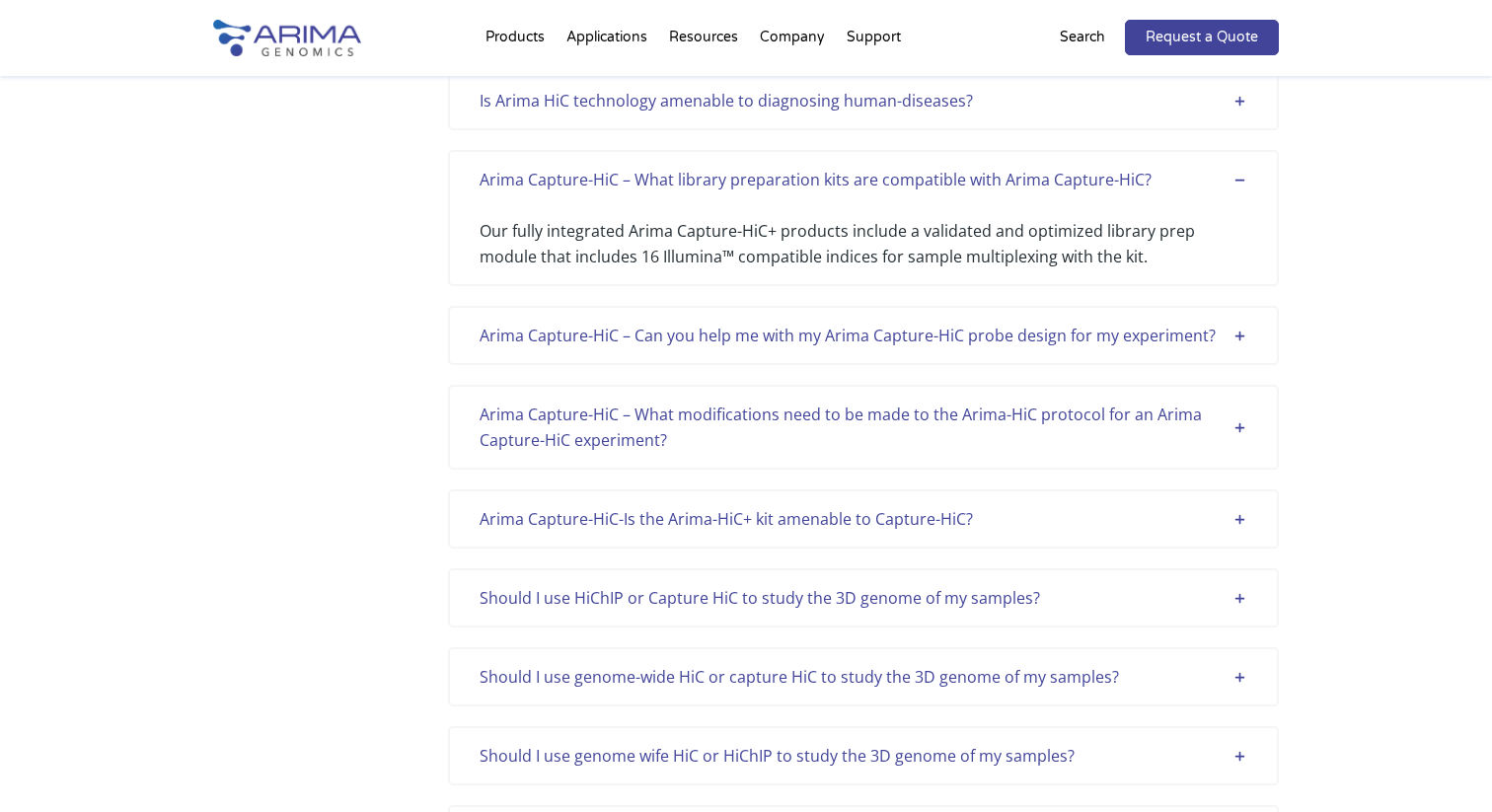 scroll, scrollTop: 2559, scrollLeft: 0, axis: vertical 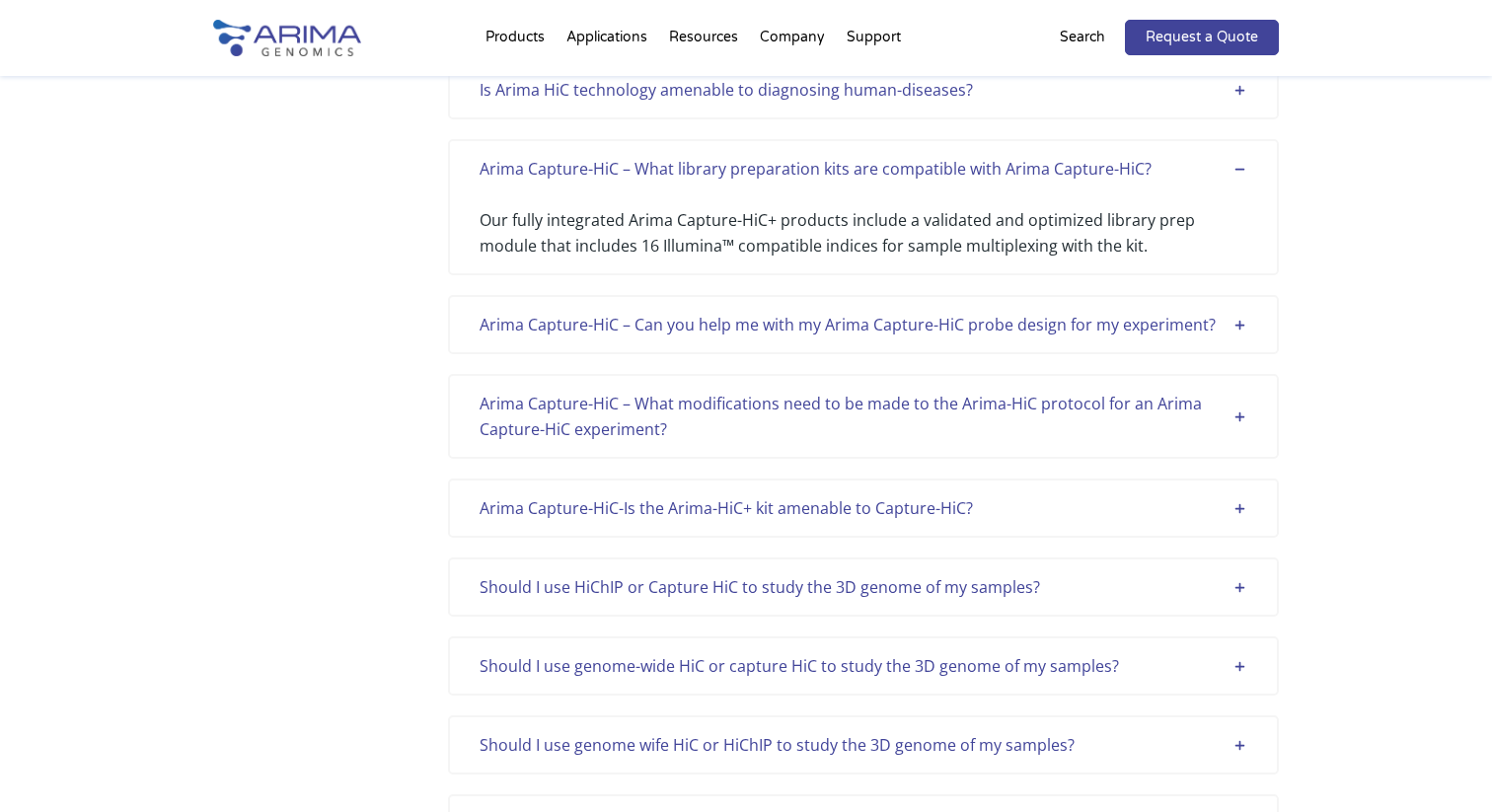 click on "Arima Capture-HiC – What modifications need to be made to the Arima-HiC protocol for an Arima Capture-HiC experiment?" at bounding box center [863, 416] 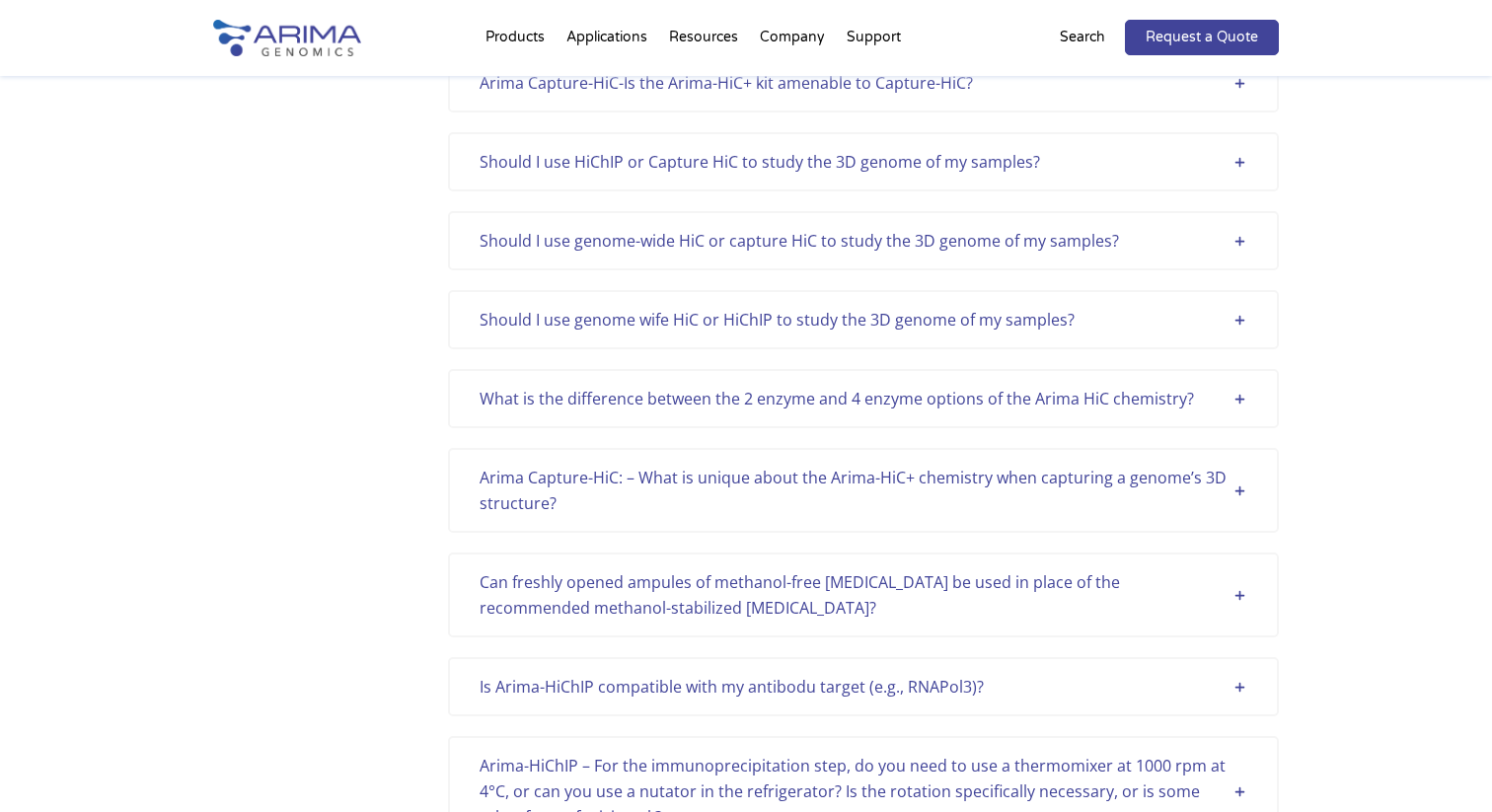 scroll, scrollTop: 3108, scrollLeft: 0, axis: vertical 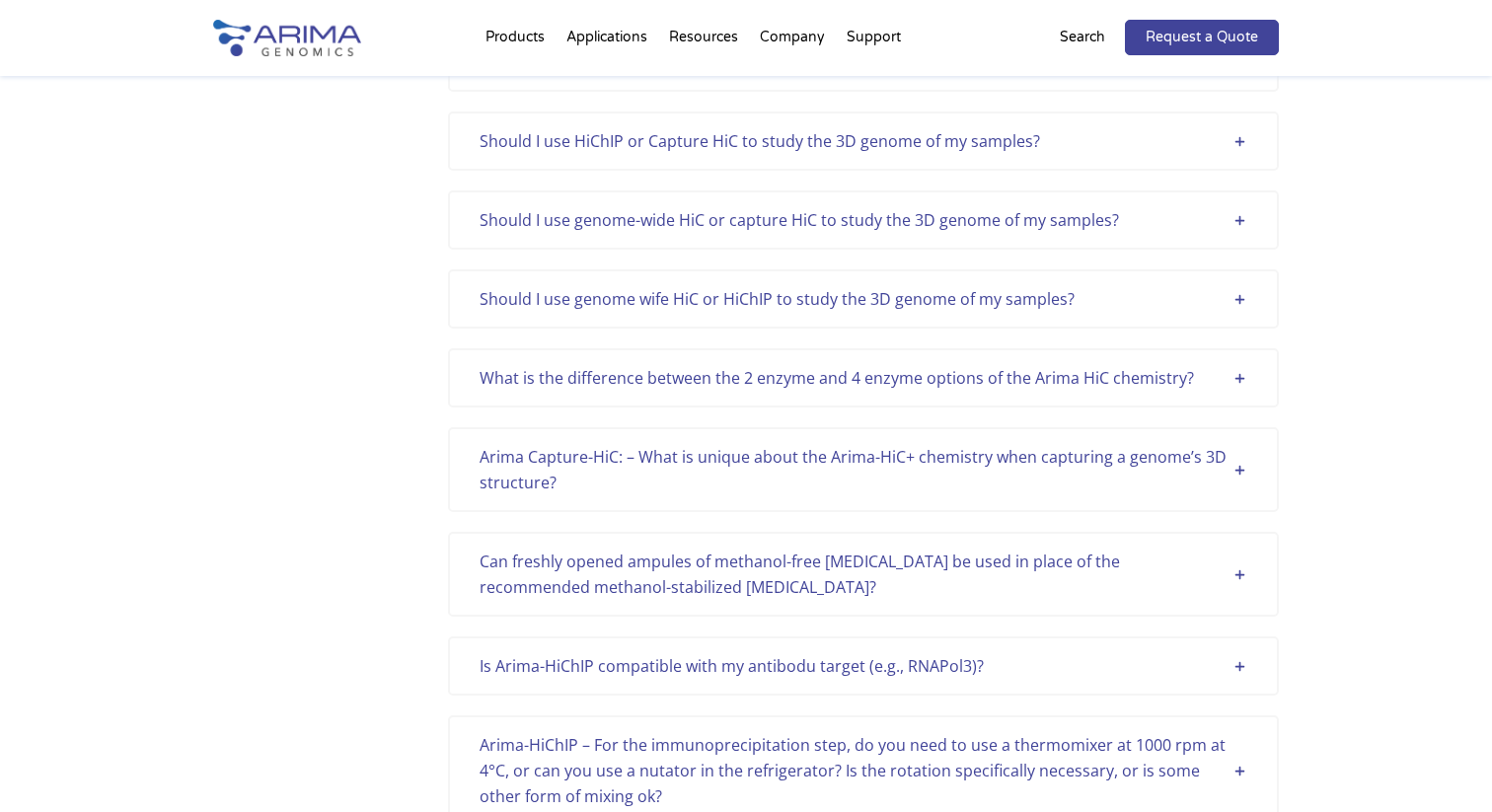click on "What is the difference between the 2 enzyme and 4 enzyme options of the Arima HiC chemistry?" at bounding box center [863, 378] 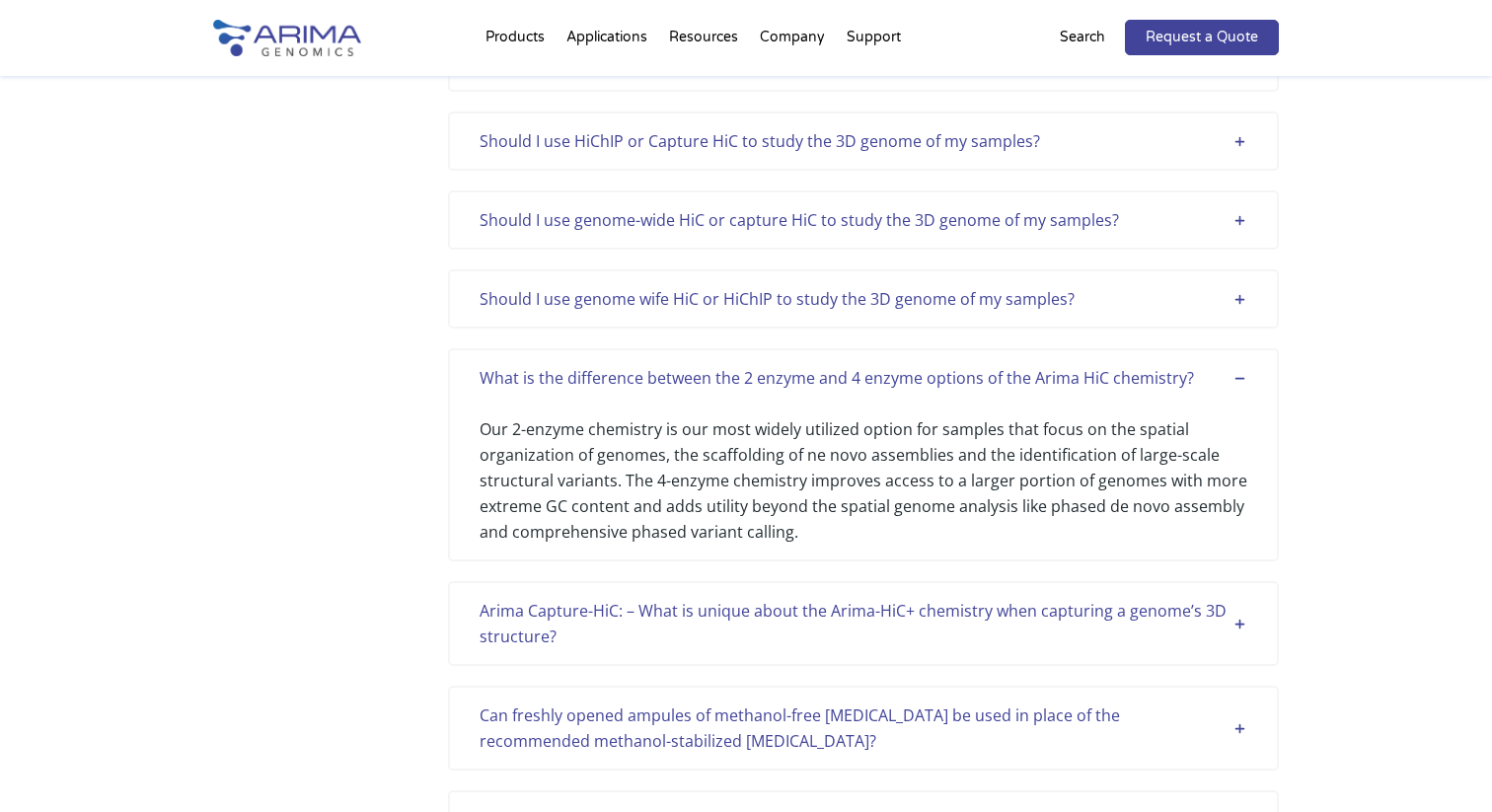 click on "Our 2-enzyme chemistry is our most widely utilized option for samples that focus on the spatial organization of genomes, the scaffolding of ne novo assemblies and the identification of large-scale structural variants. The 4-enzyme chemistry improves access to a larger portion of genomes with more extreme GC content and adds utility beyond the spatial genome analysis like phased de novo assembly and comprehensive phased variant calling." at bounding box center [863, 468] 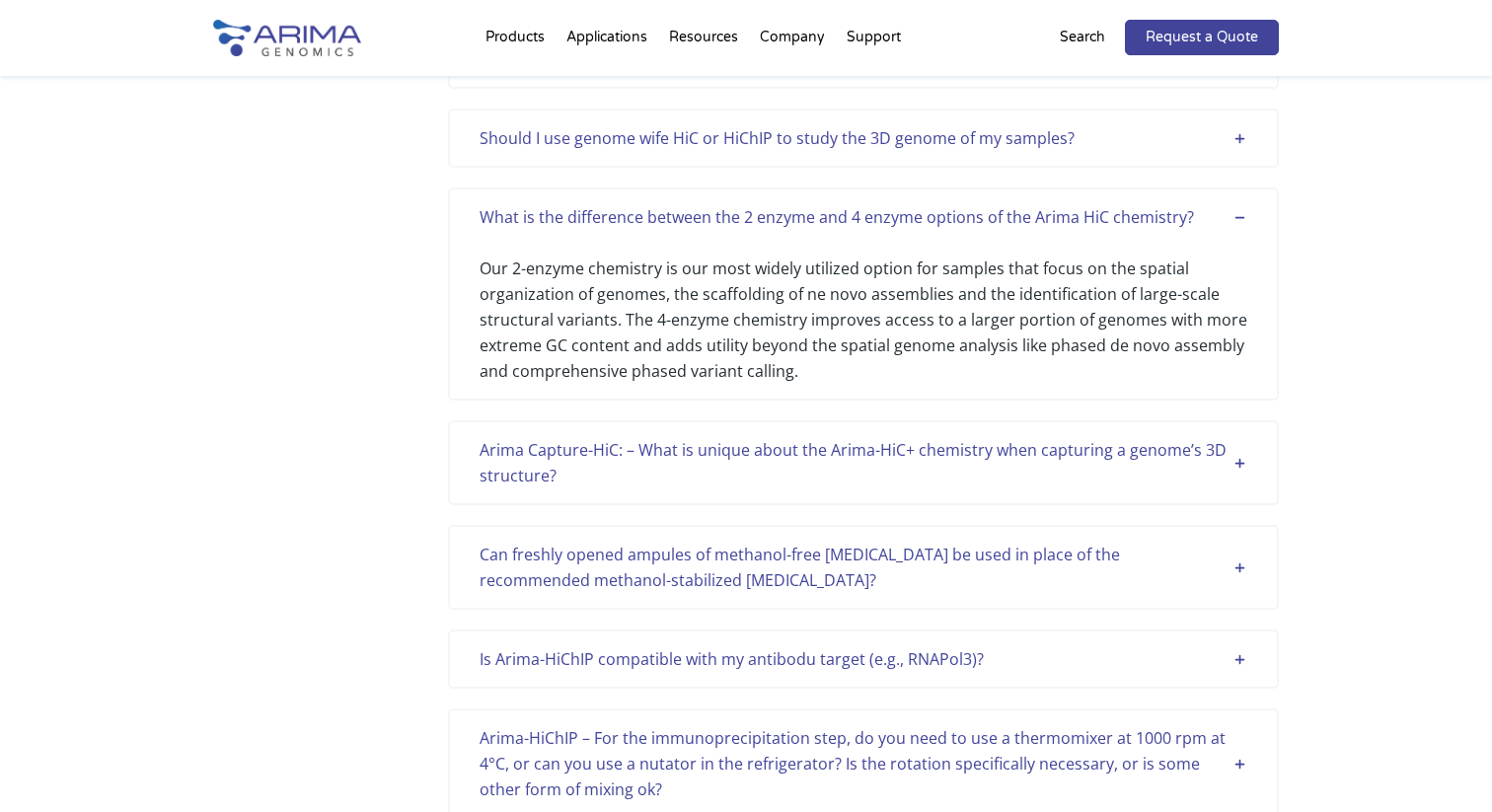 scroll, scrollTop: 3278, scrollLeft: 0, axis: vertical 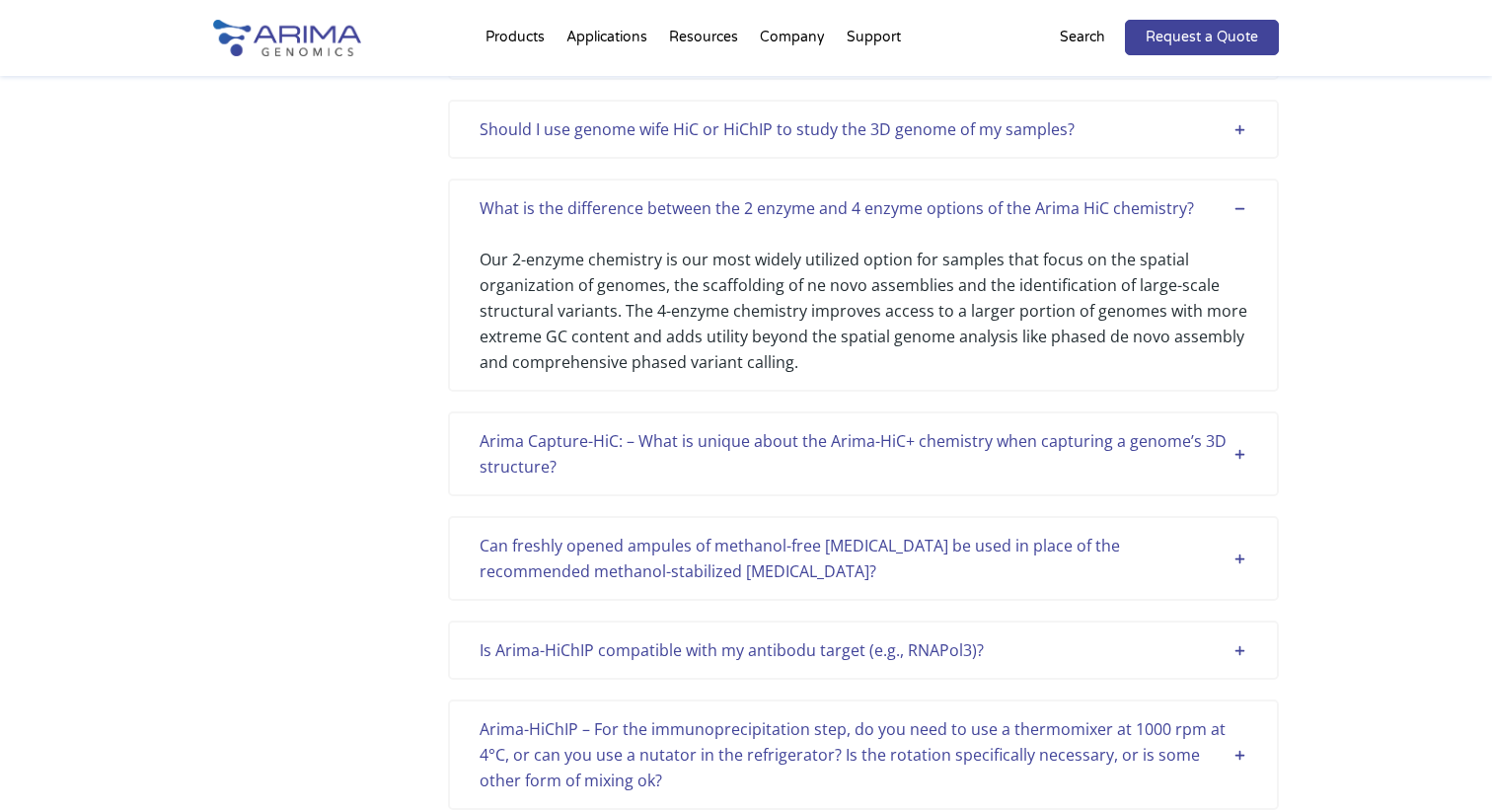 click on "Arima Capture-HiC: – What is unique about the Arima-HiC+ chemistry when capturing a genome’s 3D structure?" at bounding box center (863, 454) 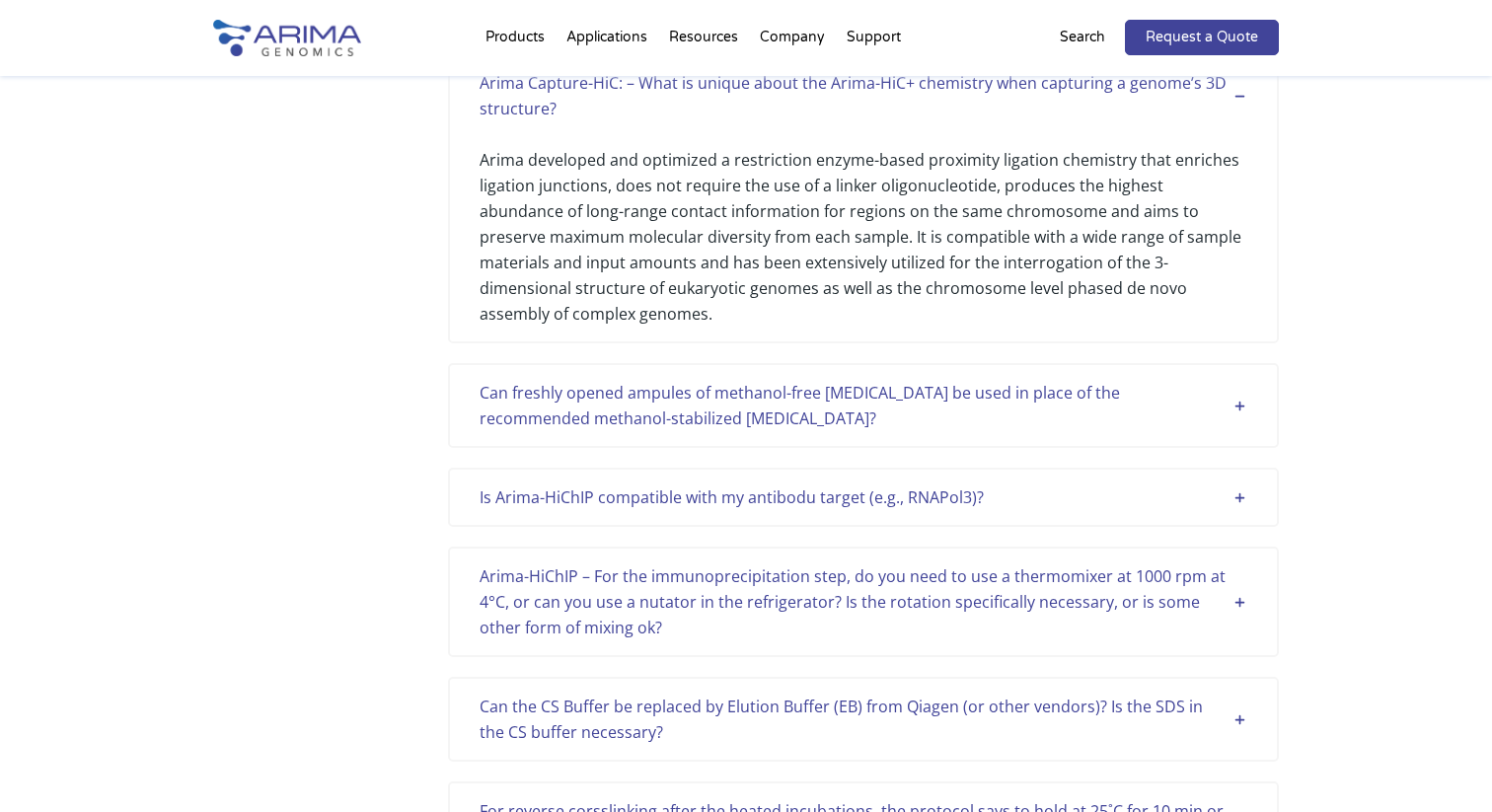 scroll, scrollTop: 3678, scrollLeft: 0, axis: vertical 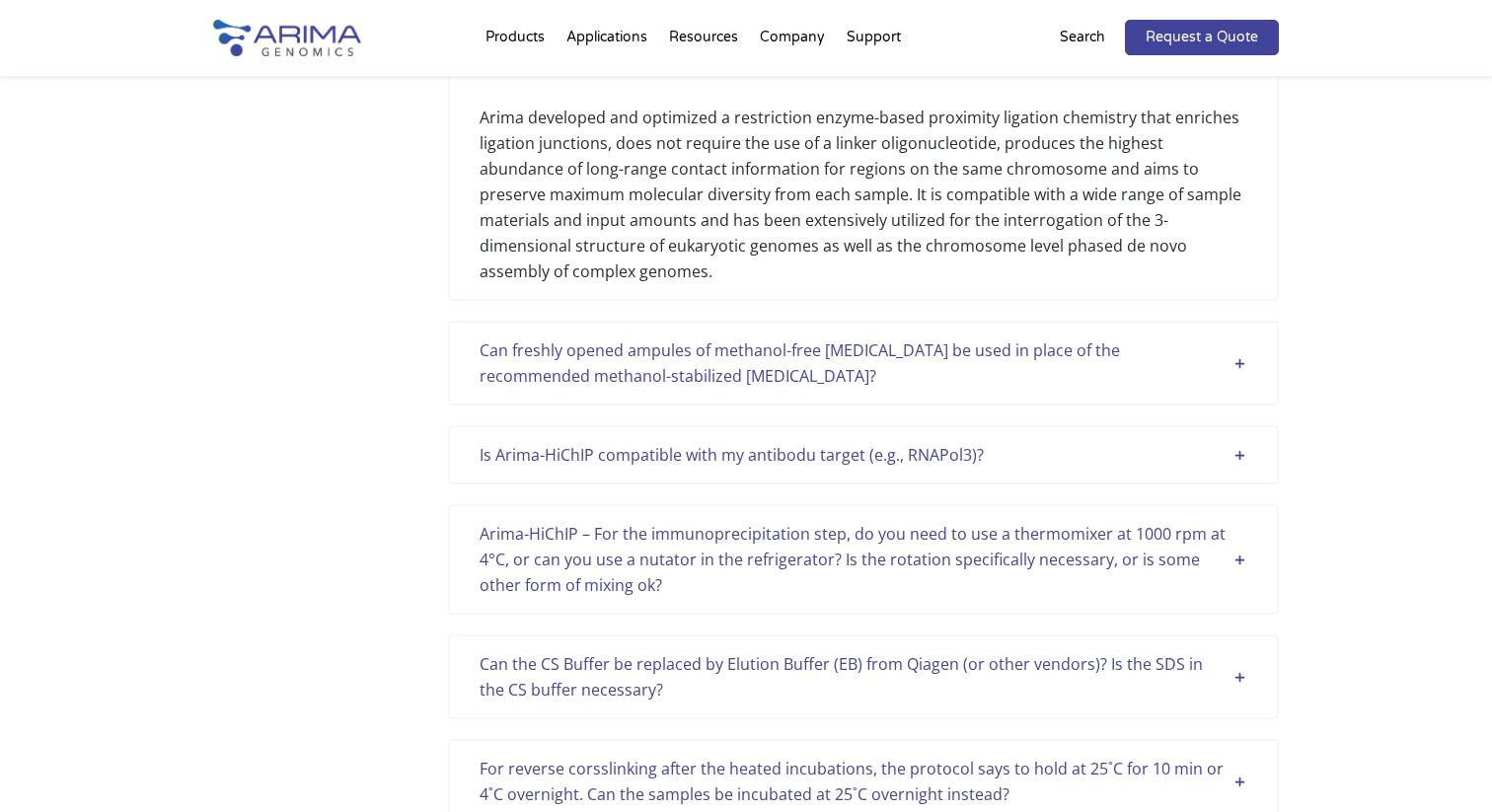 click on "Can freshly opened ampules of methanol-free [MEDICAL_DATA] be used in place of the recommended methanol-stabilized [MEDICAL_DATA]? We recommend the methanol-stabilized [MEDICAL_DATA].  Note: Using methanol-free [MEDICAL_DATA] might result in reduced crosslinking compared to methanol-stabilized [MEDICAL_DATA]." at bounding box center (863, 363) 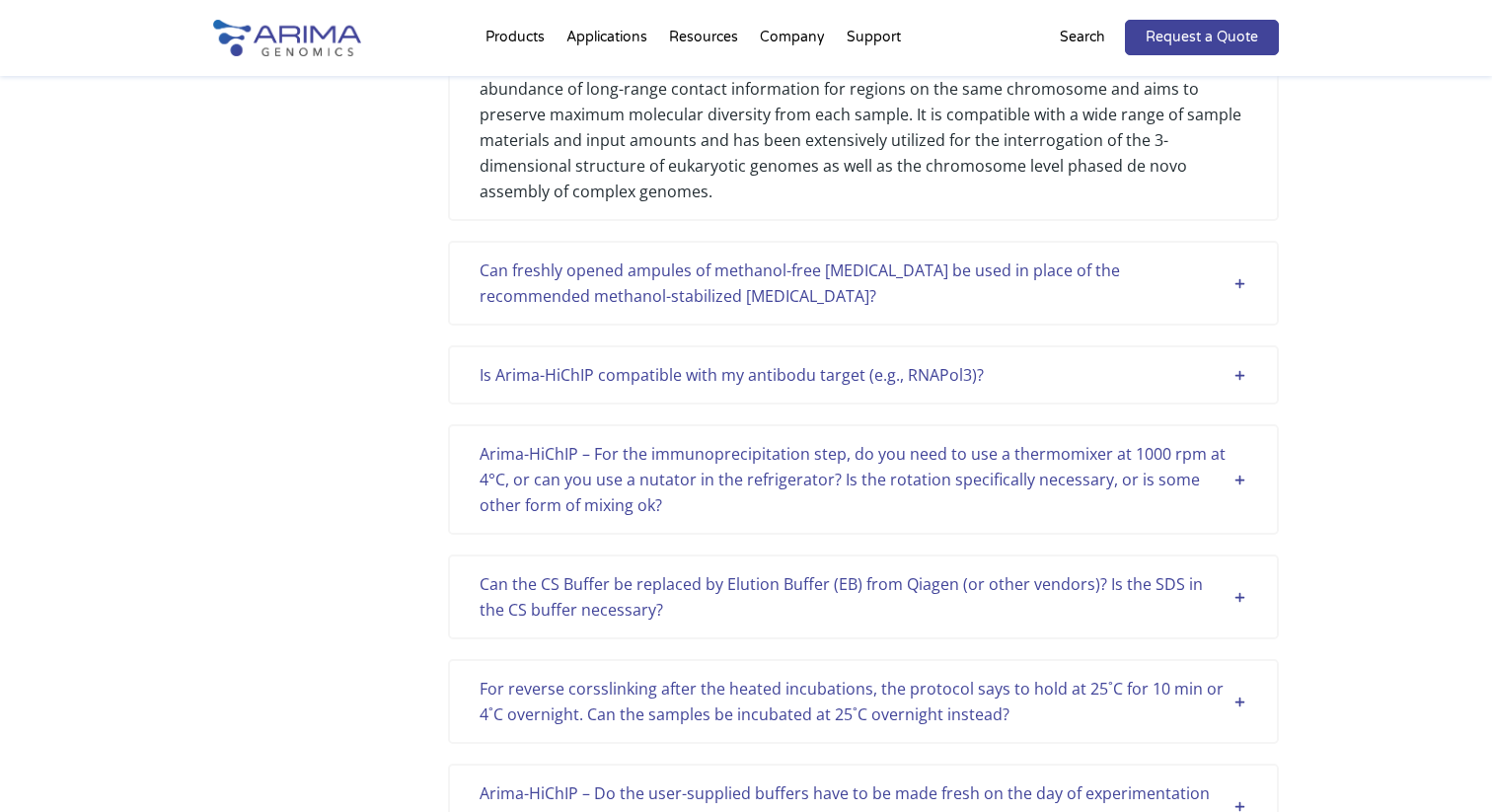 scroll, scrollTop: 3763, scrollLeft: 0, axis: vertical 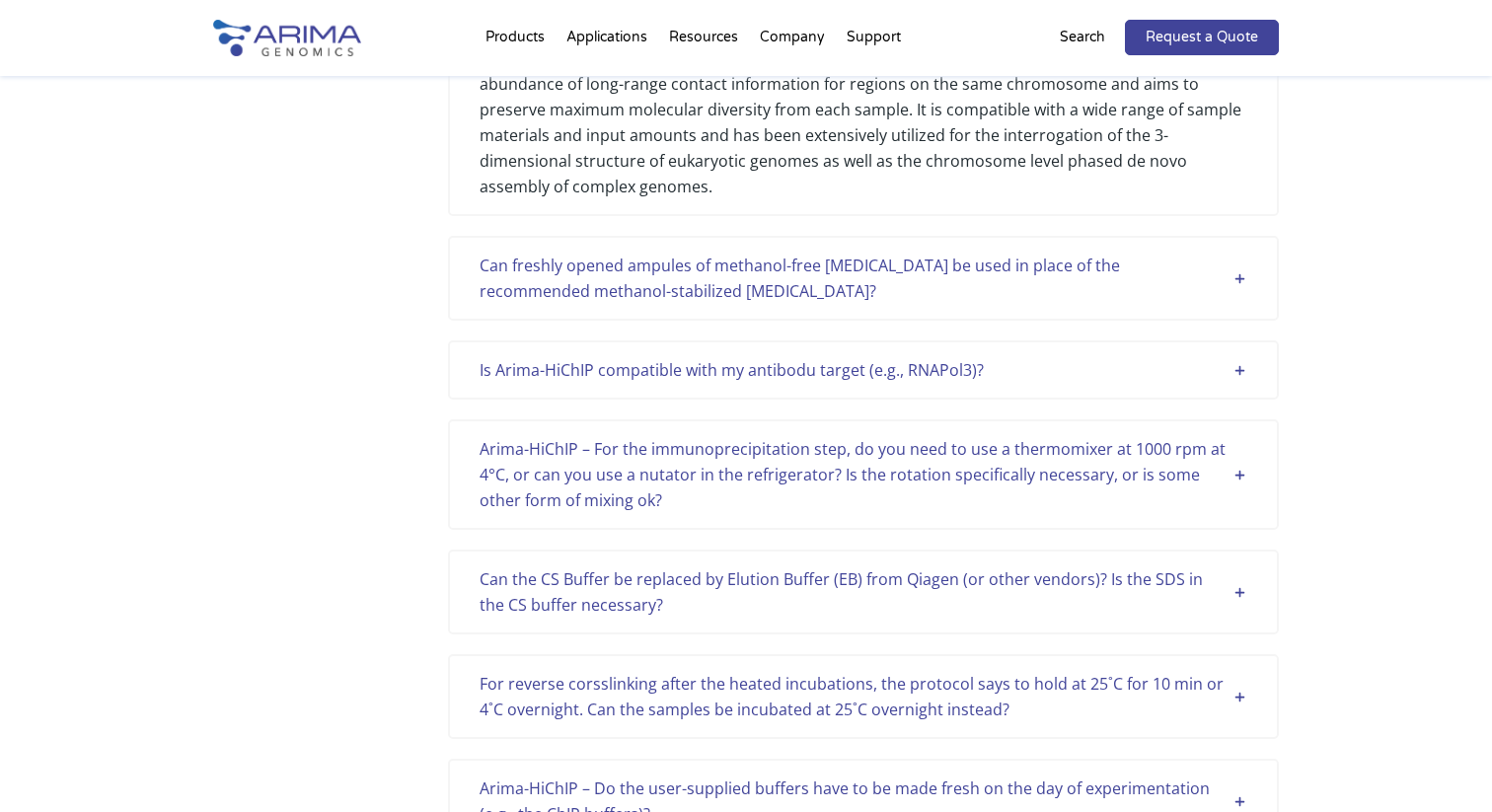 click on "Is Arima-HiChIP compatible with my antibodu target (e.g., RNAPol3)?" at bounding box center (863, 370) 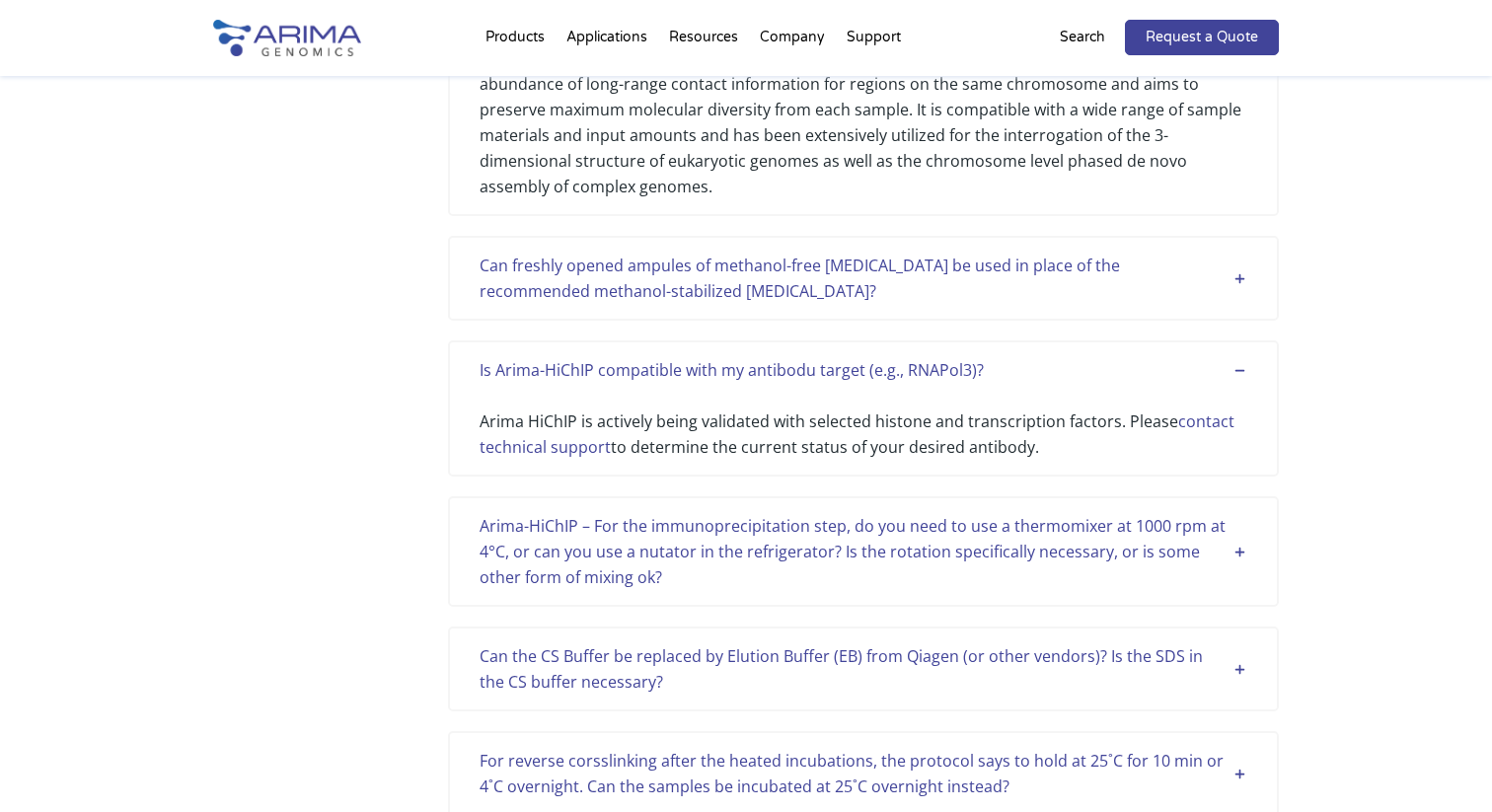 click on "Is Arima-HiChIP compatible with my antibodu target (e.g., RNAPol3)?" at bounding box center [863, 370] 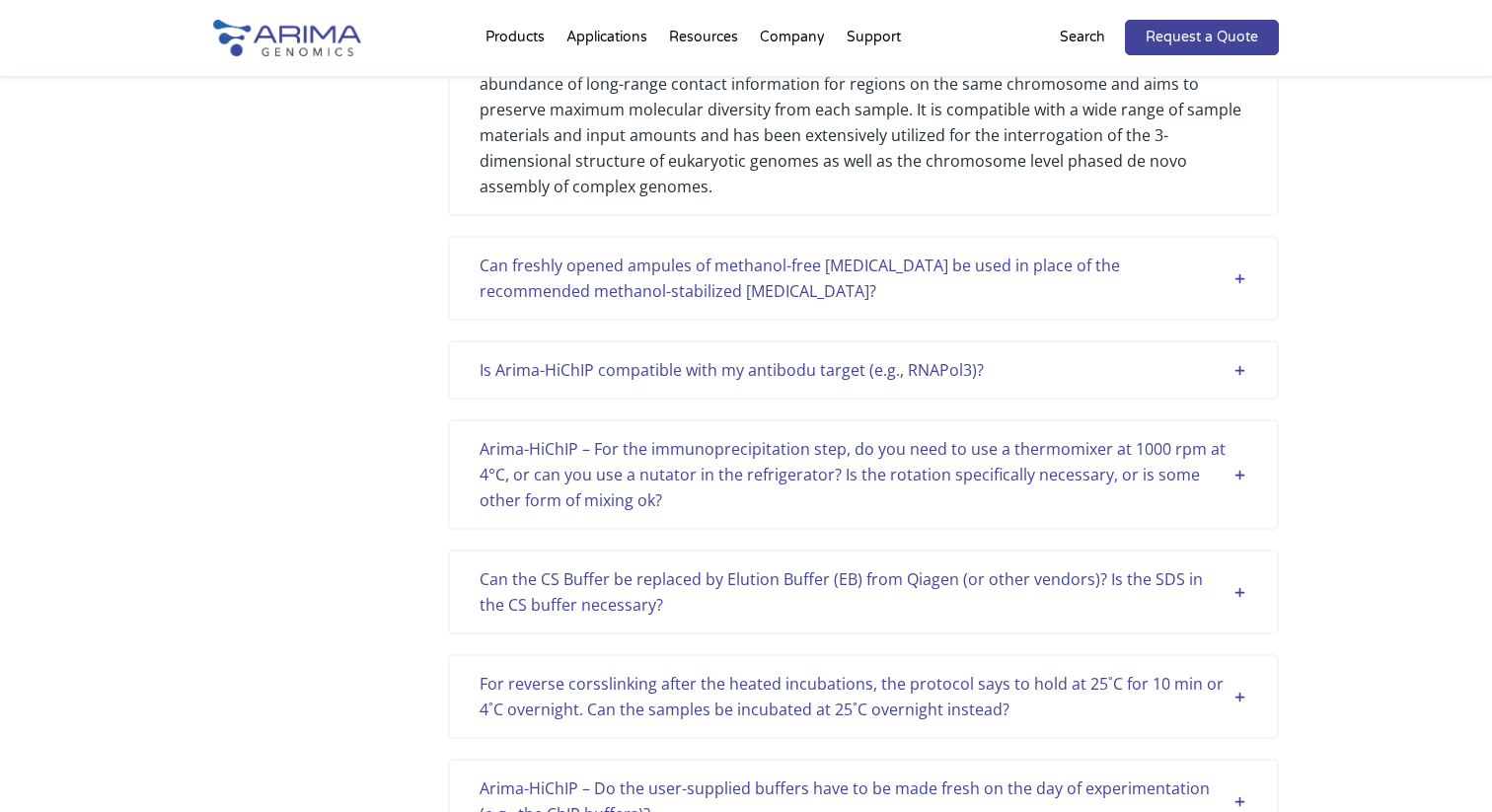 click on "Is Arima-HiChIP compatible with my antibodu target (e.g., RNAPol3)?" at bounding box center (863, 370) 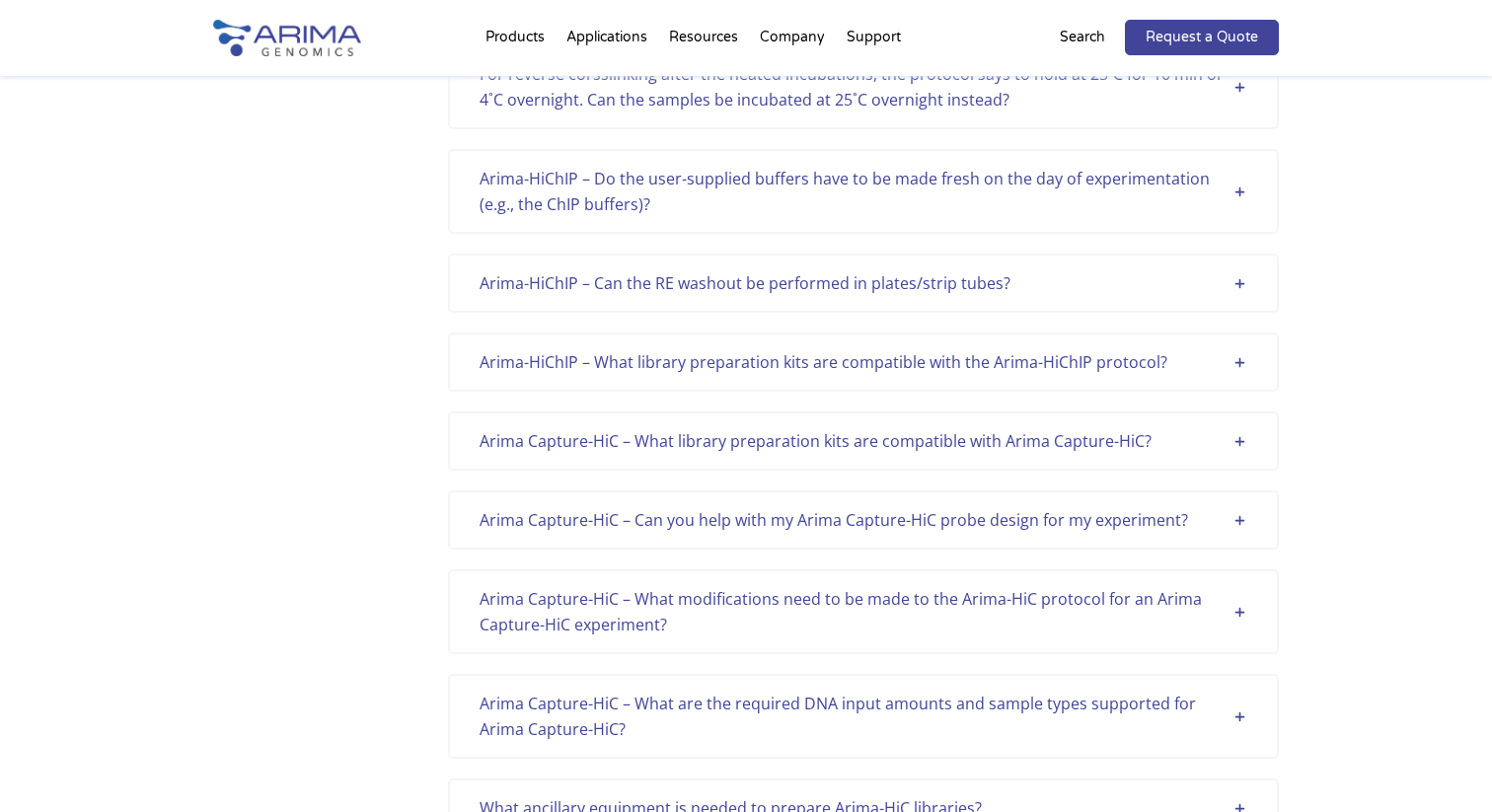 scroll, scrollTop: 4466, scrollLeft: 0, axis: vertical 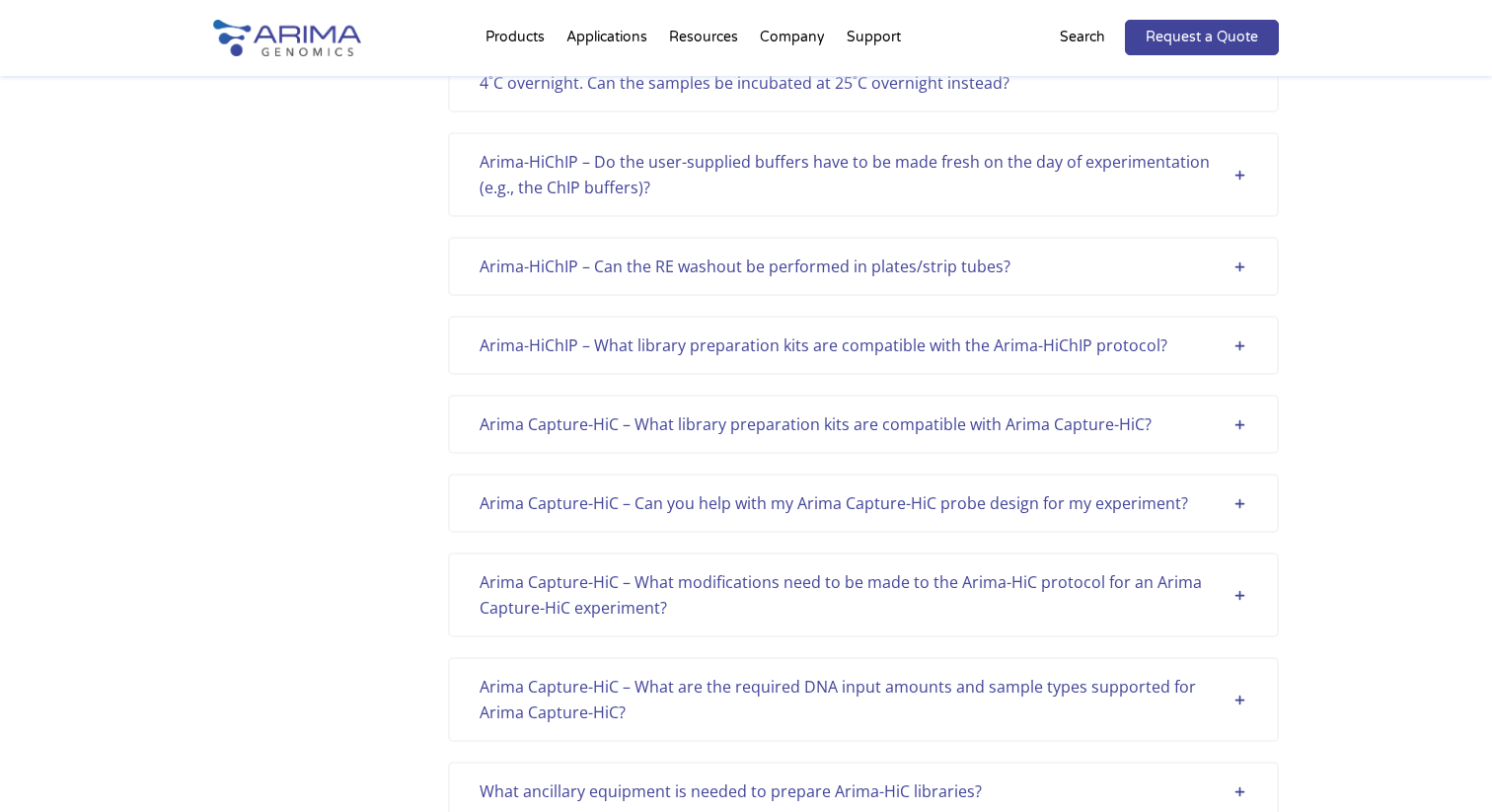 click on "Arima Capture-HiC – What library preparation kits are compatible with Arima Capture-HiC?" at bounding box center [863, 424] 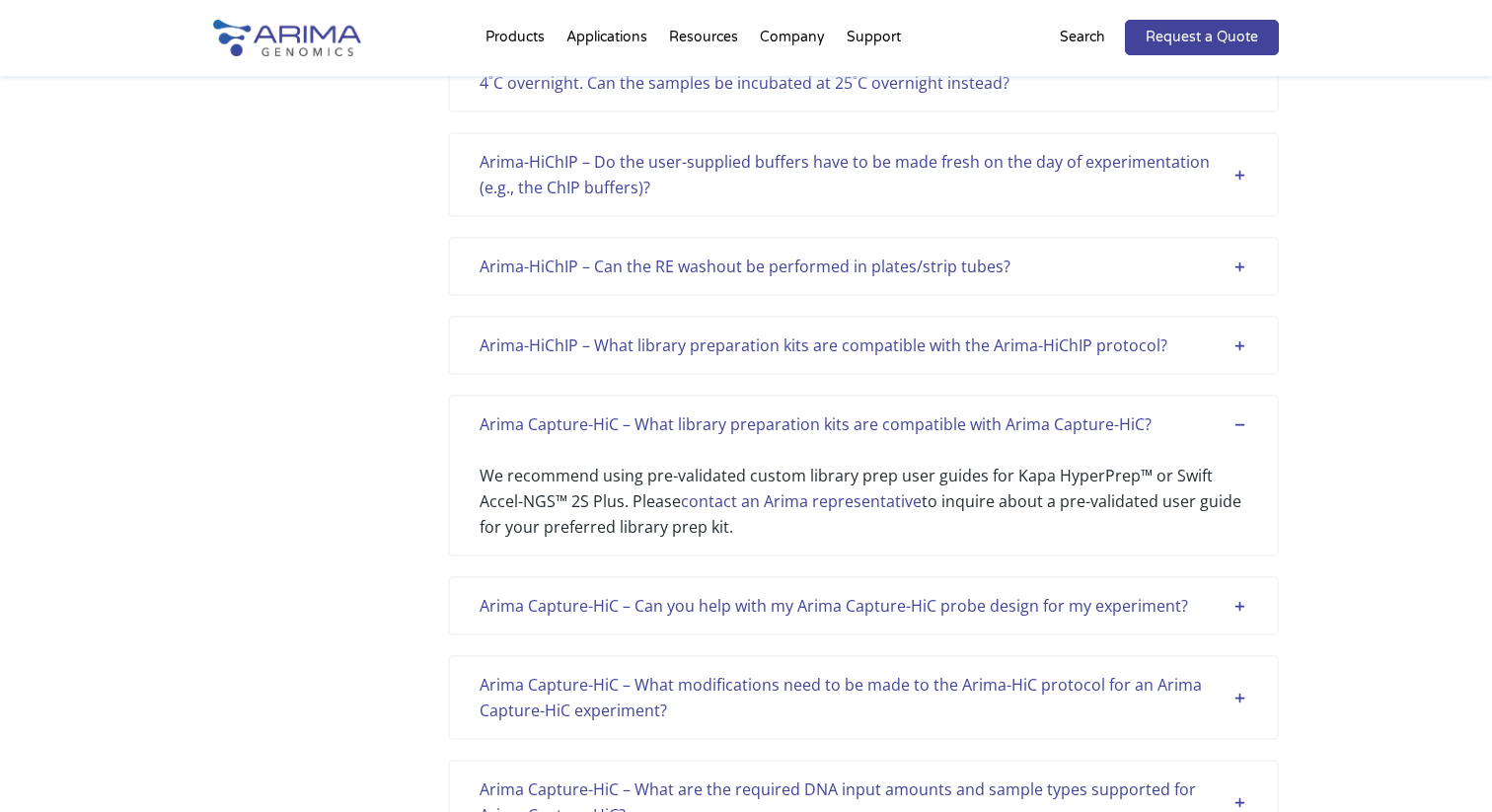 click on "Arima Capture-HiC – What library preparation kits are compatible with Arima Capture-HiC?" at bounding box center (863, 424) 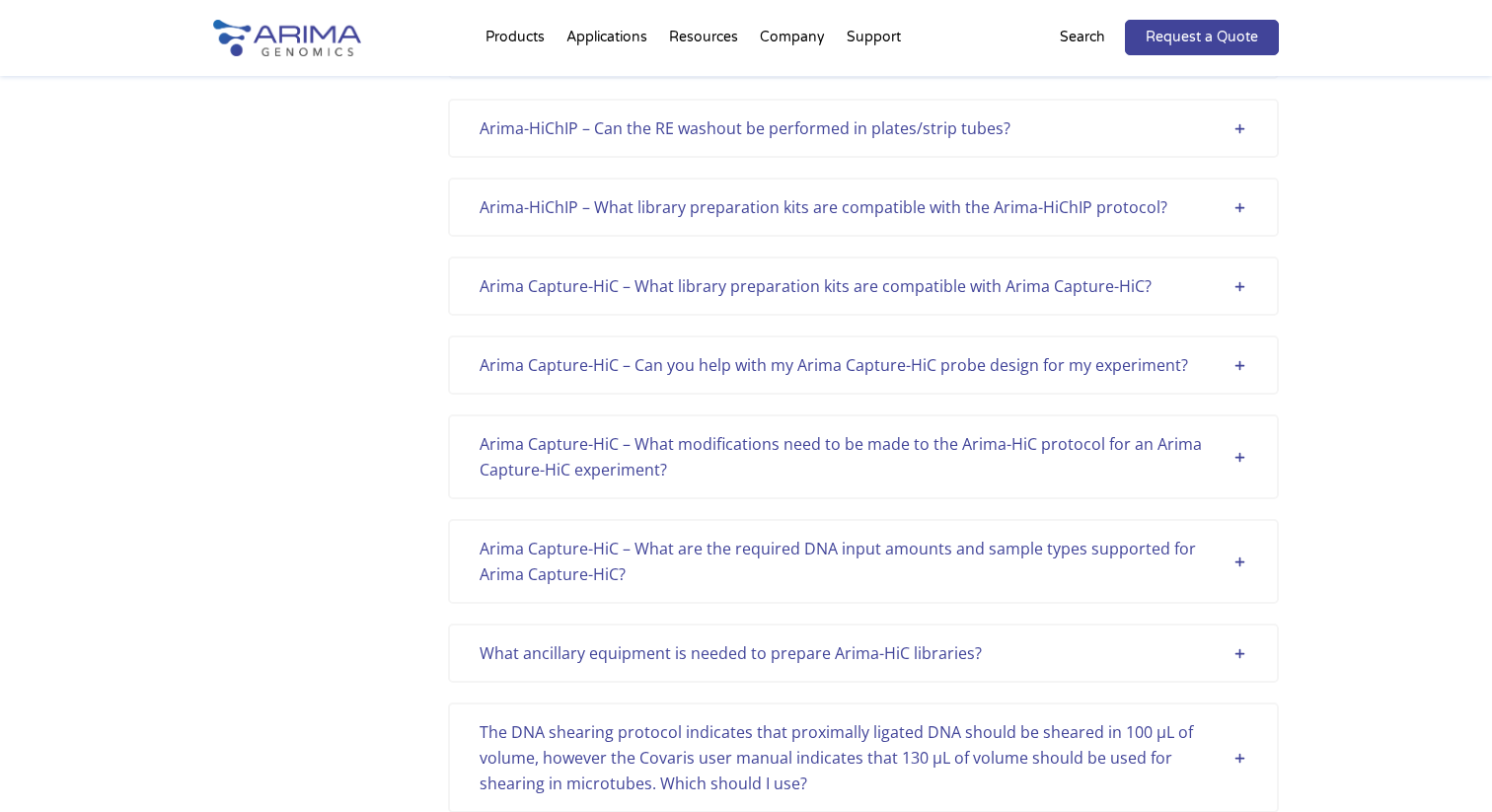 scroll, scrollTop: 4634, scrollLeft: 0, axis: vertical 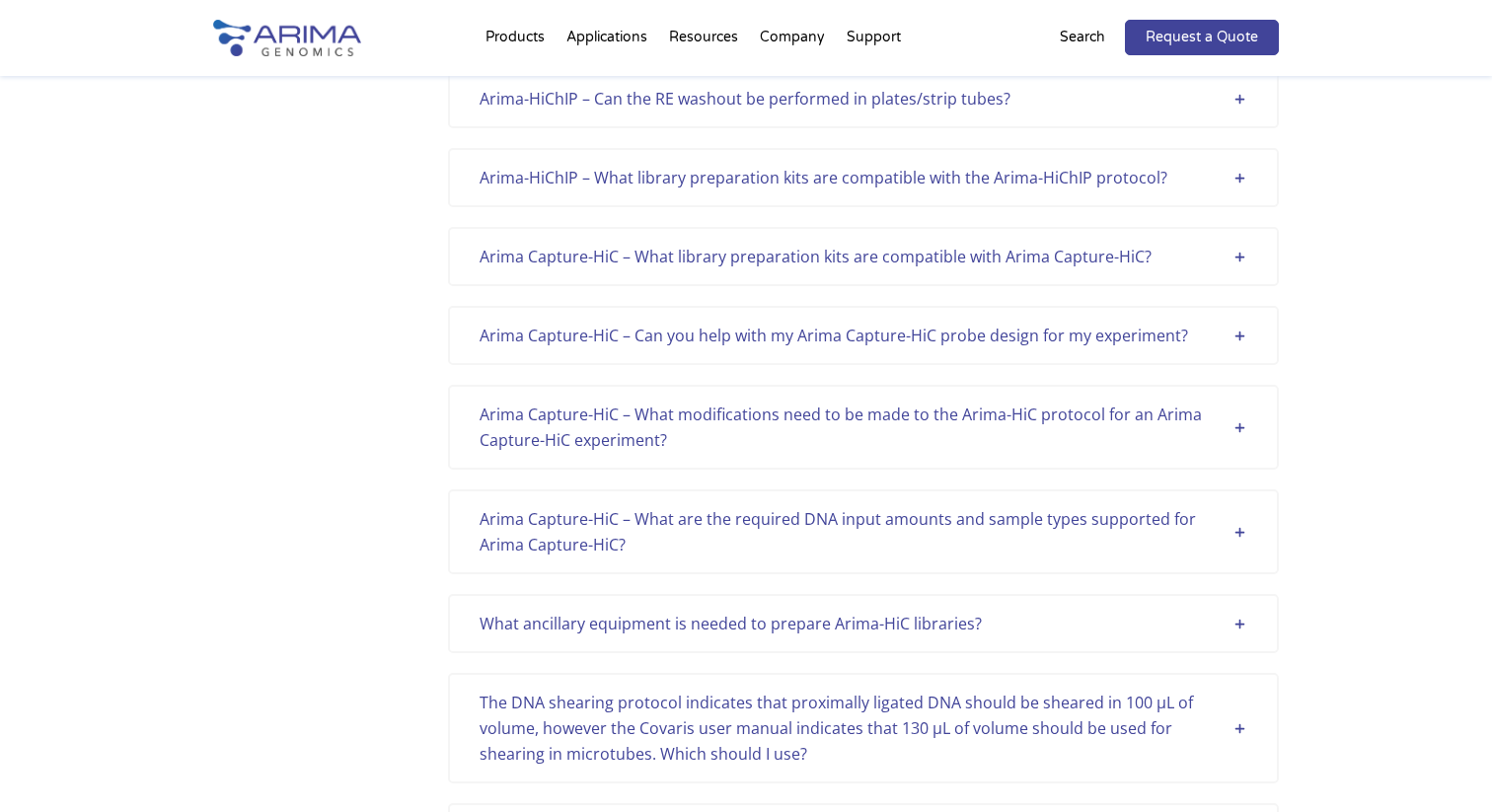 click on "Arima Capture-HiC – What modifications need to be made to the Arima-HiC protocol for an Arima Capture-HiC experiment?" at bounding box center (863, 427) 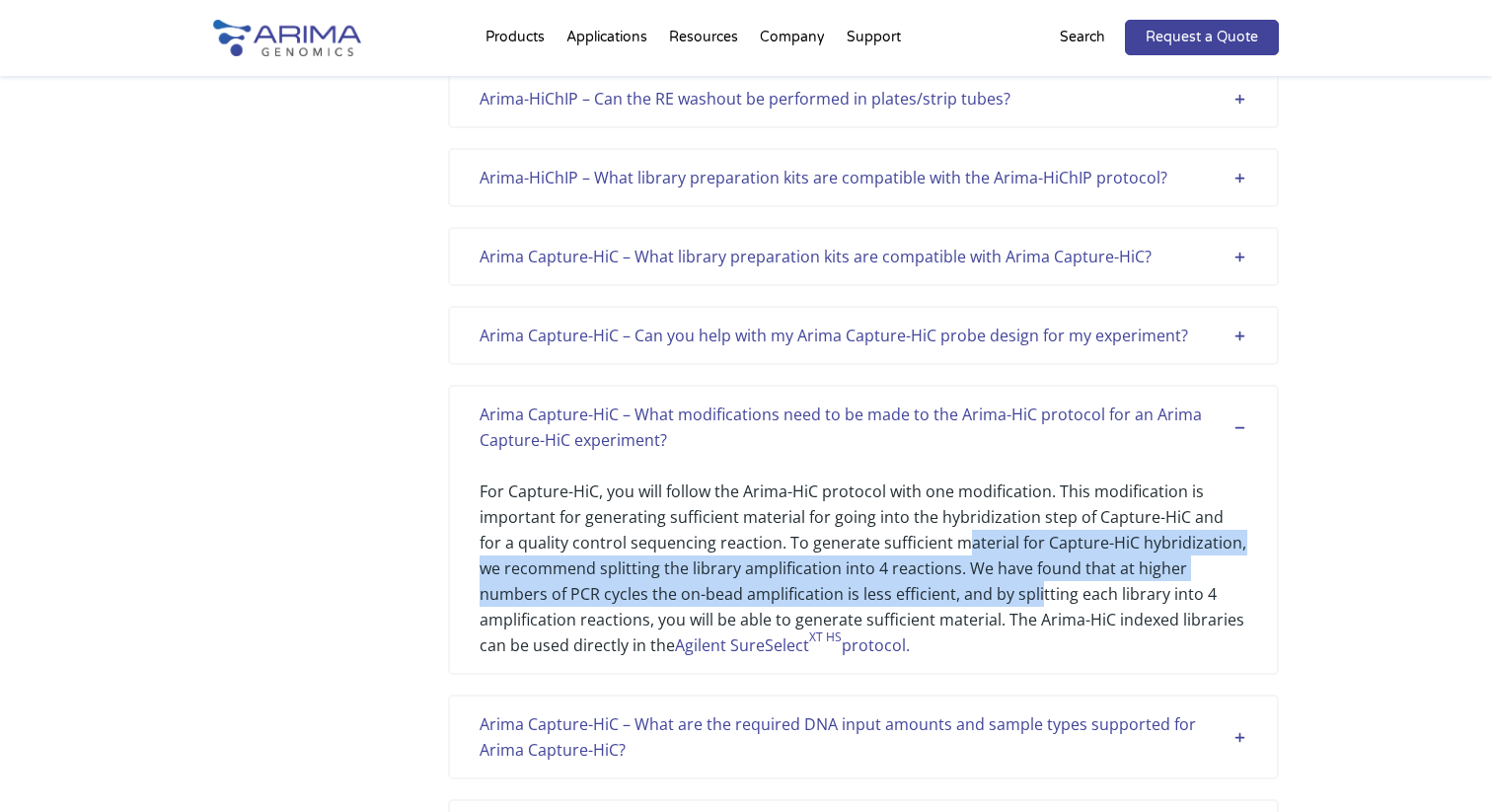 drag, startPoint x: 938, startPoint y: 515, endPoint x: 945, endPoint y: 561, distance: 46.52956 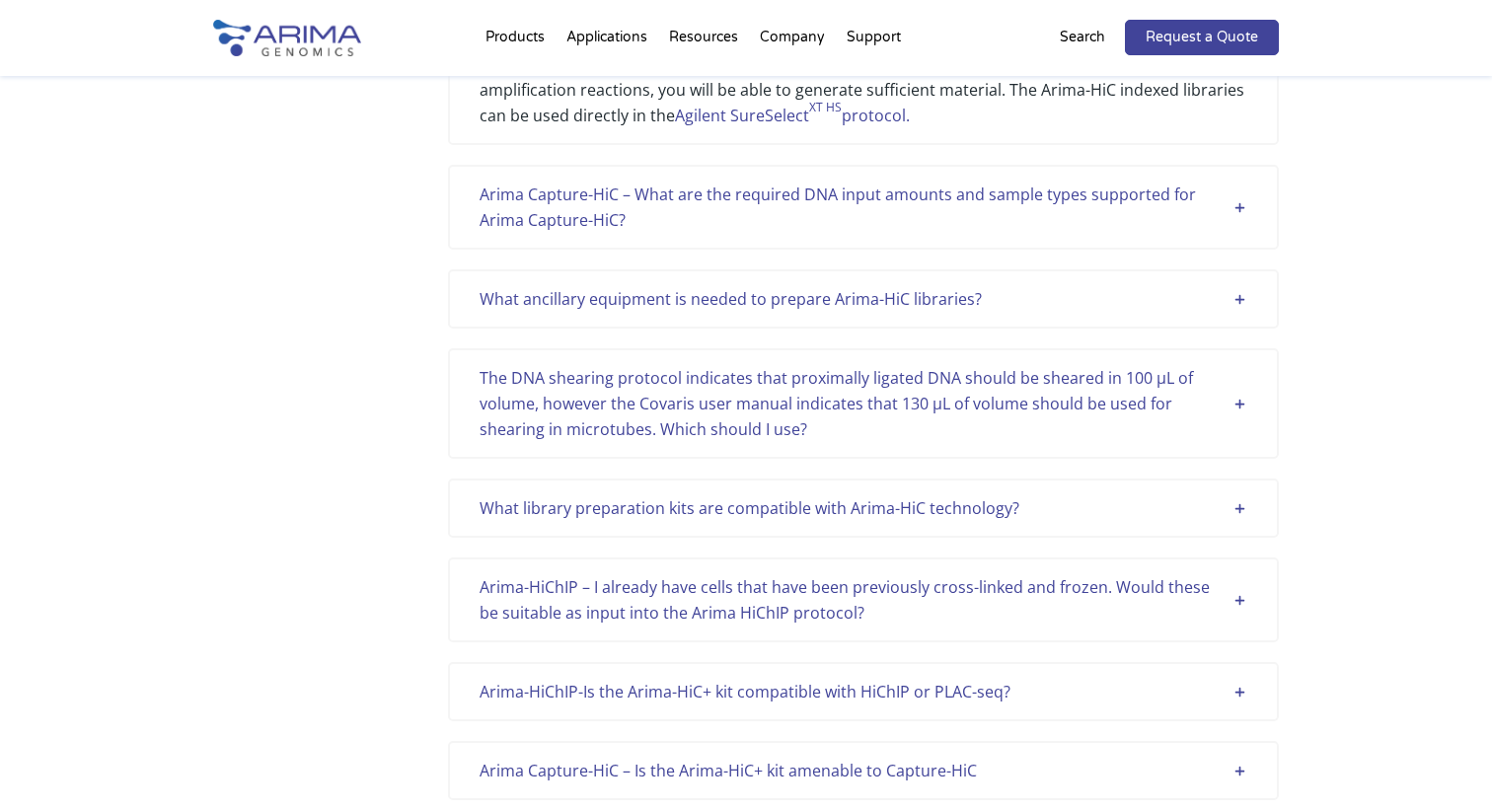 scroll, scrollTop: 5166, scrollLeft: 0, axis: vertical 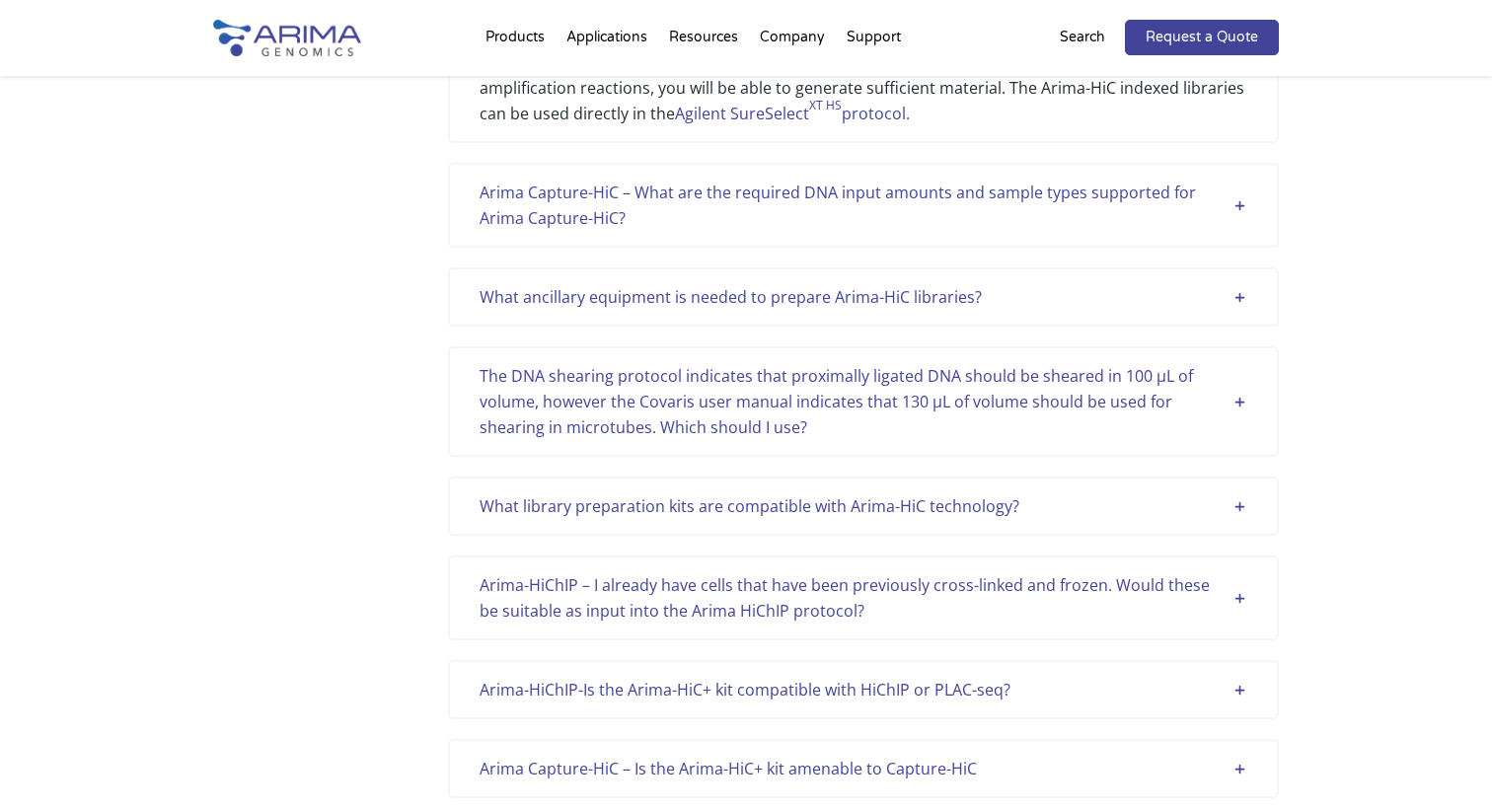 click on "The DNA shearing protocol indicates that proximally ligated DNA should be sheared in 100 µL of volume, however the Covaris user manual indicates that 130 µL of volume should be used for shearing in microtubes. Which should I use?" at bounding box center [863, 402] 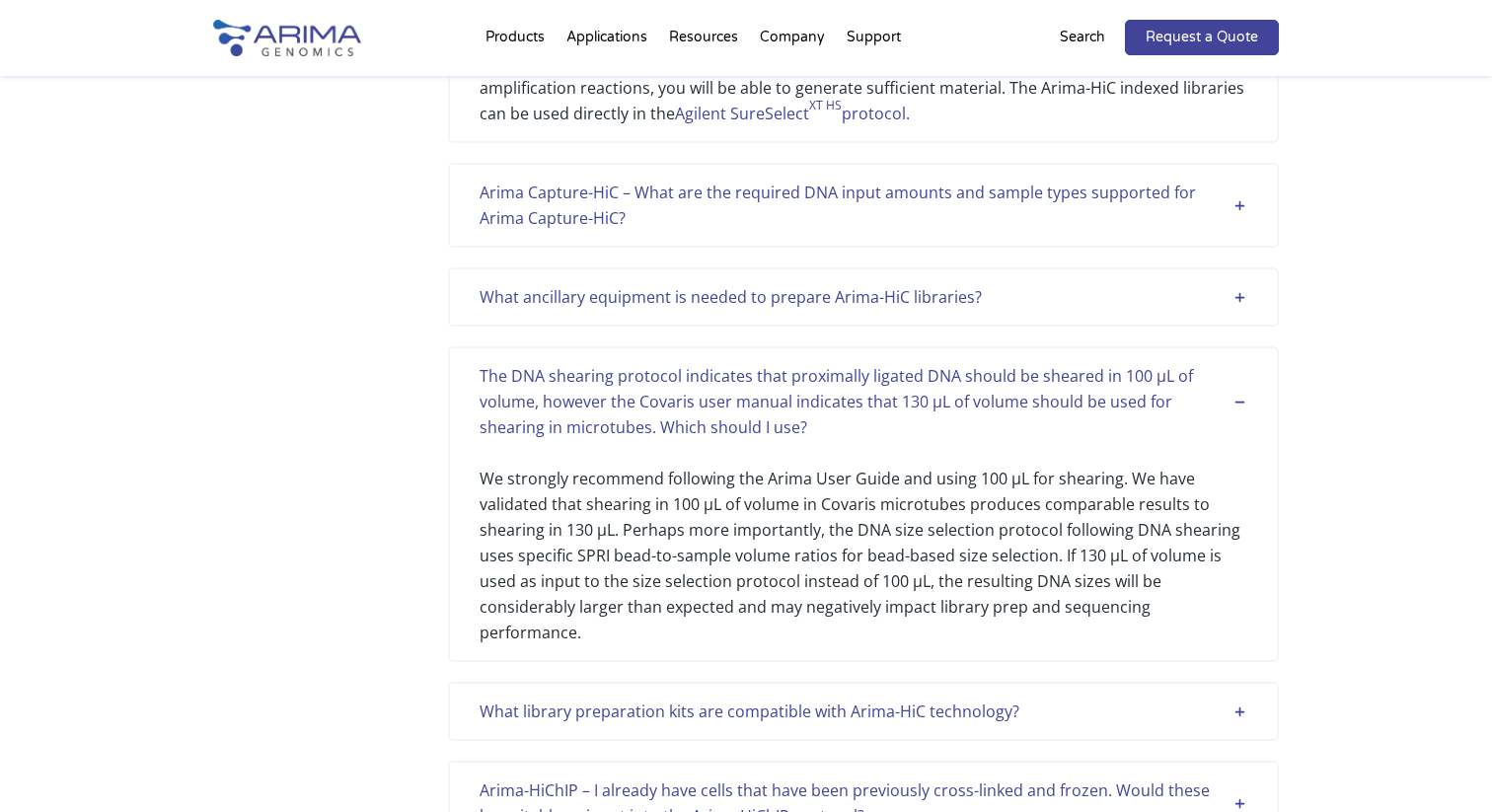 click on "The DNA shearing protocol indicates that proximally ligated DNA should be sheared in 100 µL of volume, however the Covaris user manual indicates that 130 µL of volume should be used for shearing in microtubes. Which should I use?" at bounding box center (863, 402) 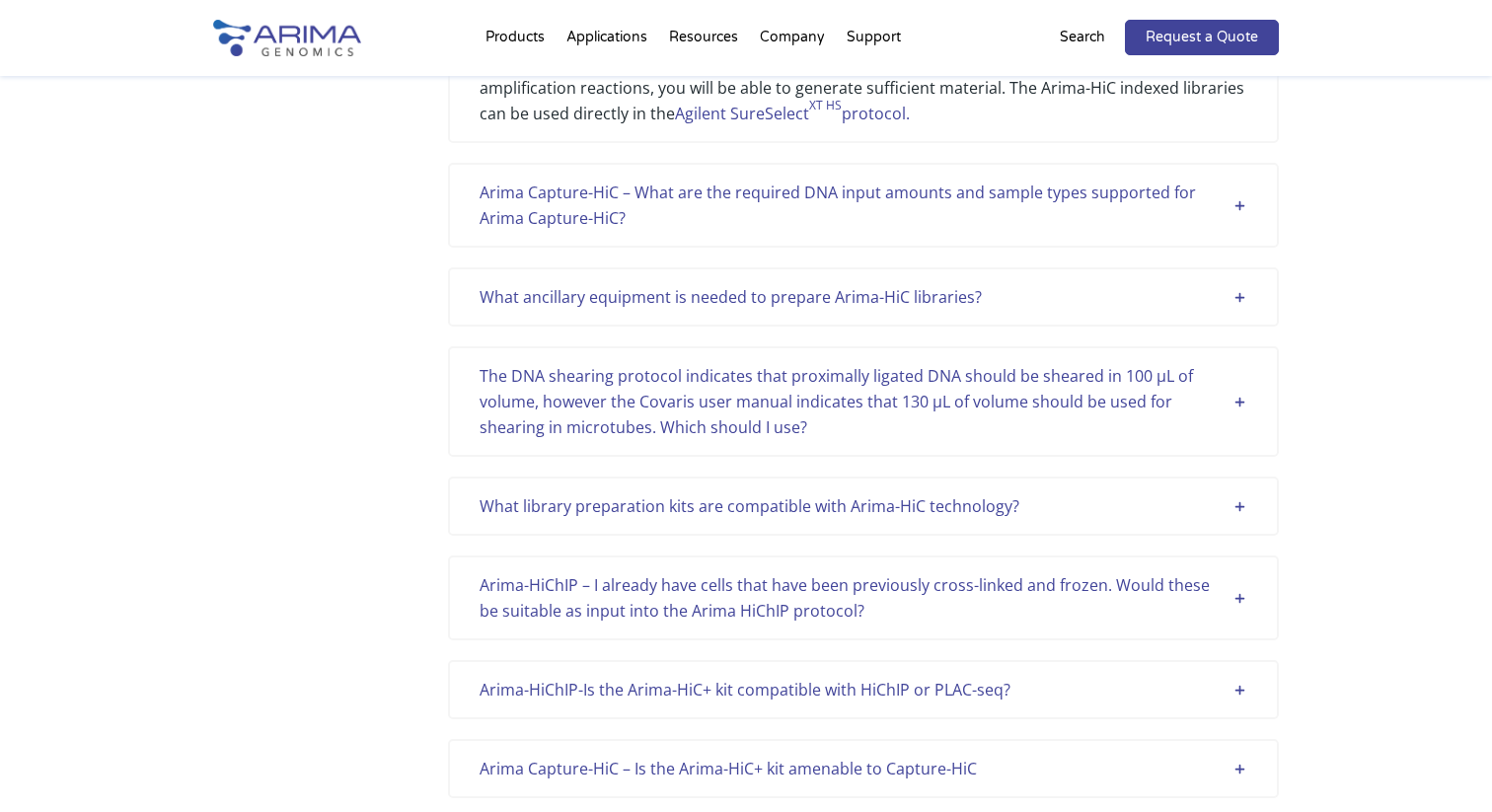 click on "What library preparation kits are compatible with Arima-HiC technology?" at bounding box center (863, 506) 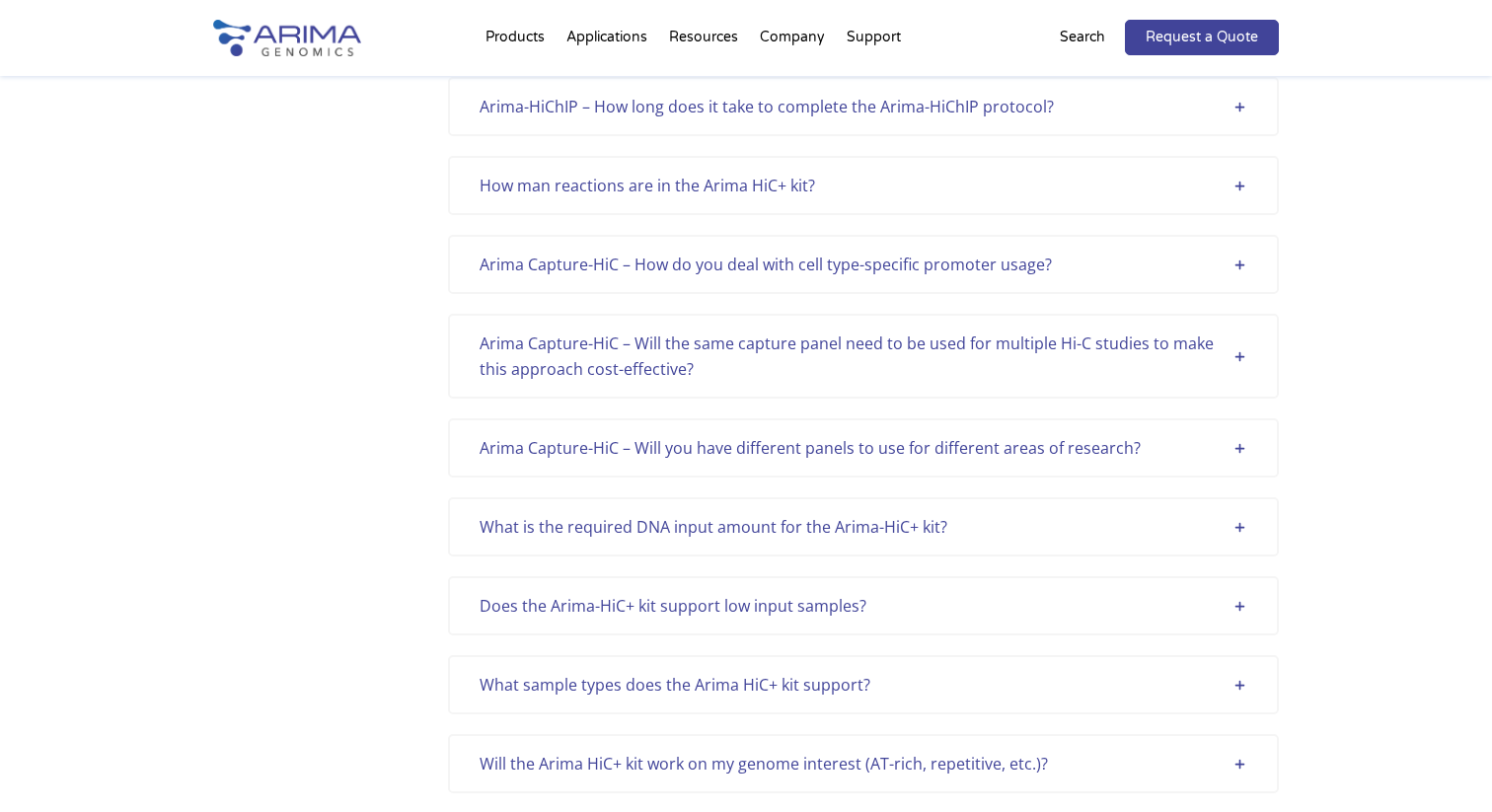 scroll, scrollTop: 6101, scrollLeft: 0, axis: vertical 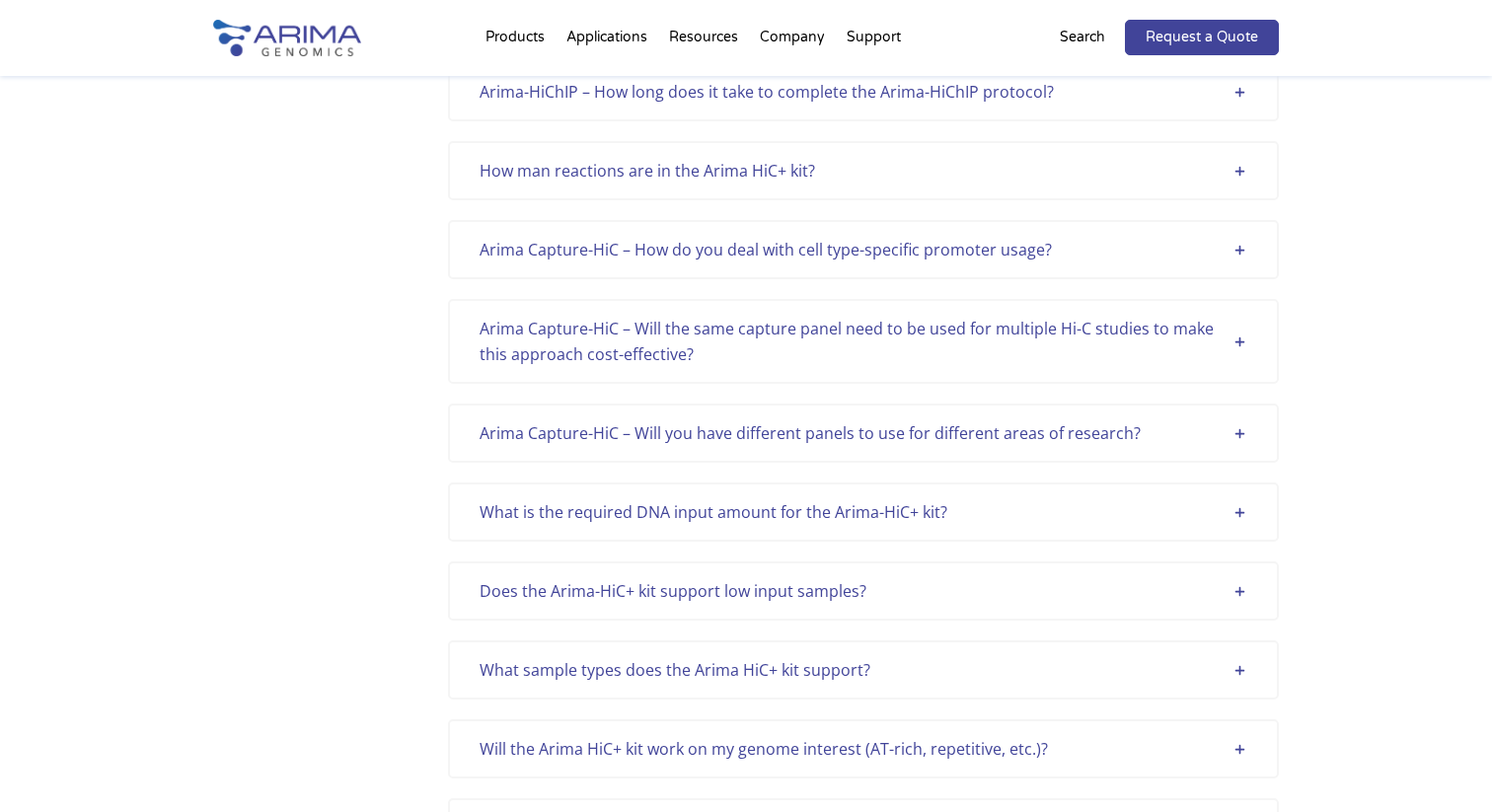 click on "What is the required DNA input amount for the Arima-HiC+ kit?" at bounding box center (863, 512) 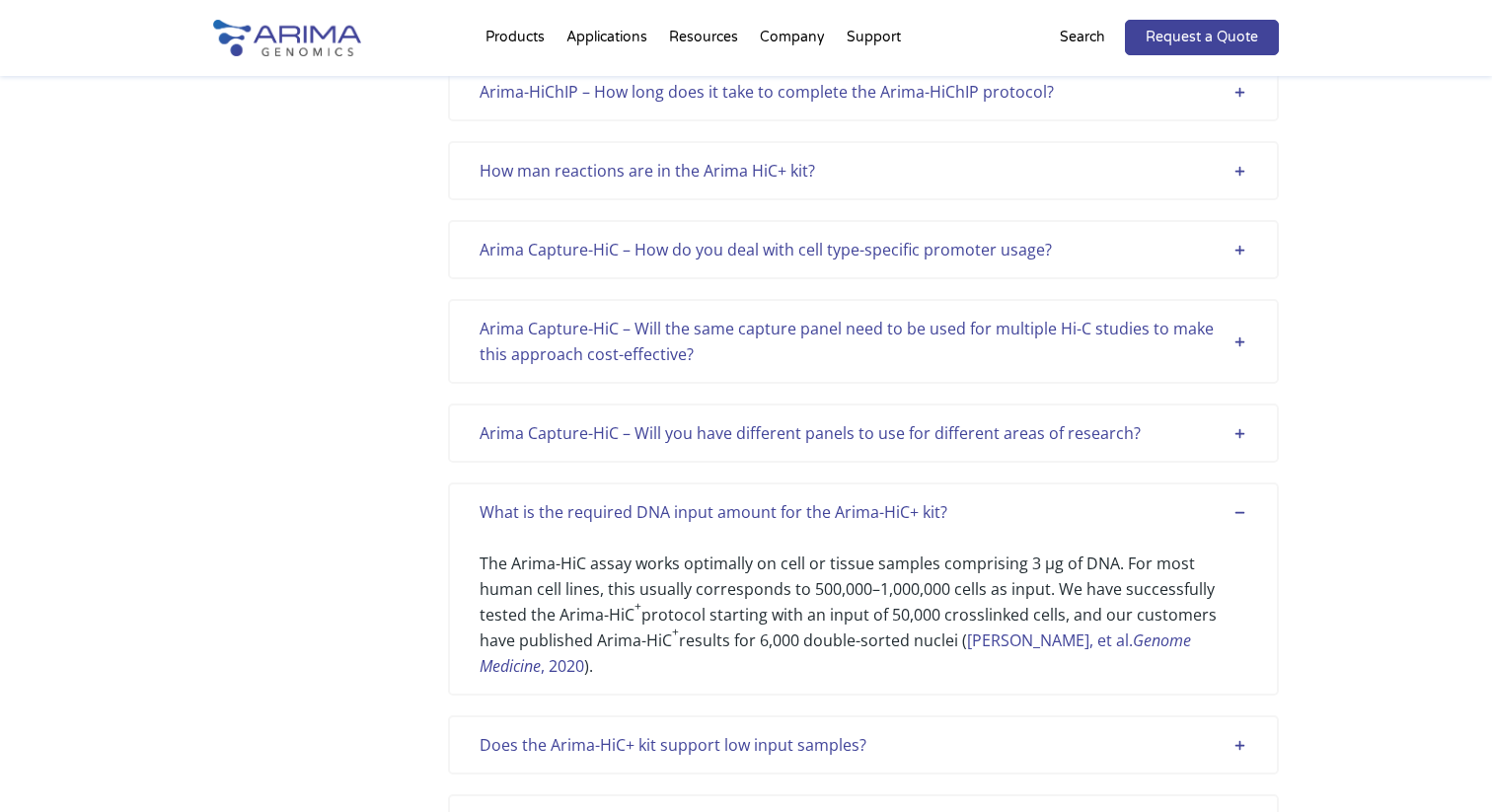 click on "What is the required DNA input amount for the Arima-HiC+ kit?" at bounding box center (863, 512) 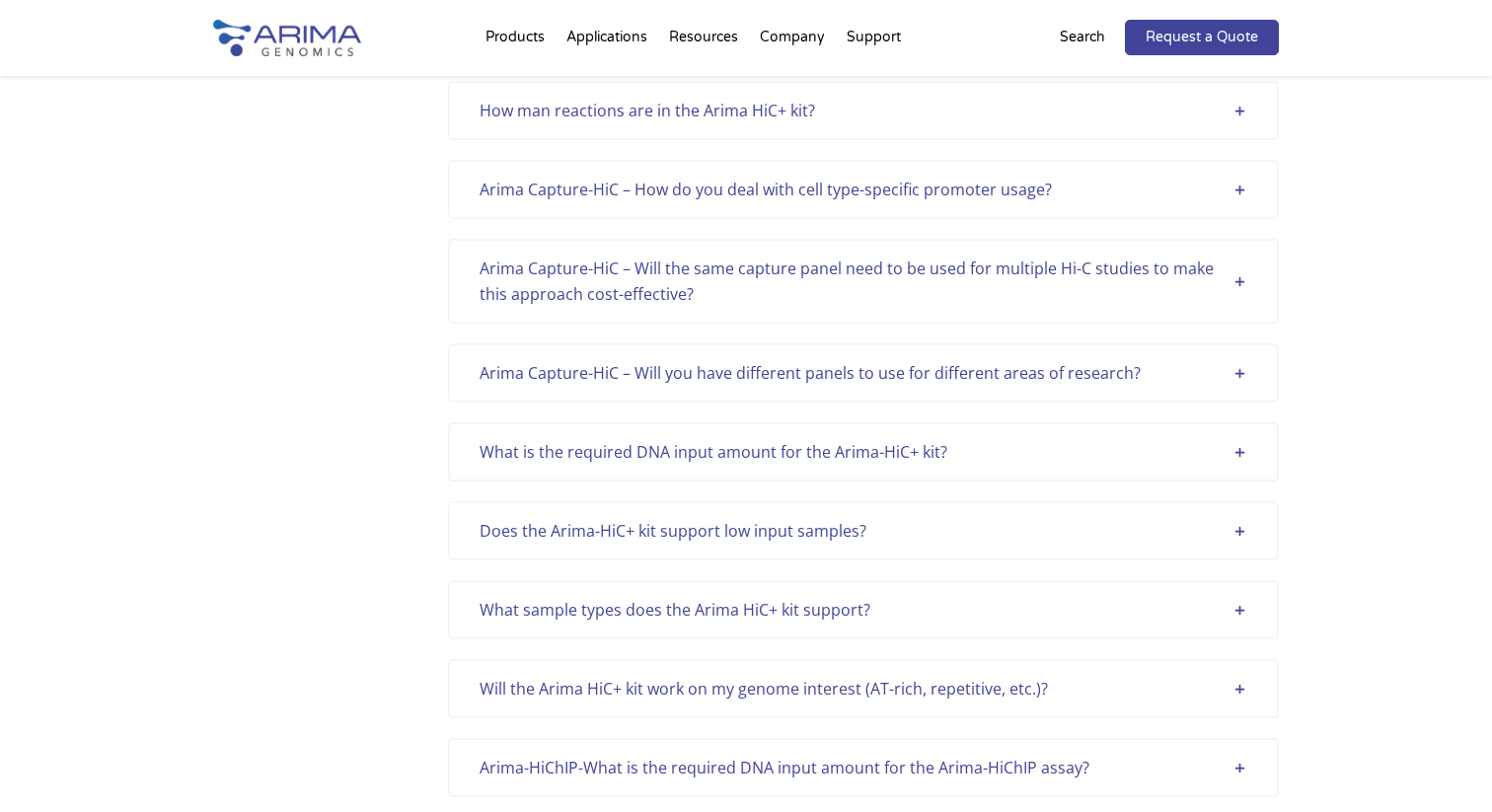 scroll, scrollTop: 6188, scrollLeft: 0, axis: vertical 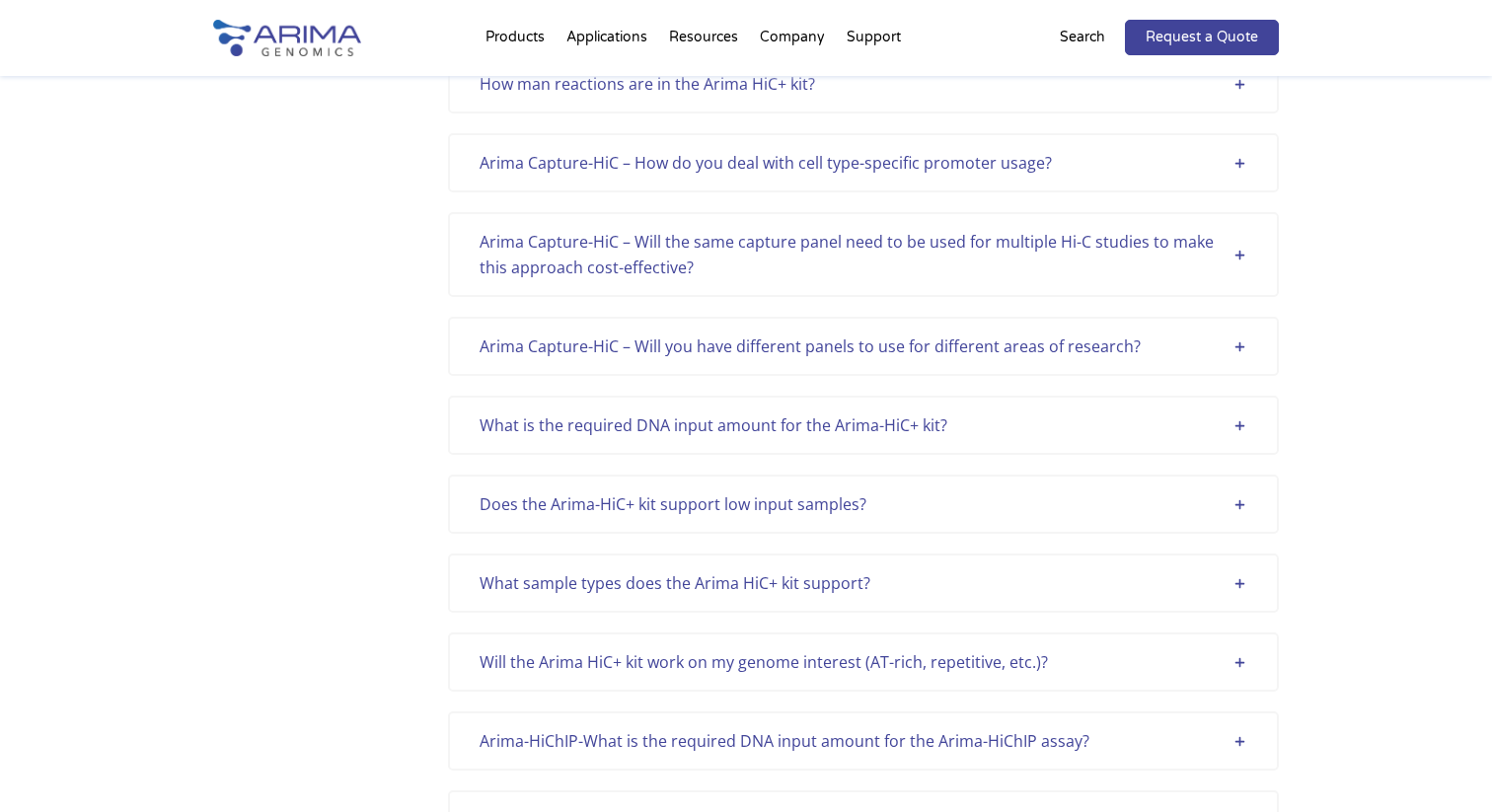 click on "What is the required DNA input amount for the Arima-HiC+ kit?" at bounding box center (863, 425) 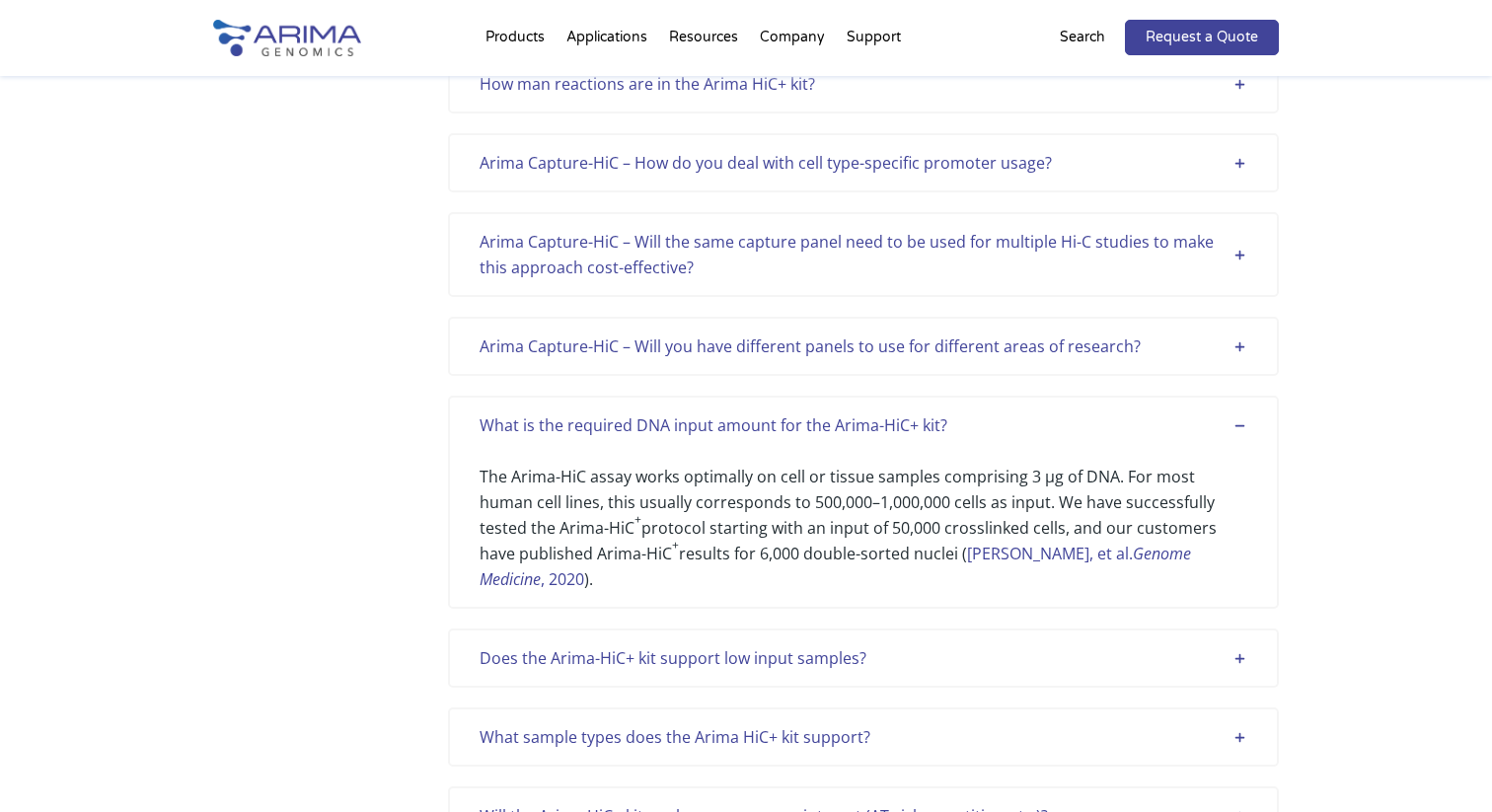 click on "What is the required DNA input amount for the Arima-HiC+ kit?" at bounding box center [863, 425] 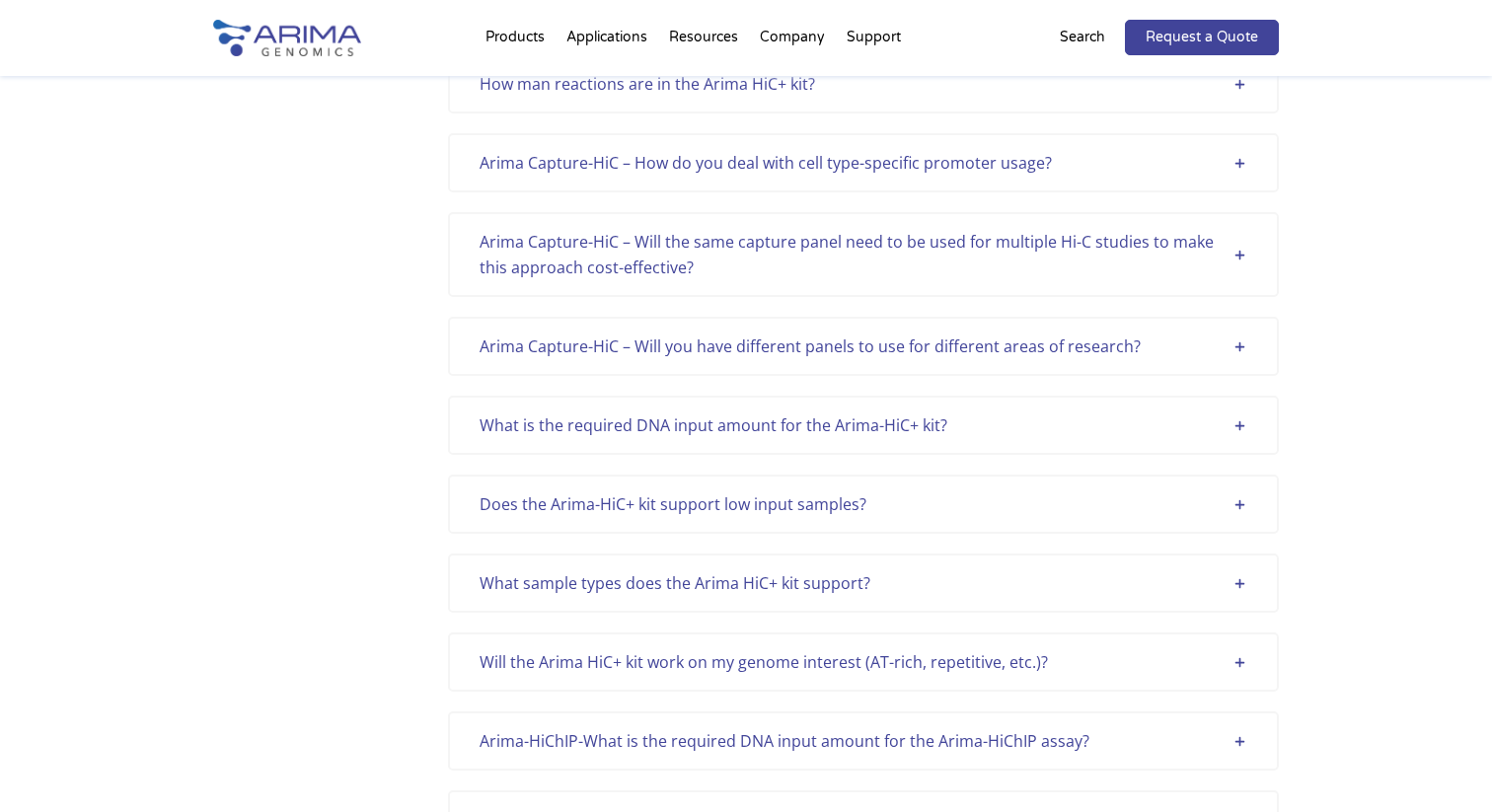 click on "Does the Arima-HiC+ kit support low input samples?" at bounding box center (863, 504) 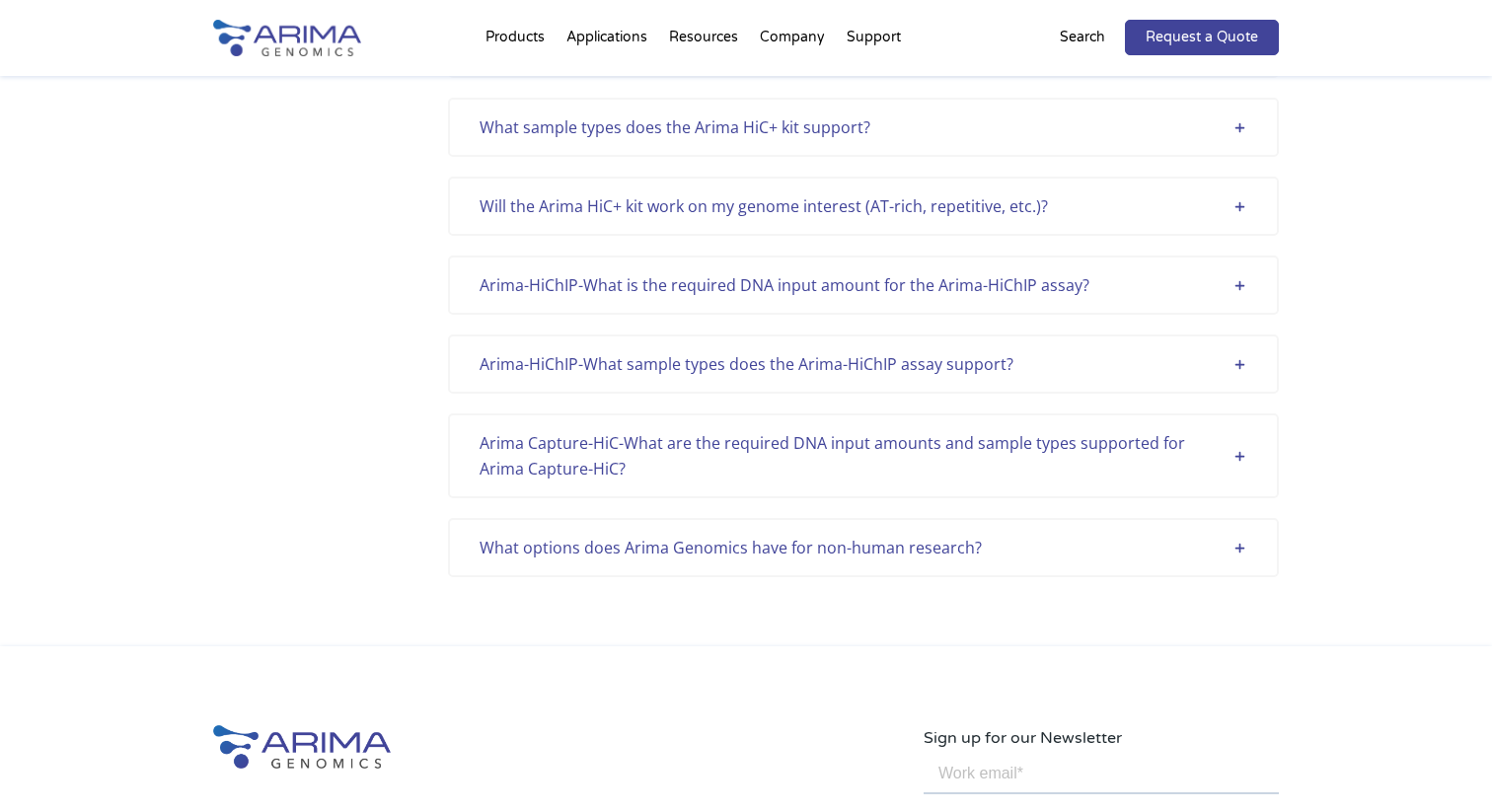 scroll, scrollTop: 6786, scrollLeft: 0, axis: vertical 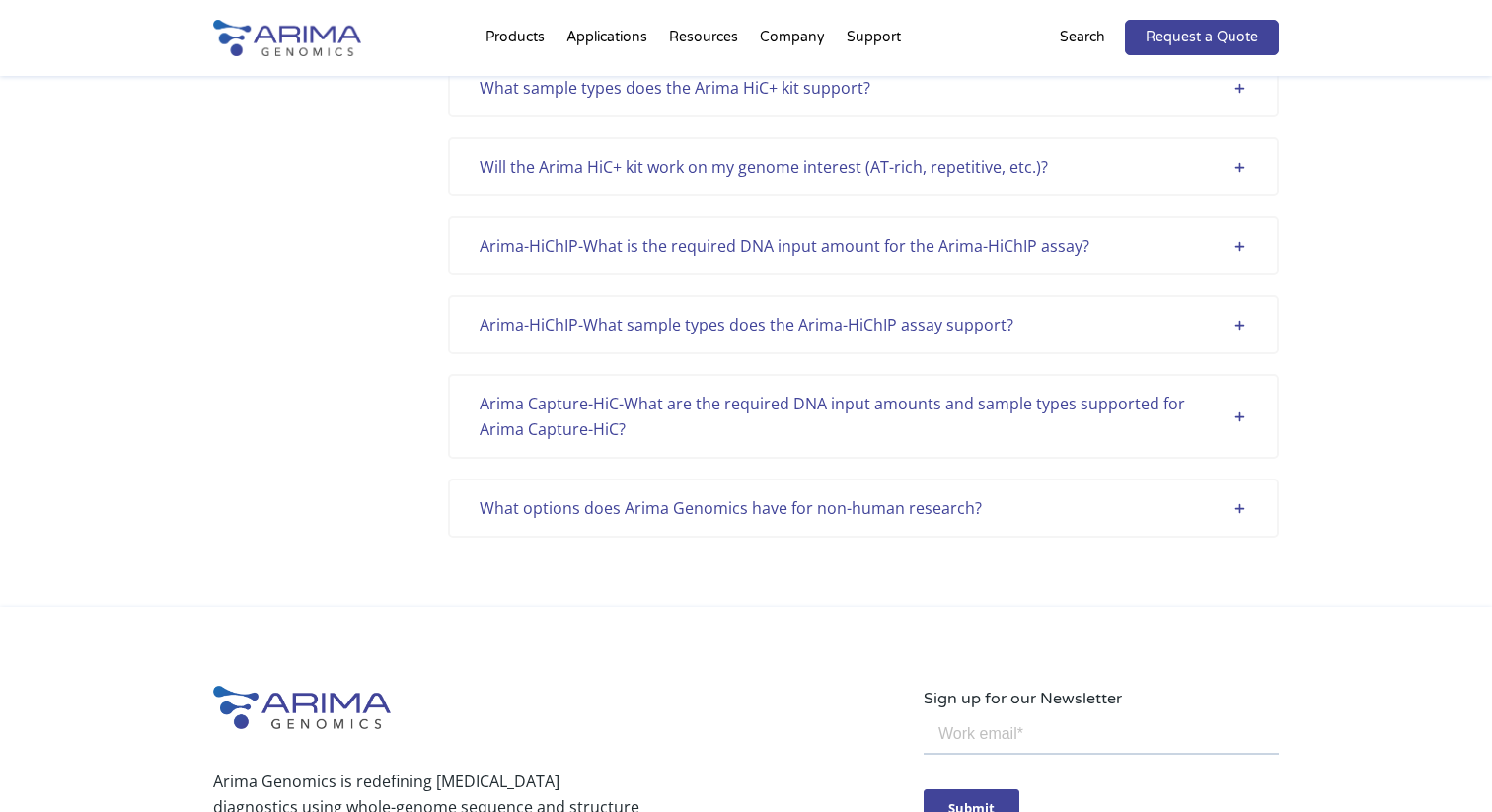 click on "What options does Arima Genomics have for non-human research?" at bounding box center [863, 508] 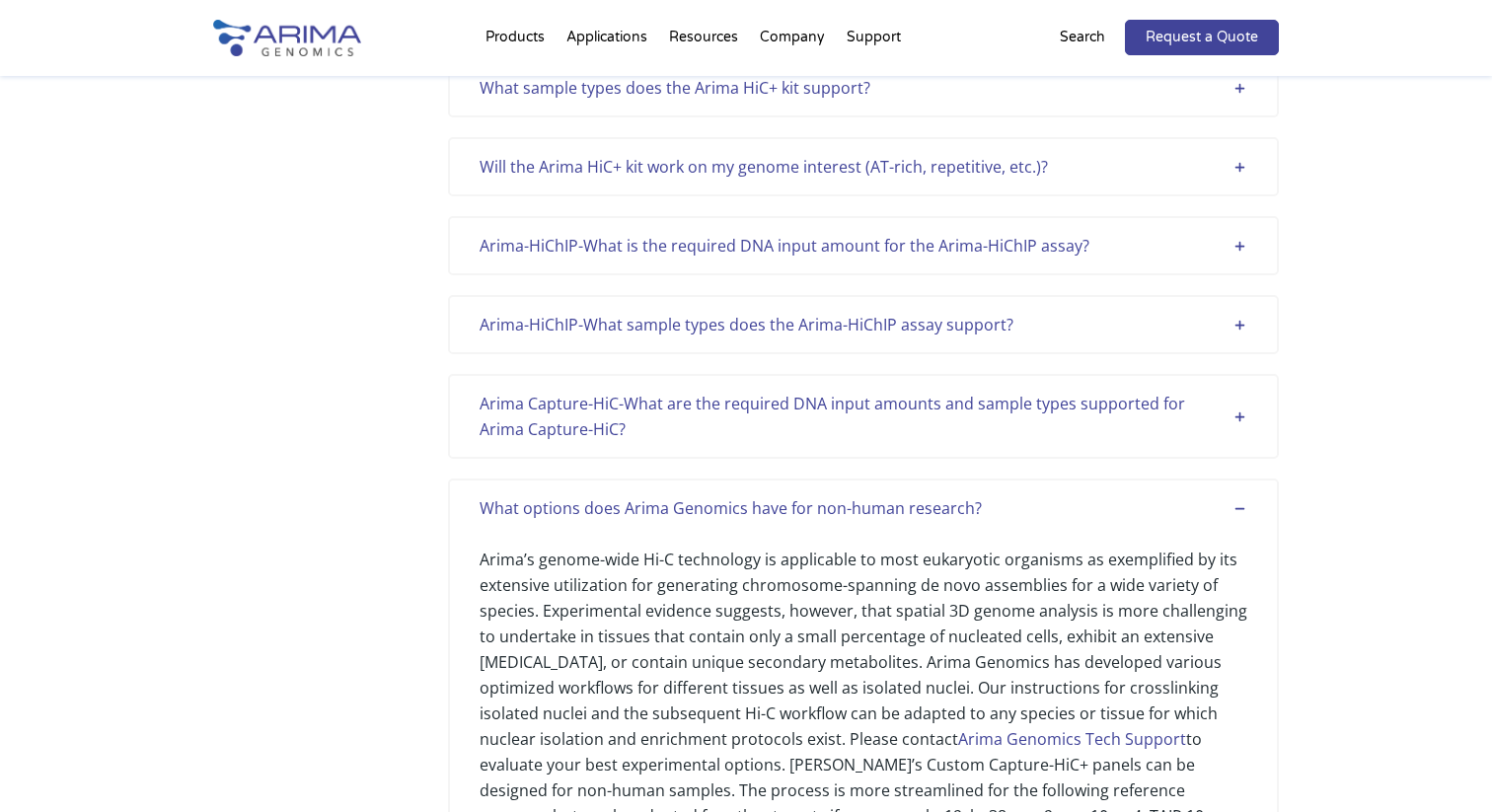 click on "What options does Arima Genomics have for non-human research?" at bounding box center (863, 508) 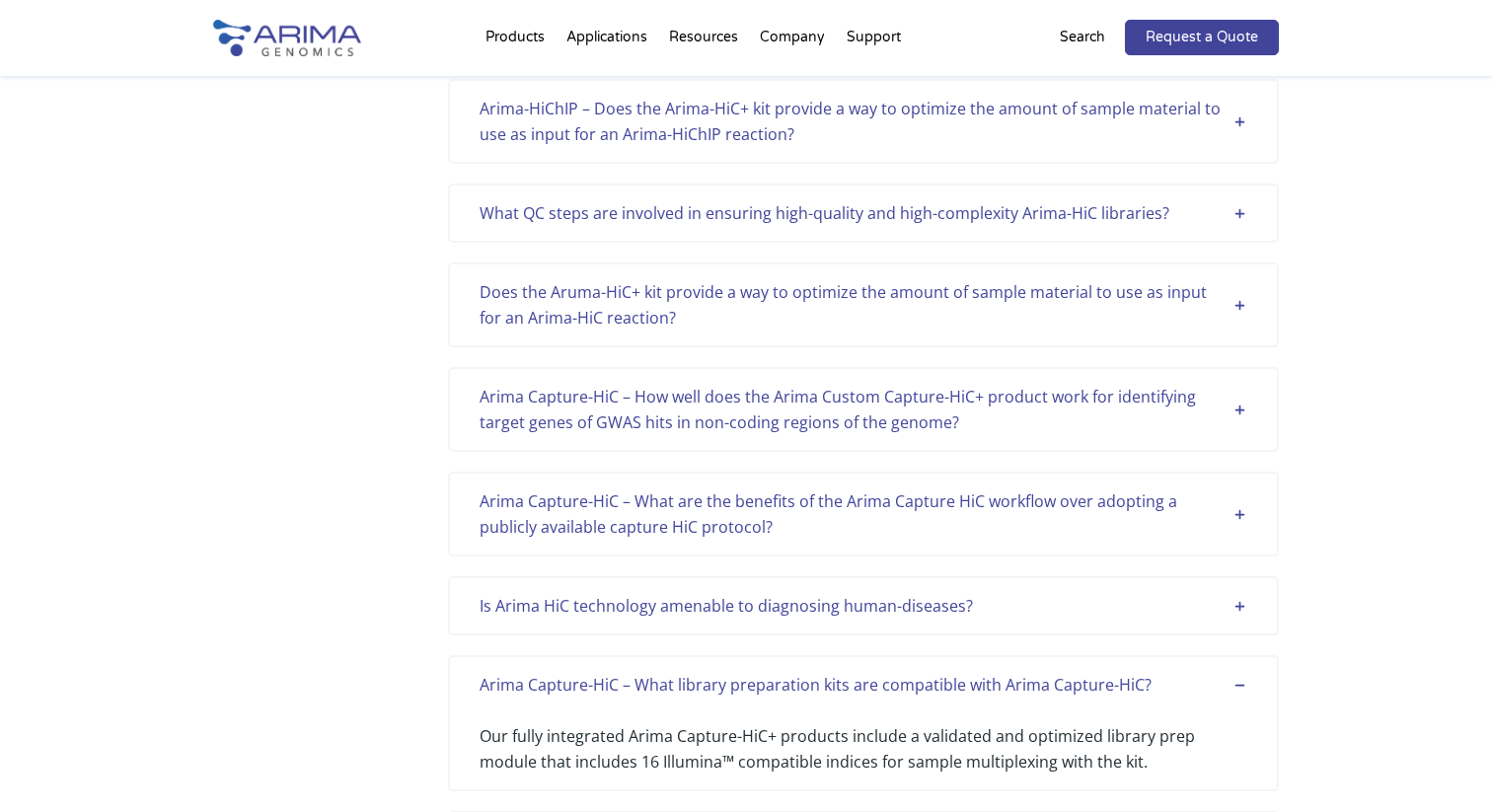 scroll, scrollTop: 0, scrollLeft: 0, axis: both 